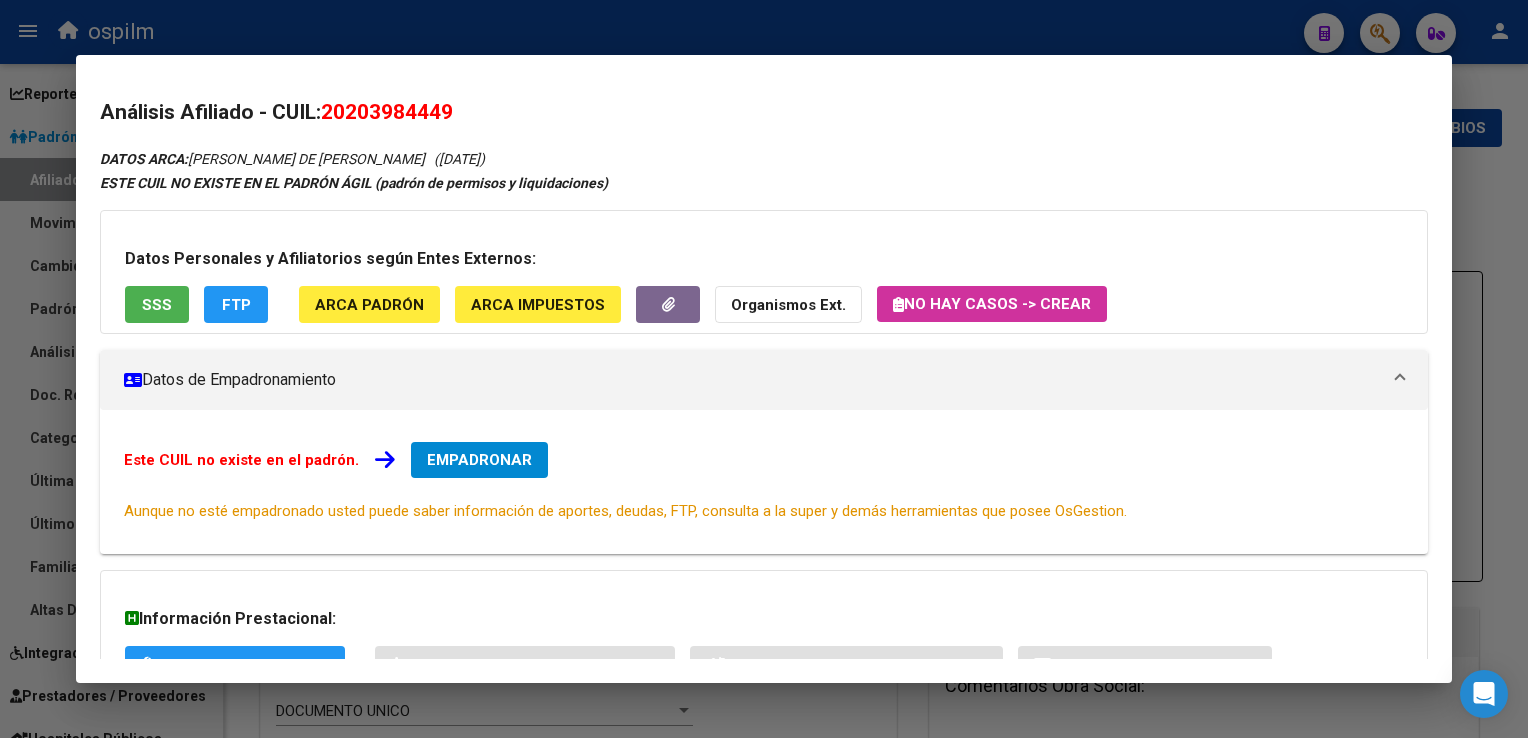 scroll, scrollTop: 0, scrollLeft: 0, axis: both 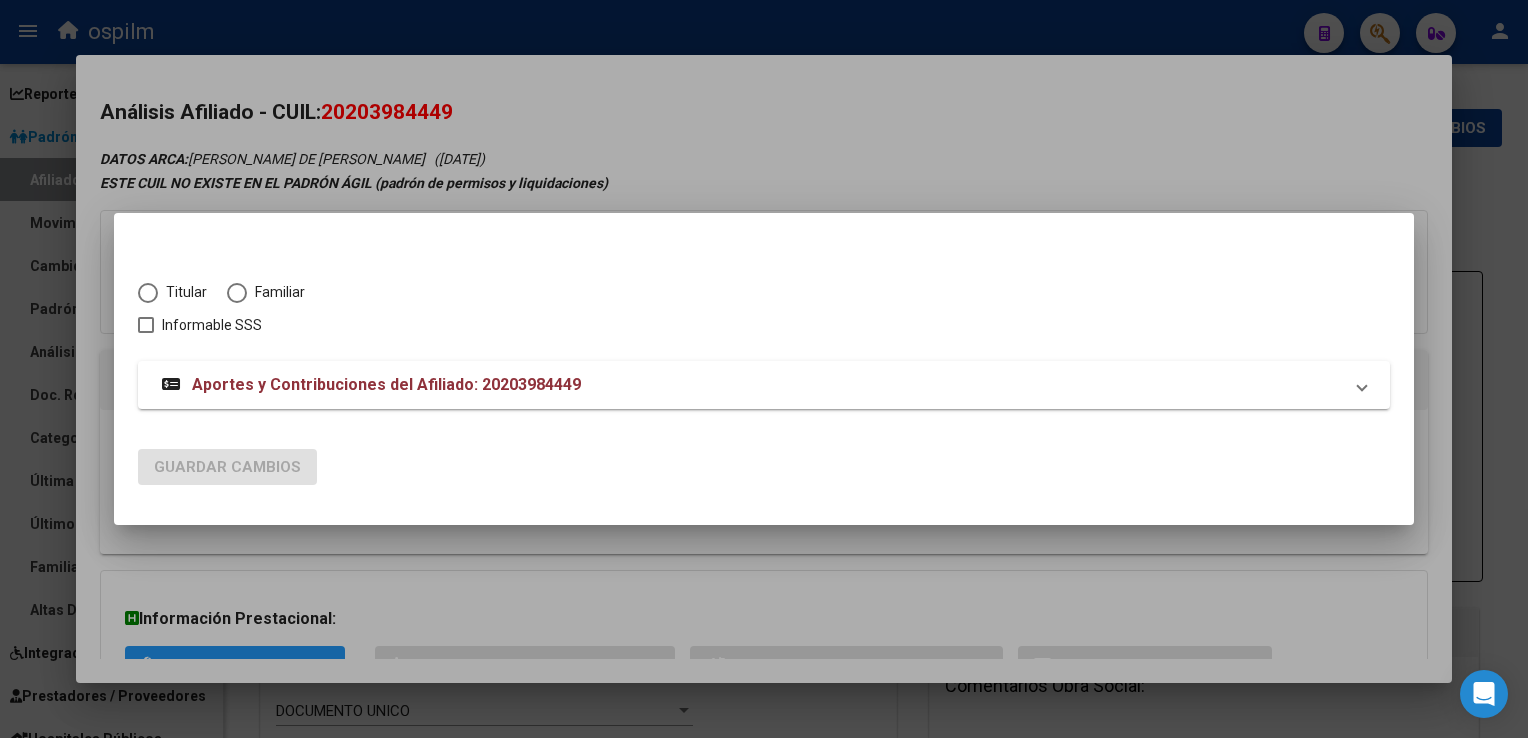 click at bounding box center [148, 293] 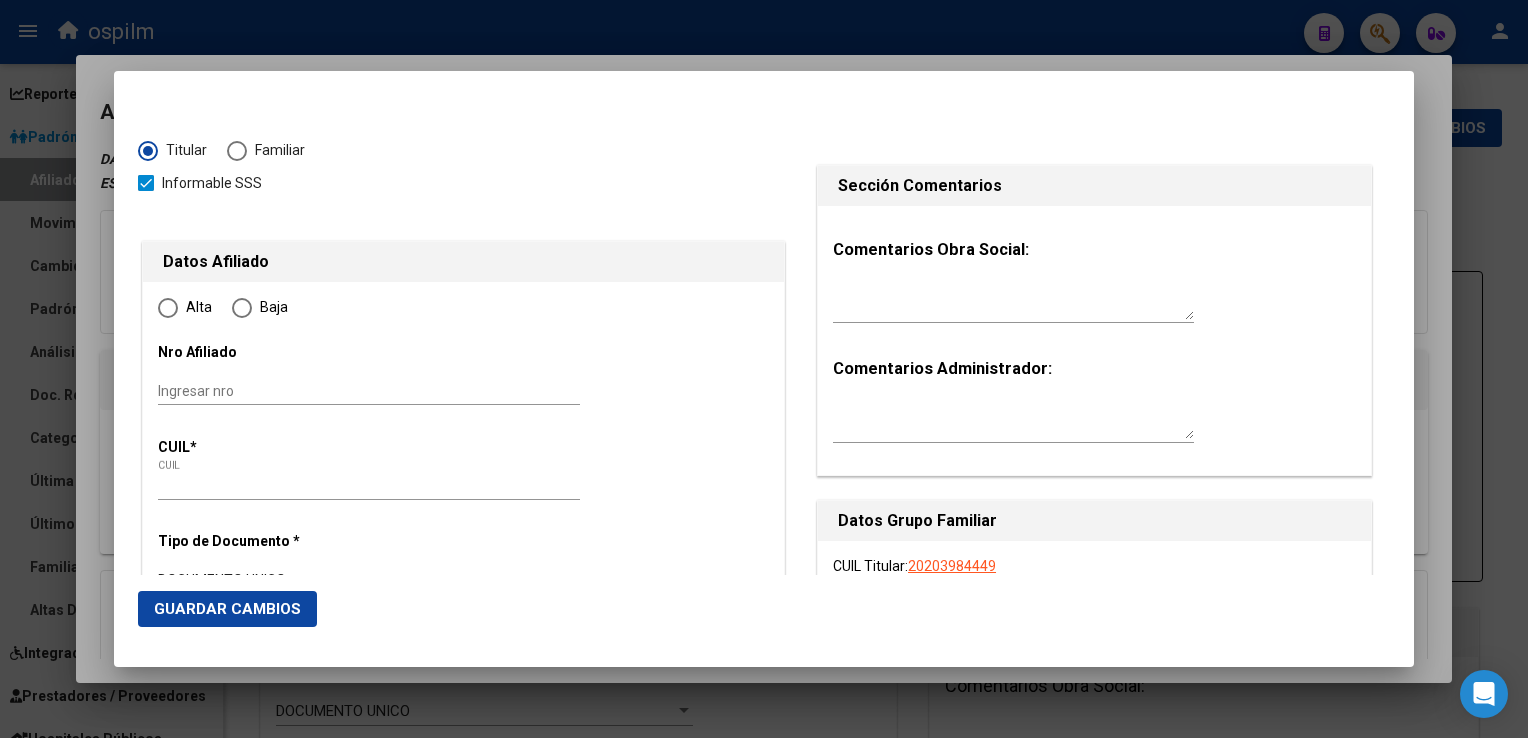 type on "20-20398444-9" 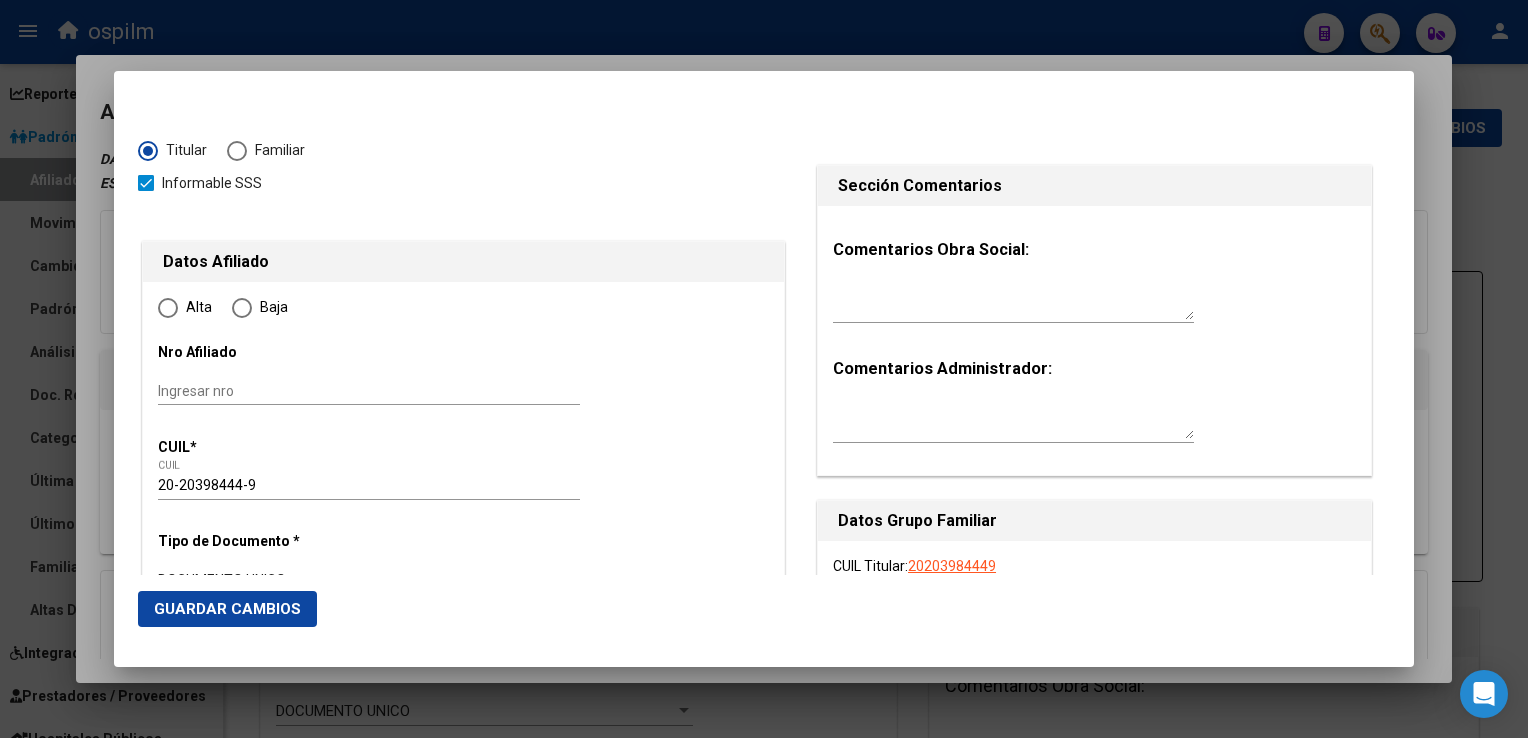 radio on "true" 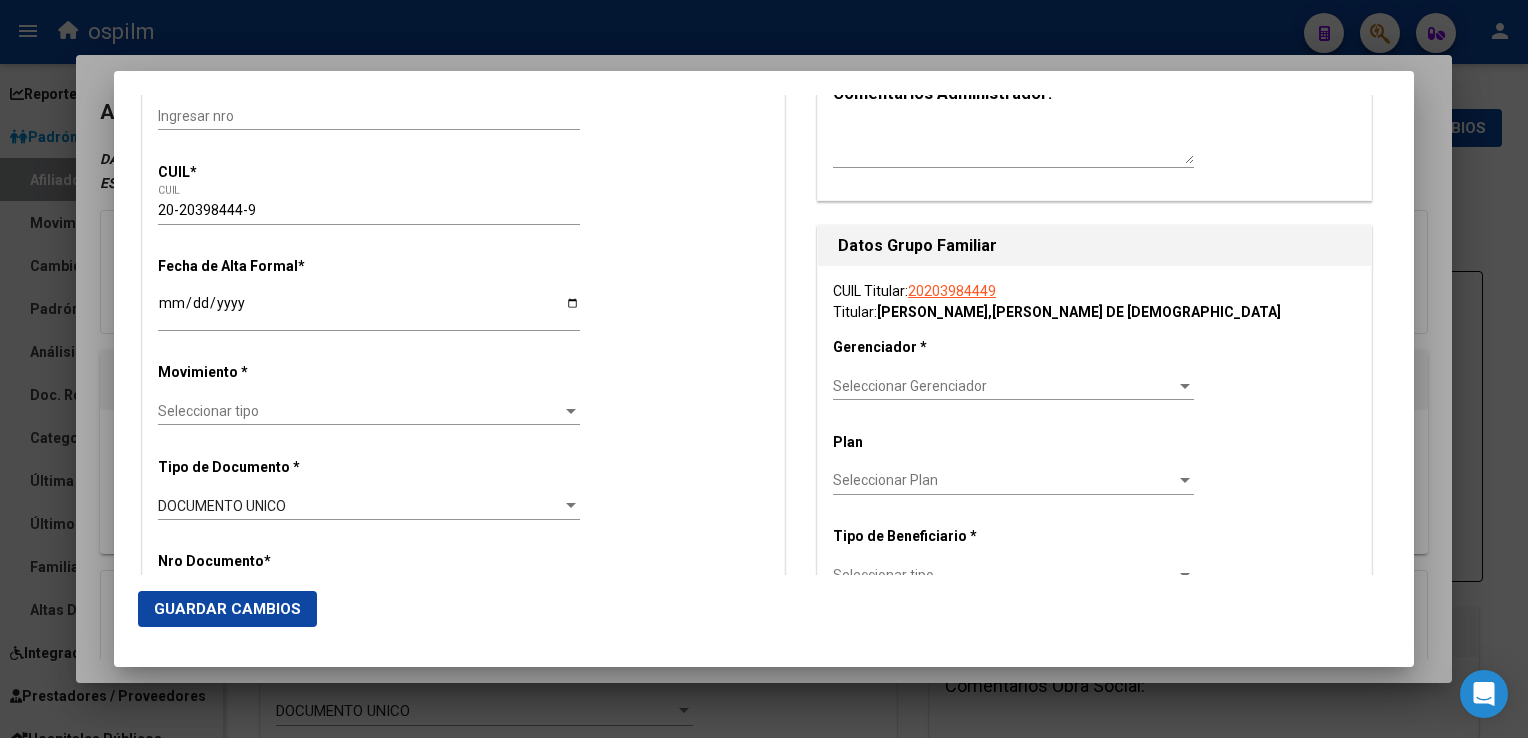 scroll, scrollTop: 280, scrollLeft: 0, axis: vertical 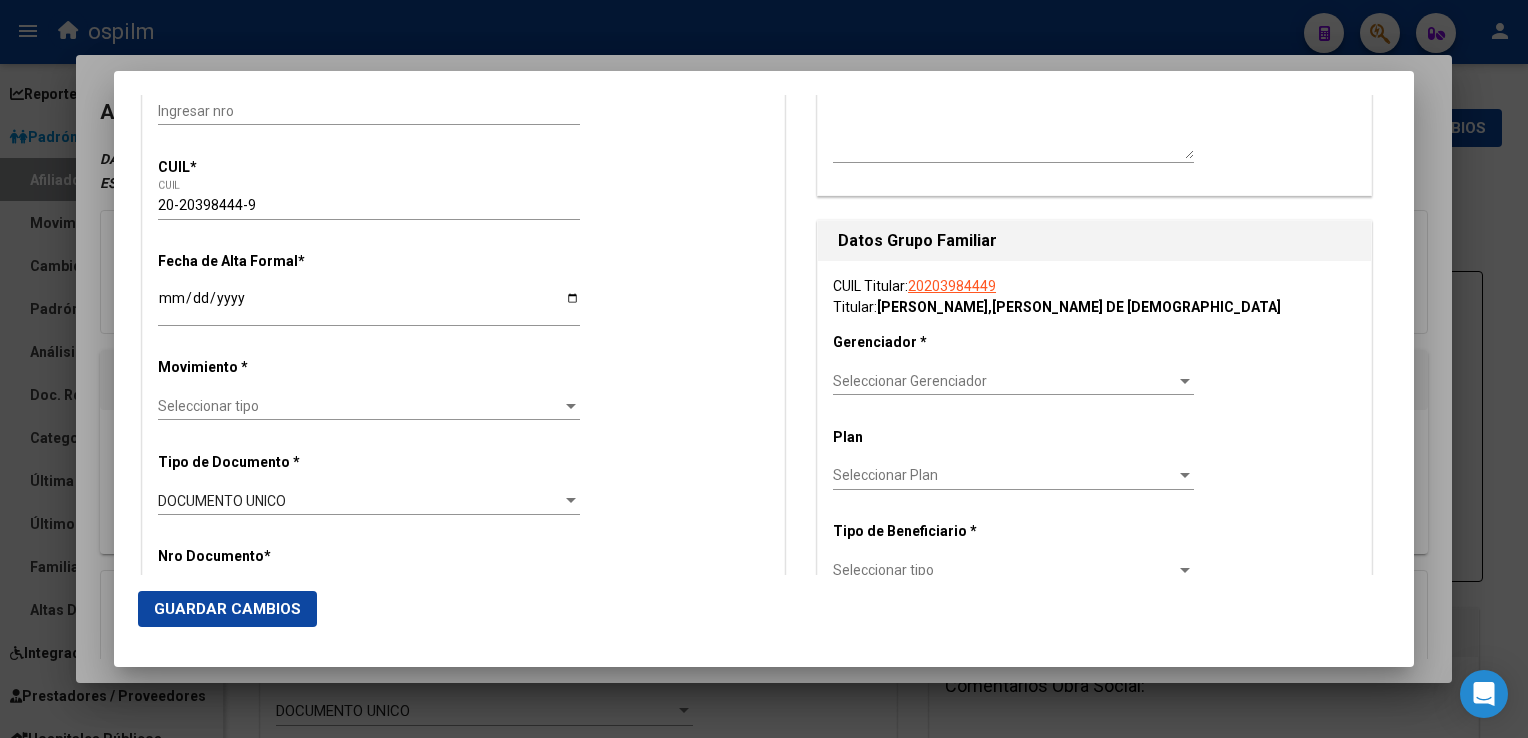 click on "Seleccionar Gerenciador" at bounding box center (1004, 381) 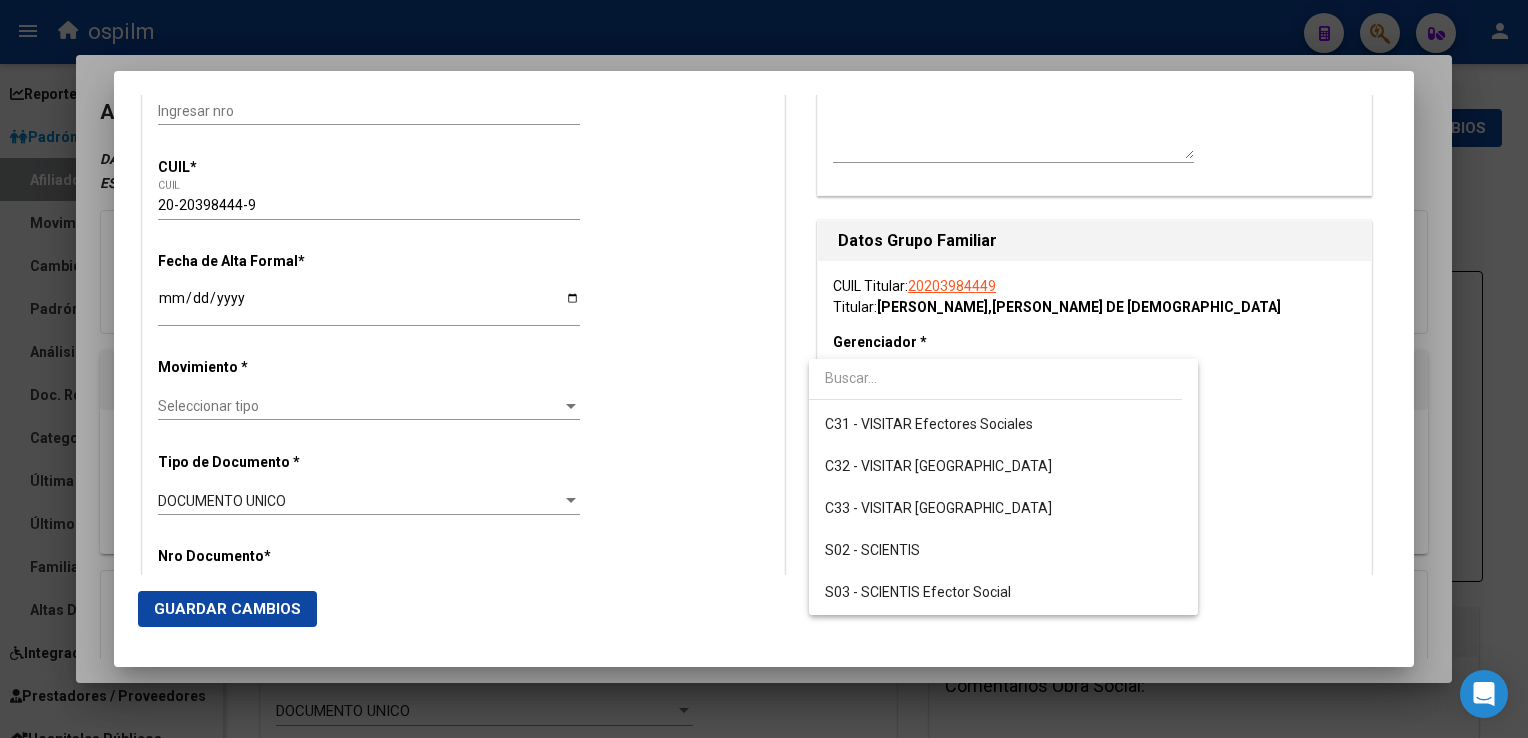 scroll, scrollTop: 248, scrollLeft: 0, axis: vertical 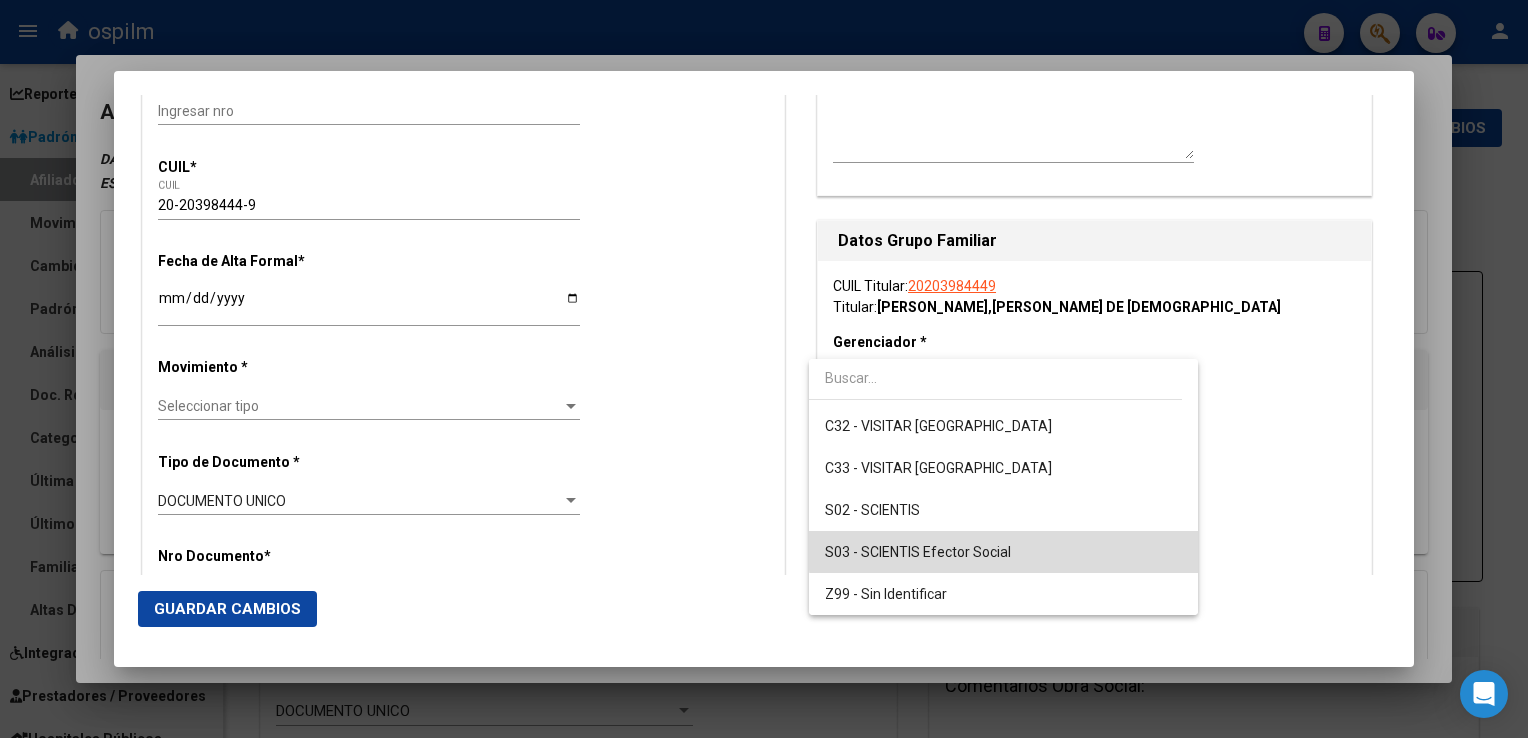 click on "S03 - SCIENTIS Efector Social" at bounding box center (1003, 552) 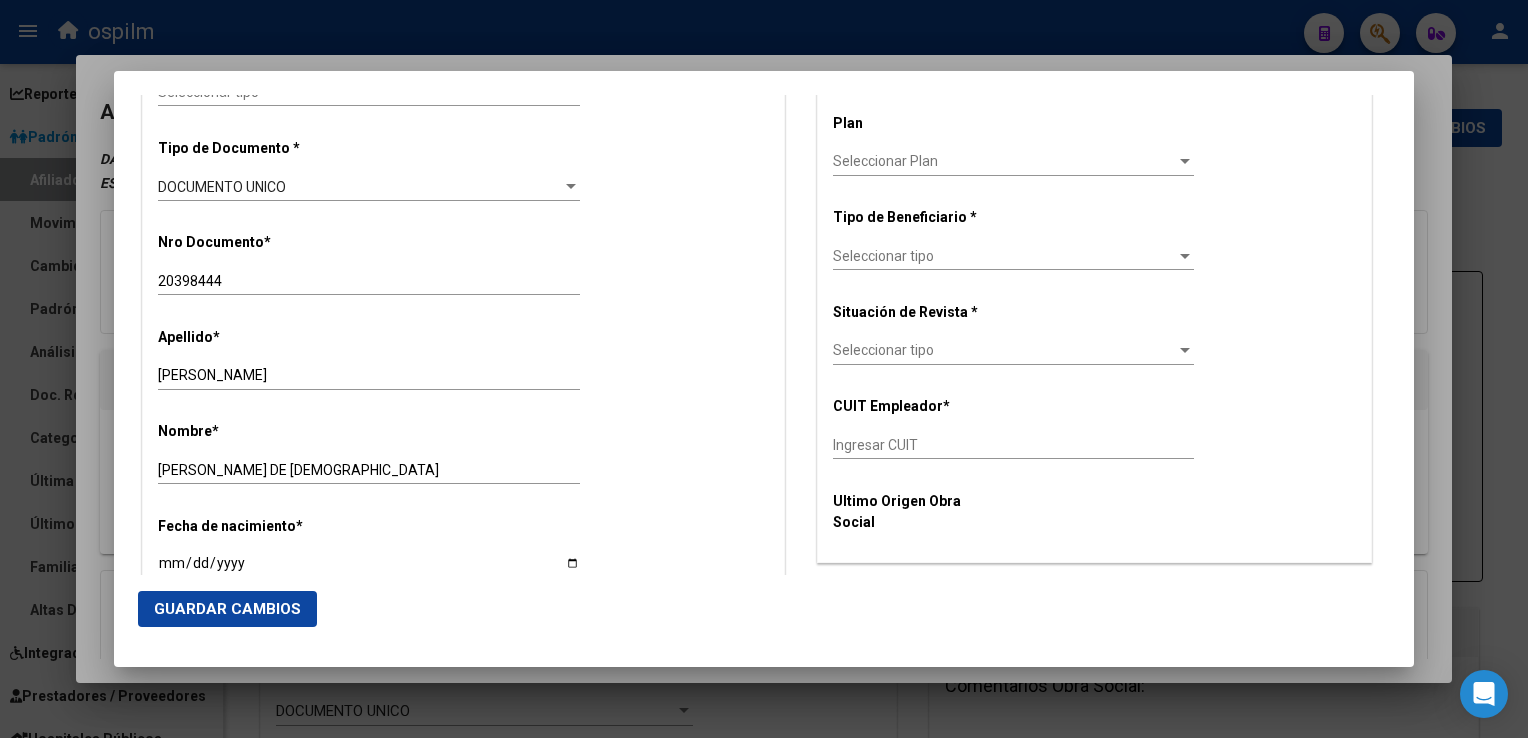 scroll, scrollTop: 605, scrollLeft: 0, axis: vertical 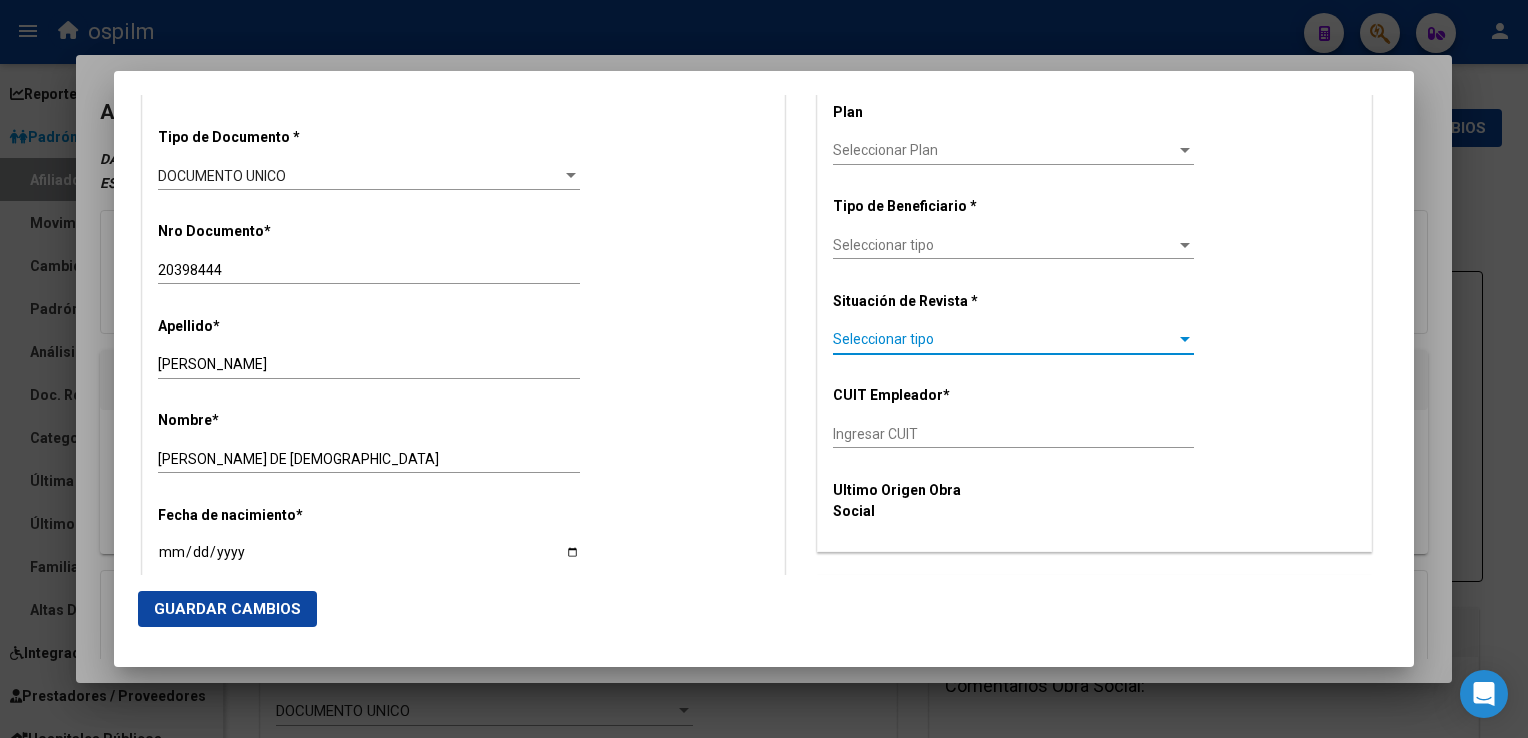 click on "Seleccionar tipo" at bounding box center [1004, 339] 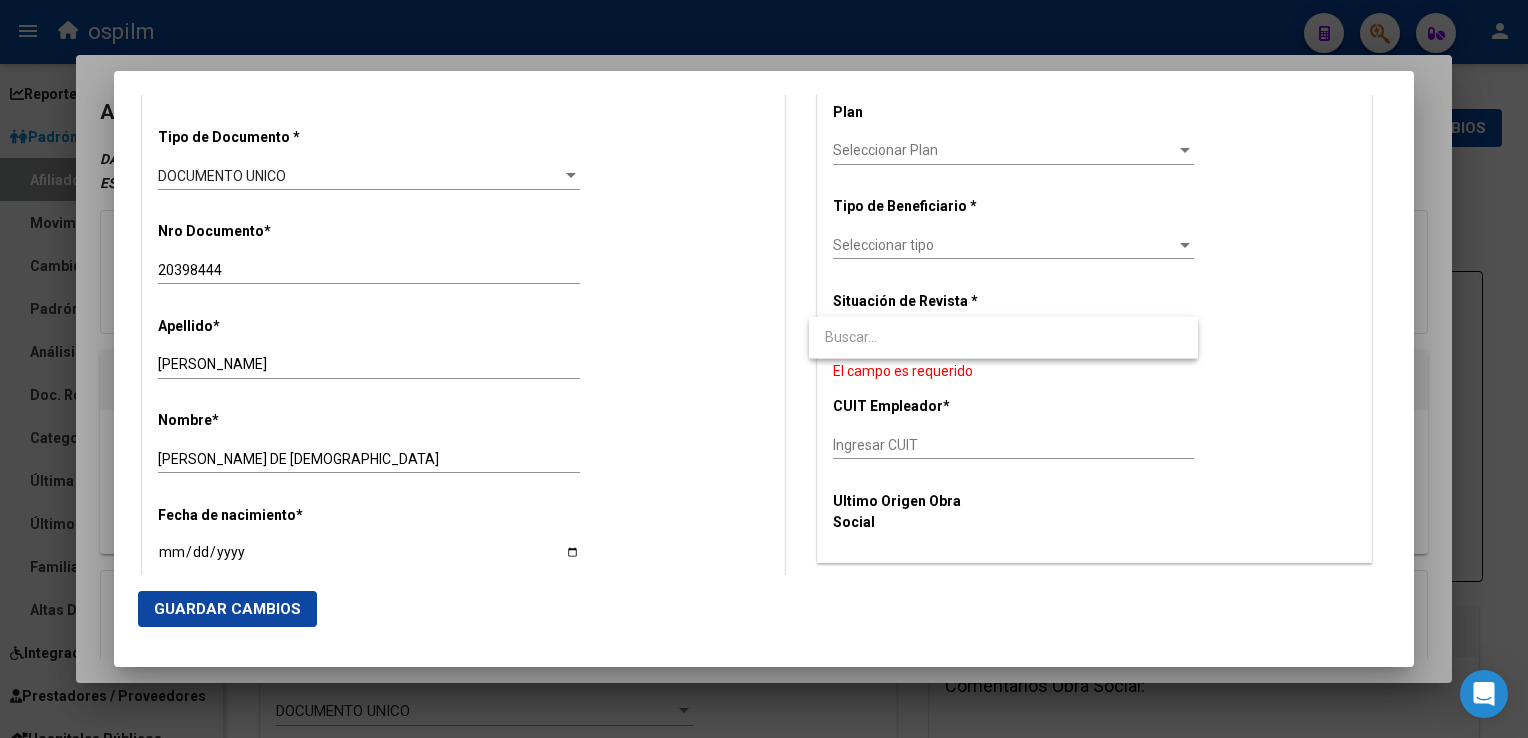 click at bounding box center (764, 369) 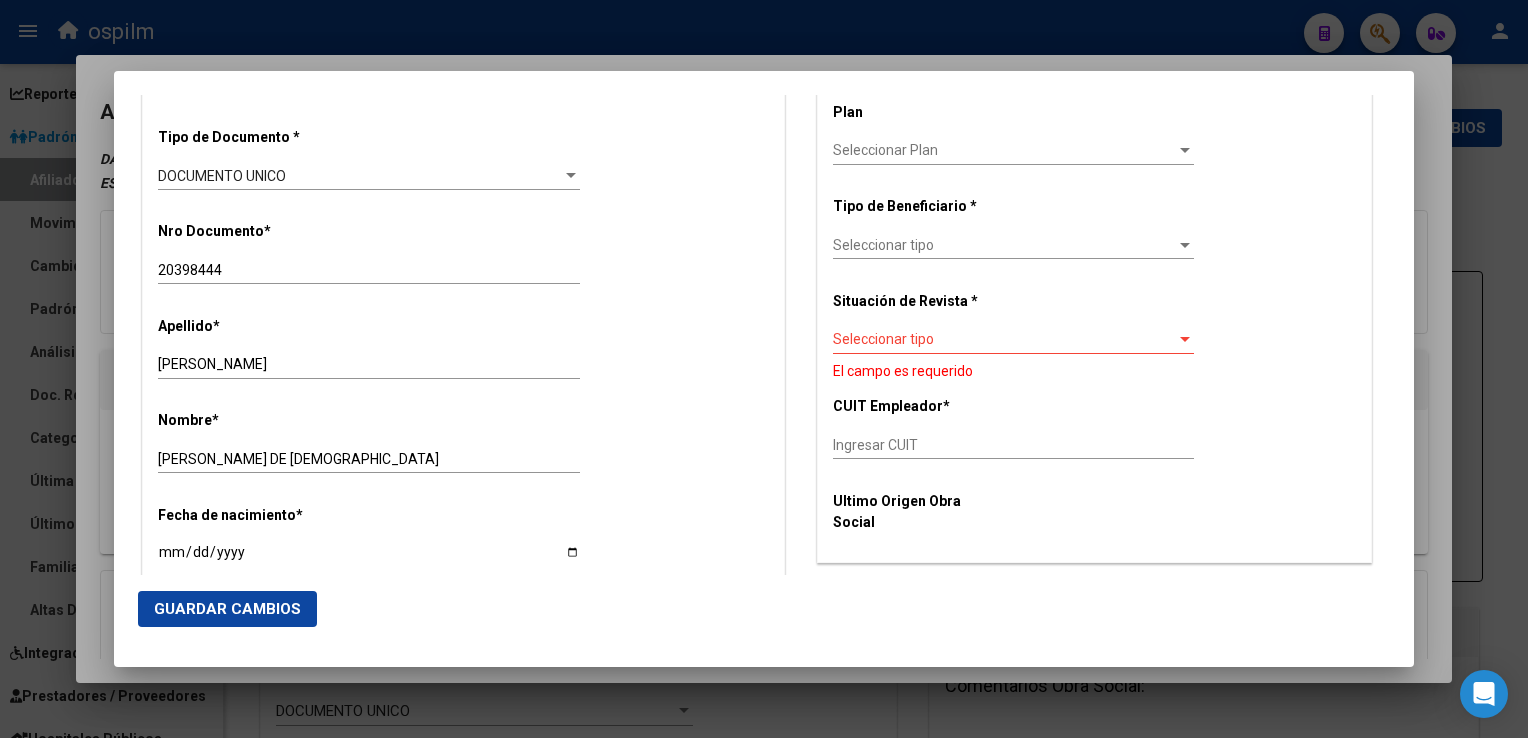 click on "Seleccionar tipo Seleccionar tipo" at bounding box center [1013, 245] 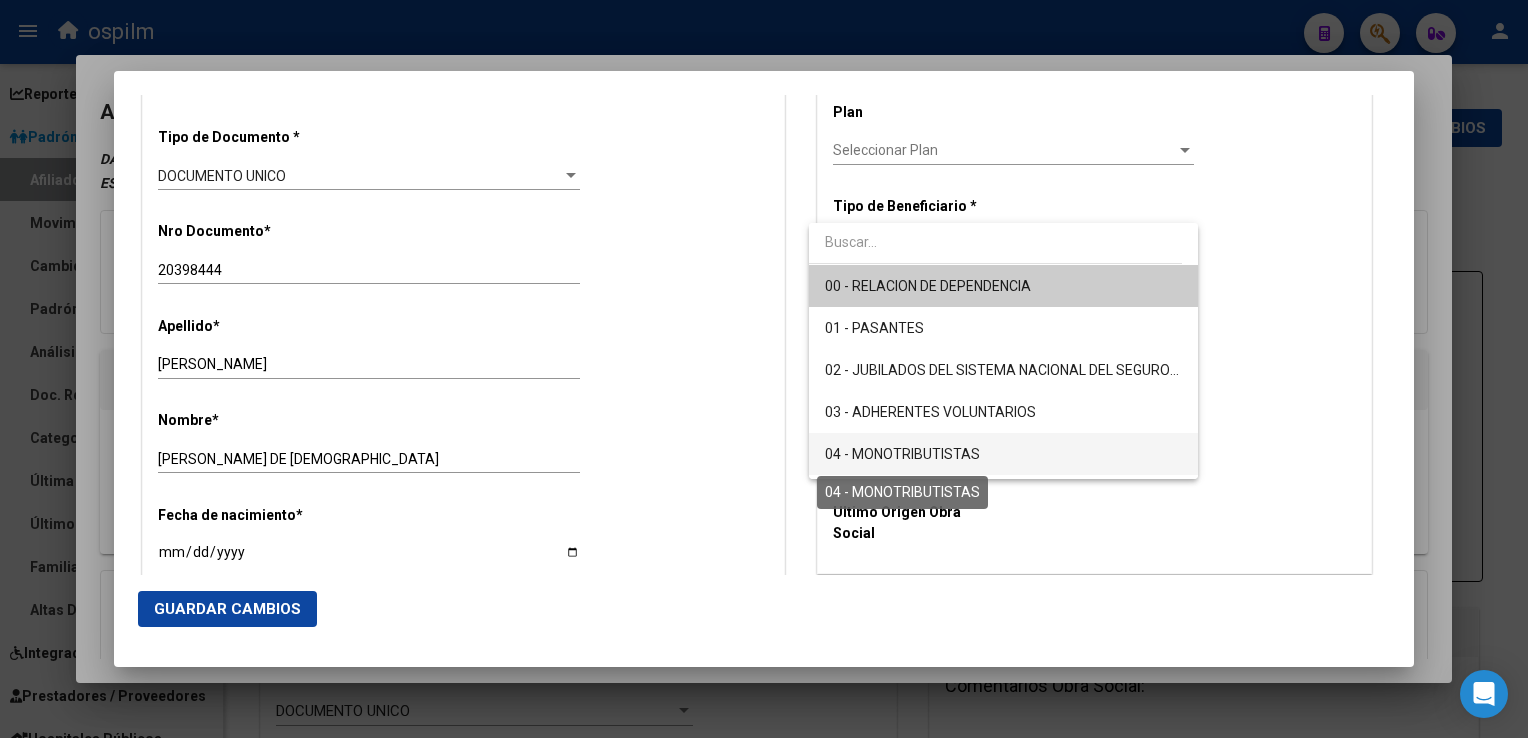 click on "04 - MONOTRIBUTISTAS" at bounding box center (902, 454) 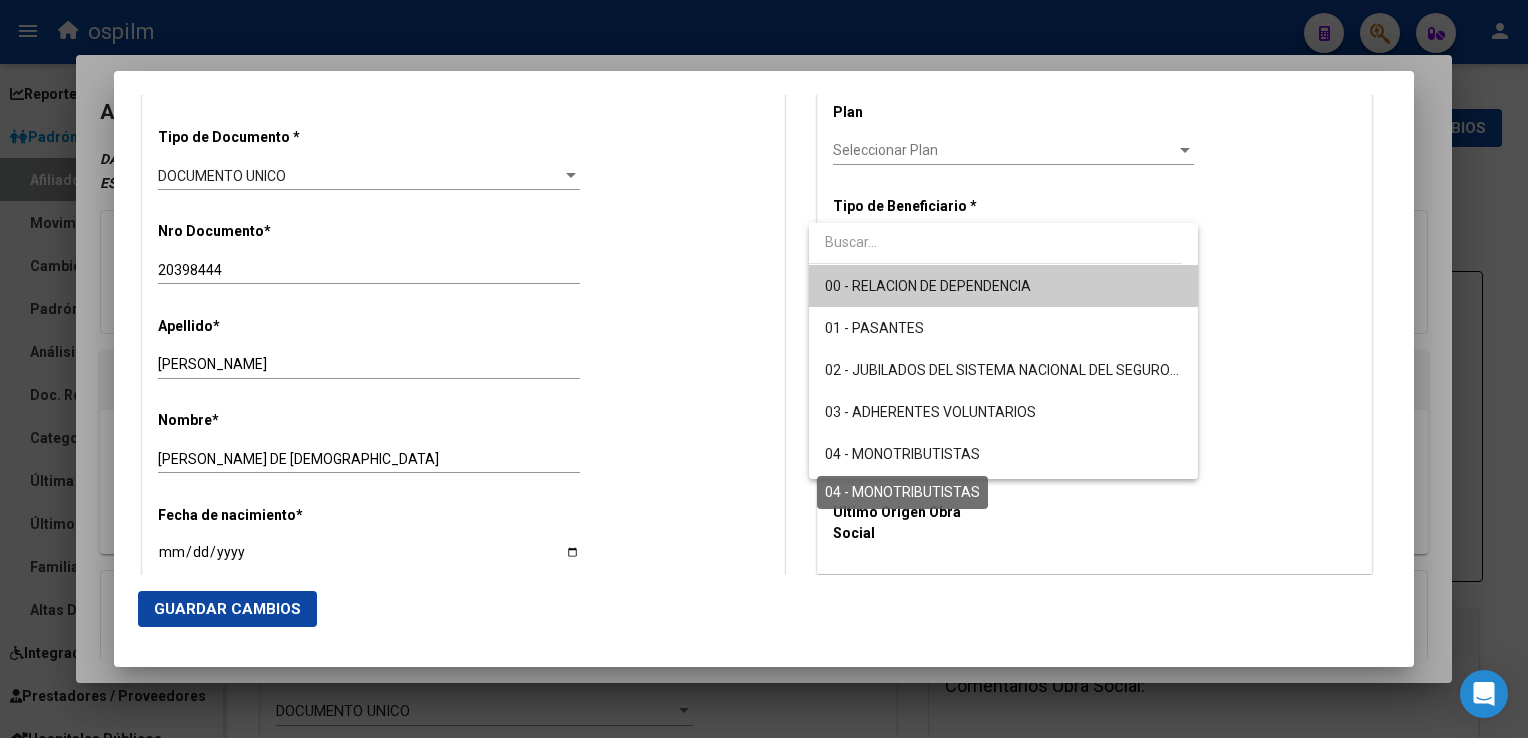 type on "20-20398444-9" 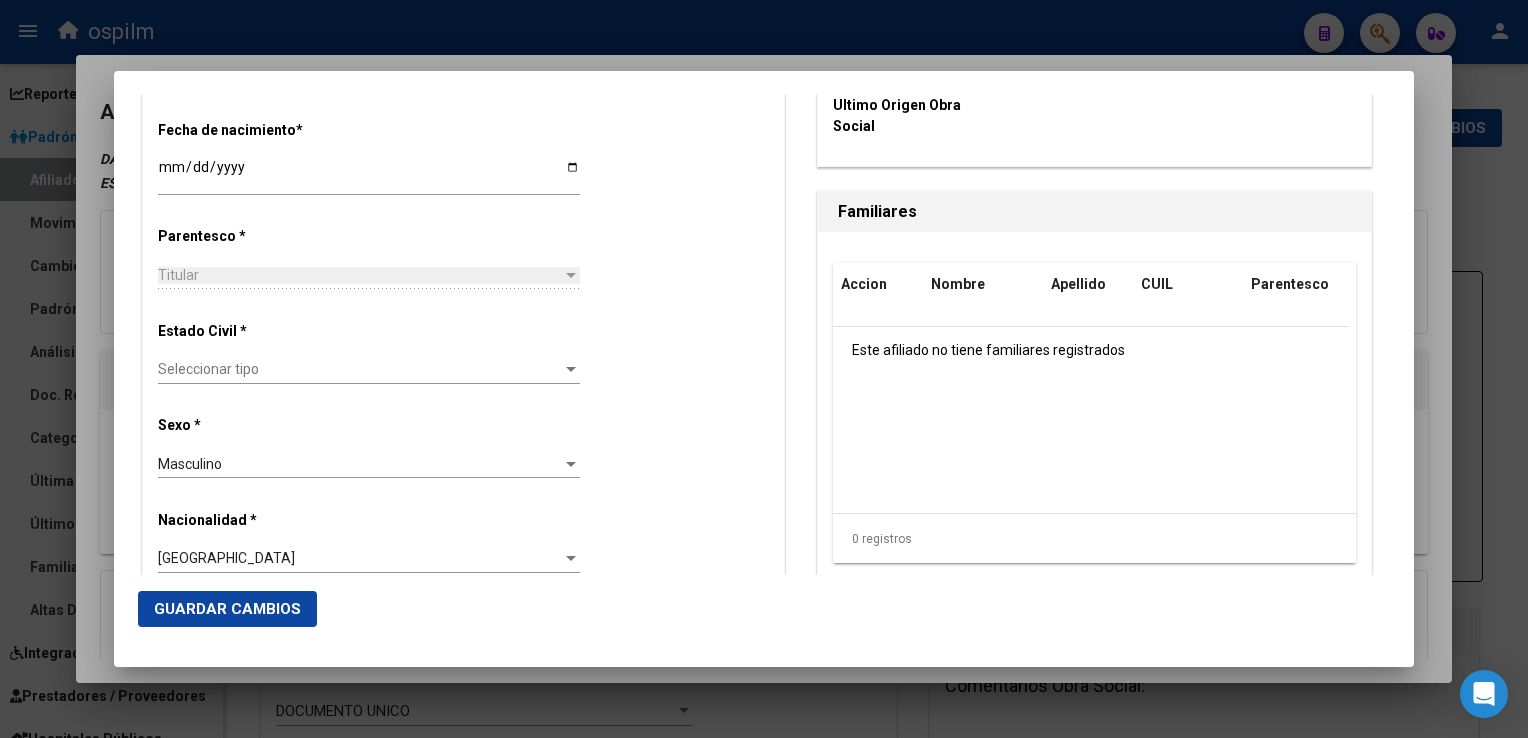 scroll, scrollTop: 1006, scrollLeft: 0, axis: vertical 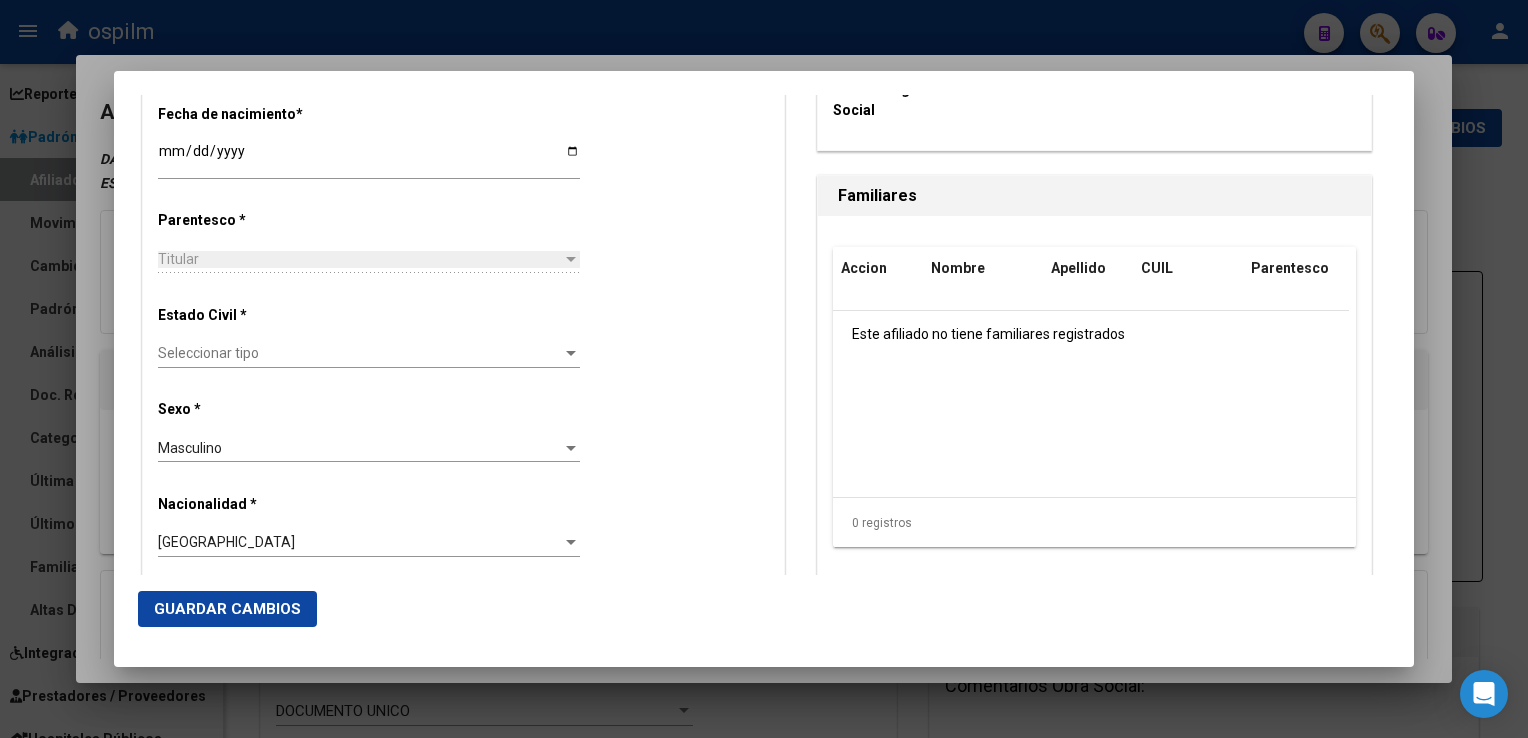 click on "Seleccionar tipo" at bounding box center (360, 353) 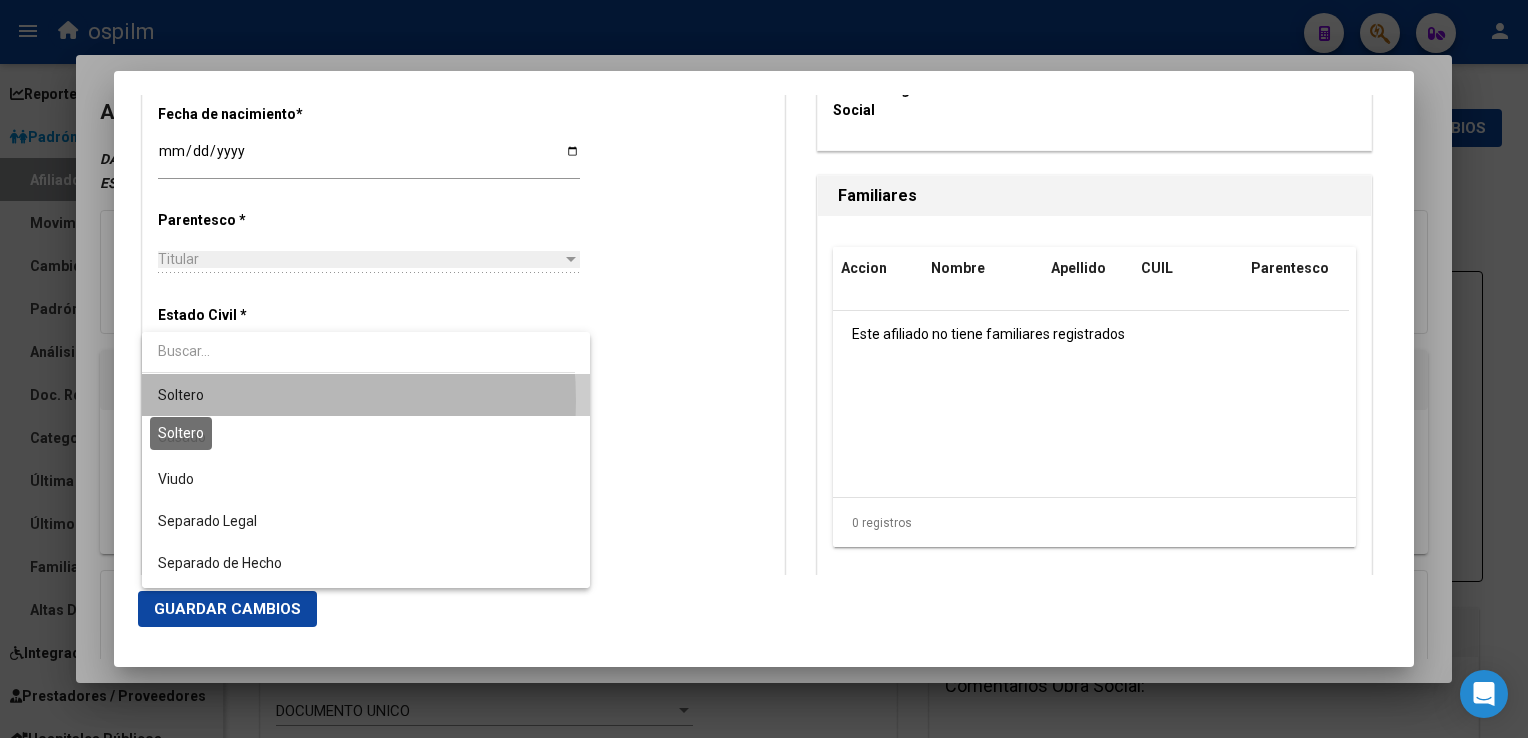 click on "Soltero" at bounding box center [181, 395] 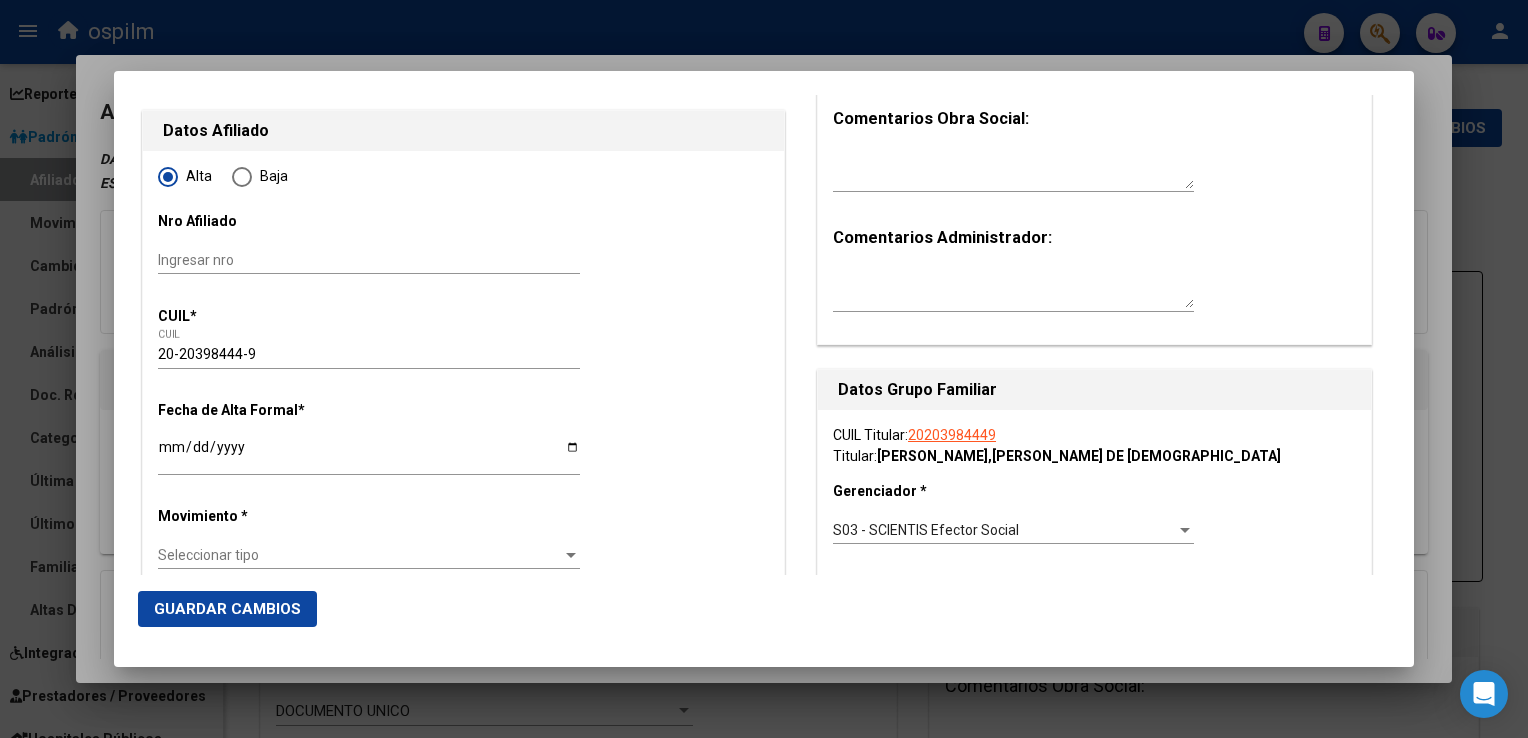 scroll, scrollTop: 147, scrollLeft: 0, axis: vertical 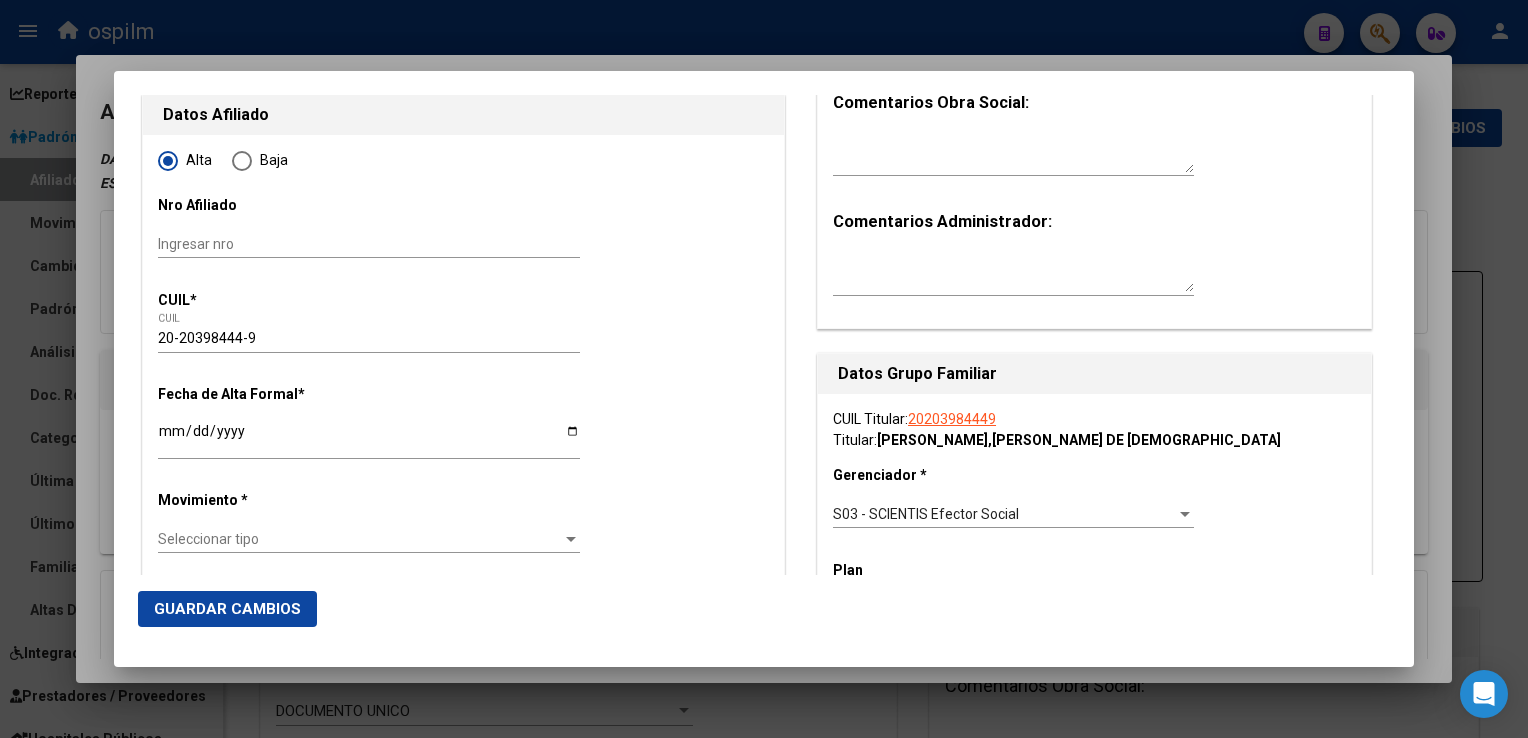 click on "Ingresar fecha" at bounding box center [369, 438] 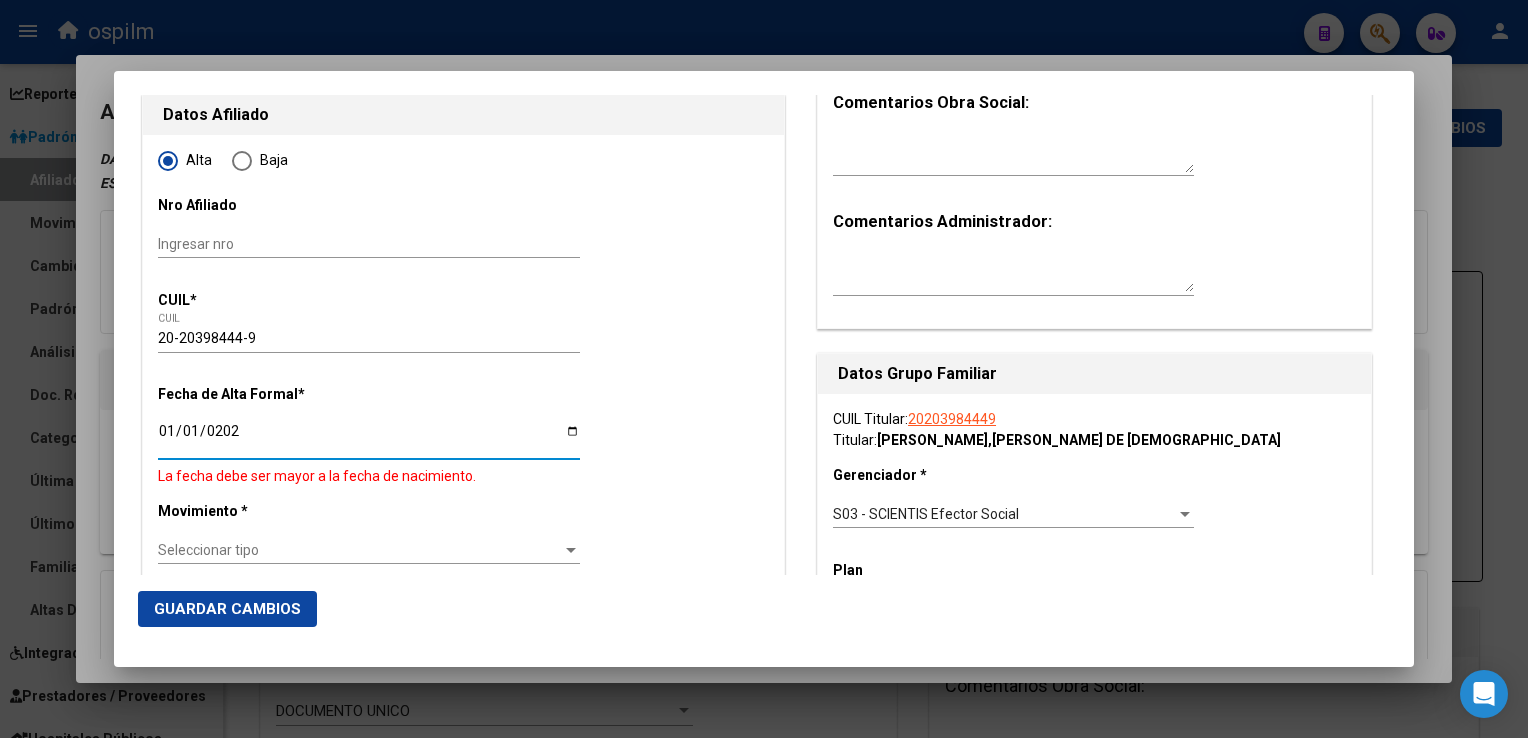 type on "[DATE]" 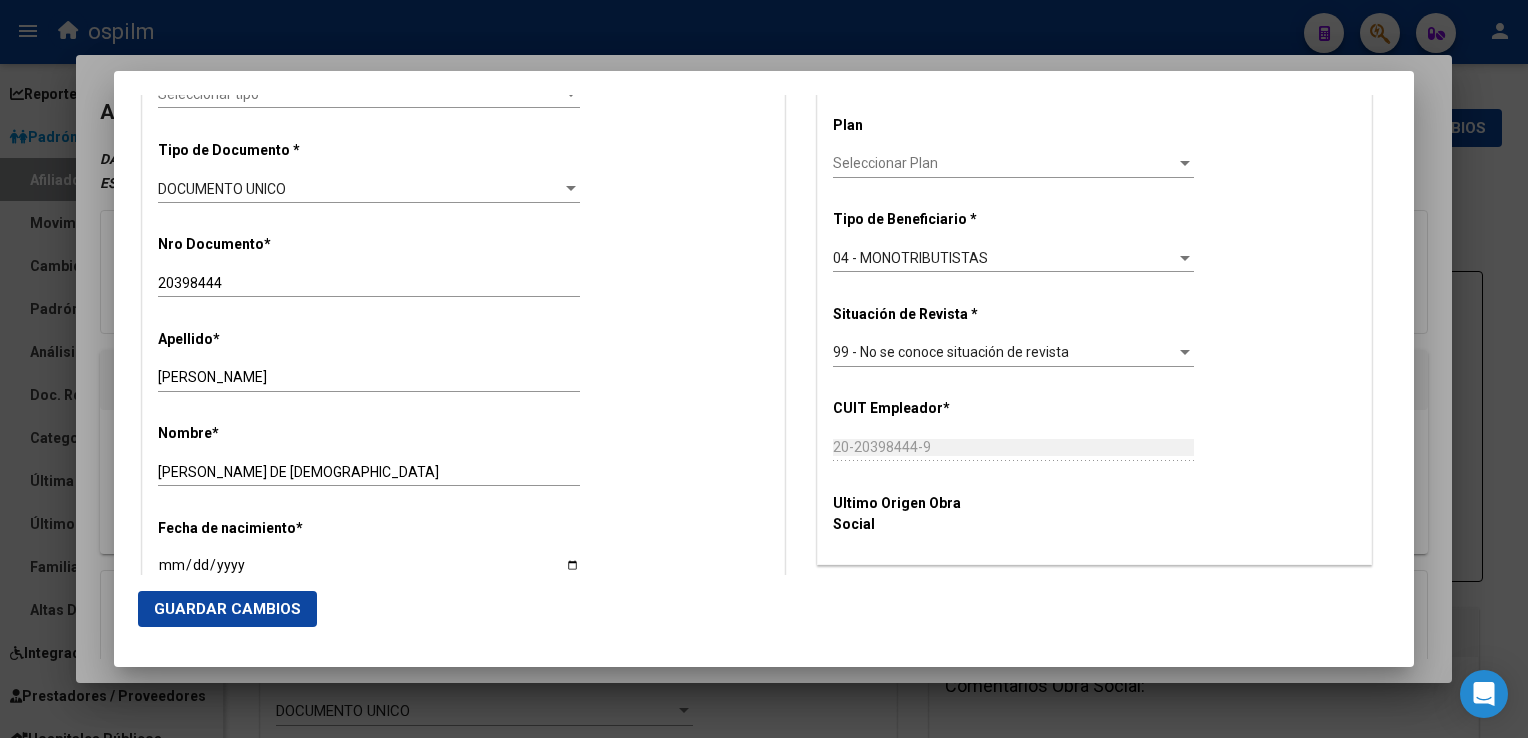 scroll, scrollTop: 447, scrollLeft: 0, axis: vertical 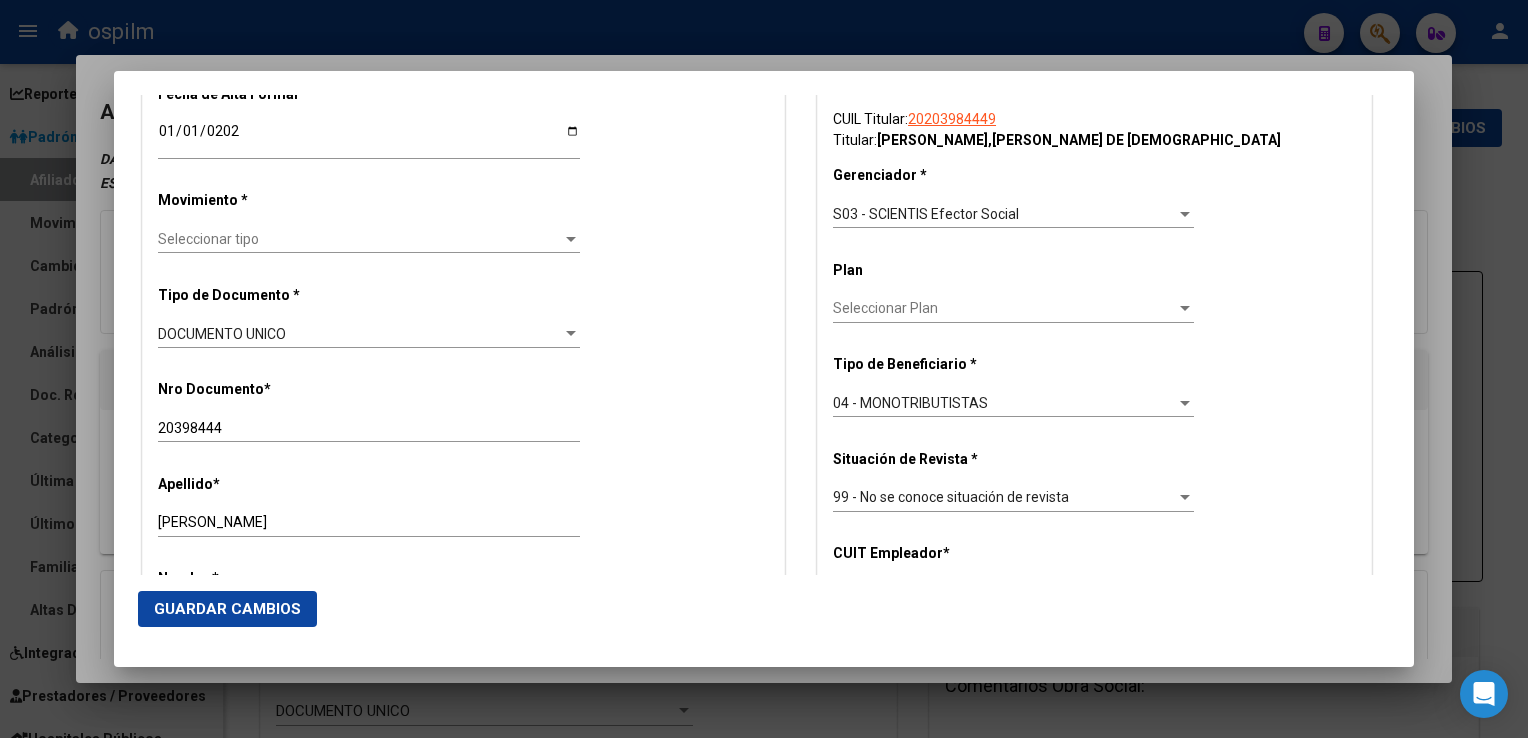 click on "Seleccionar tipo" at bounding box center [360, 239] 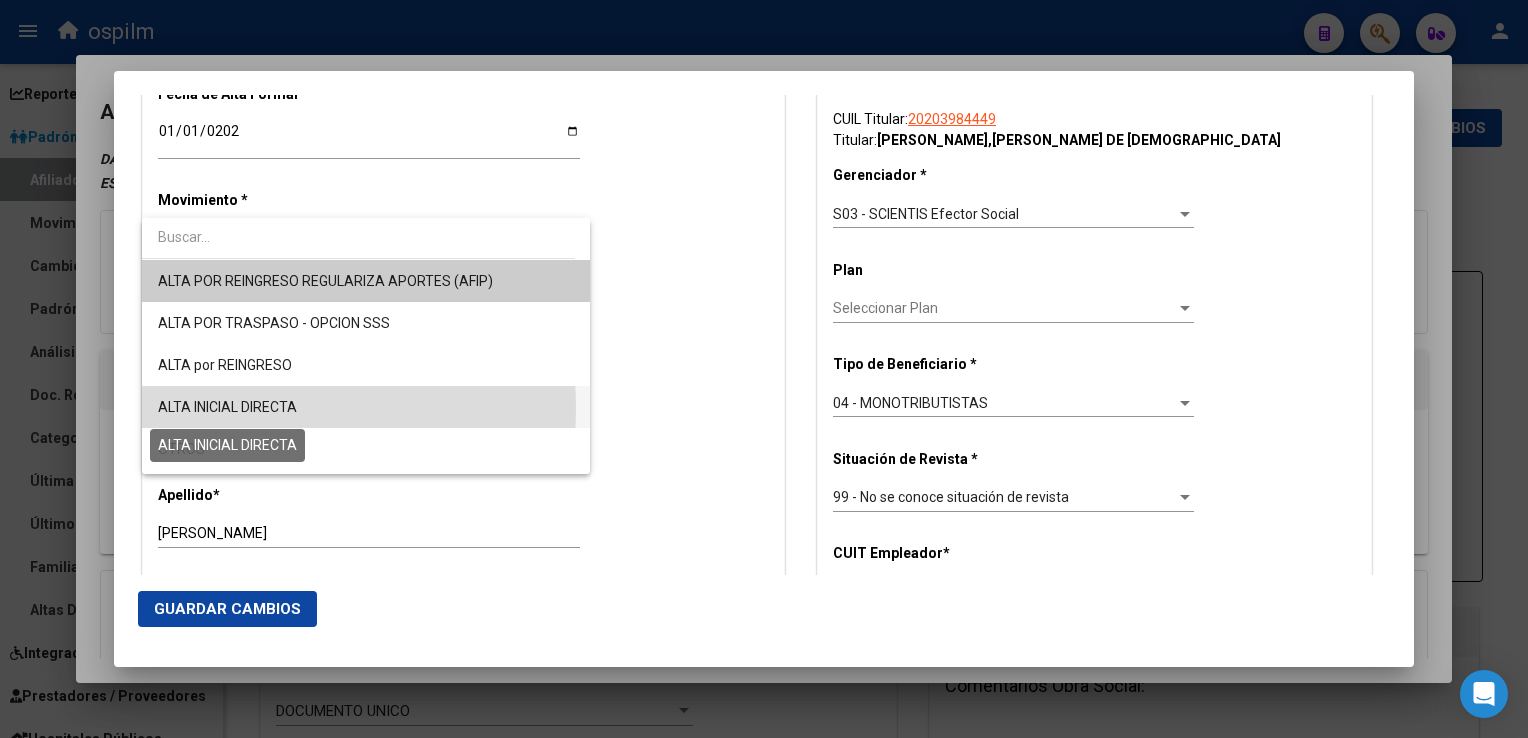 click on "ALTA INICIAL DIRECTA" at bounding box center (227, 407) 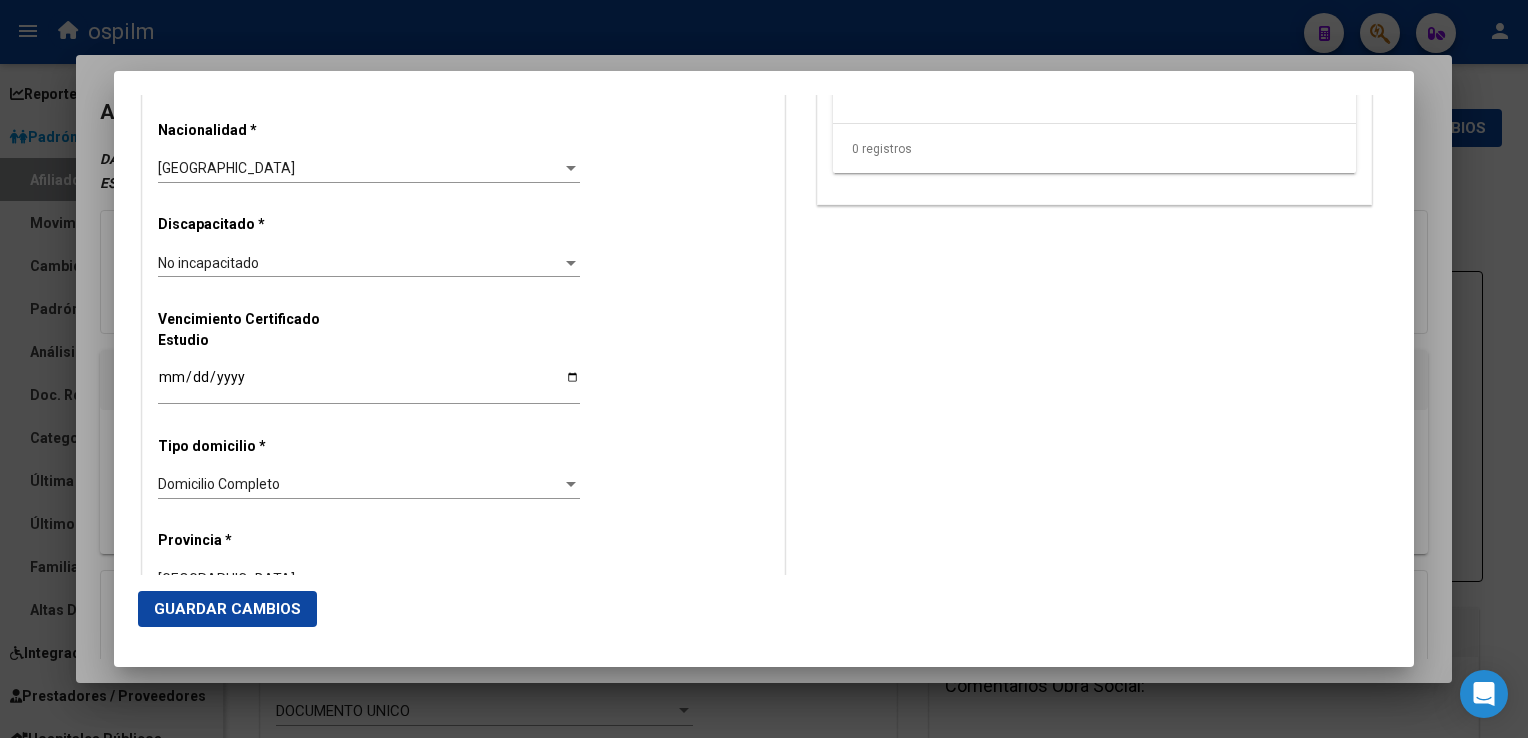 scroll, scrollTop: 2476, scrollLeft: 0, axis: vertical 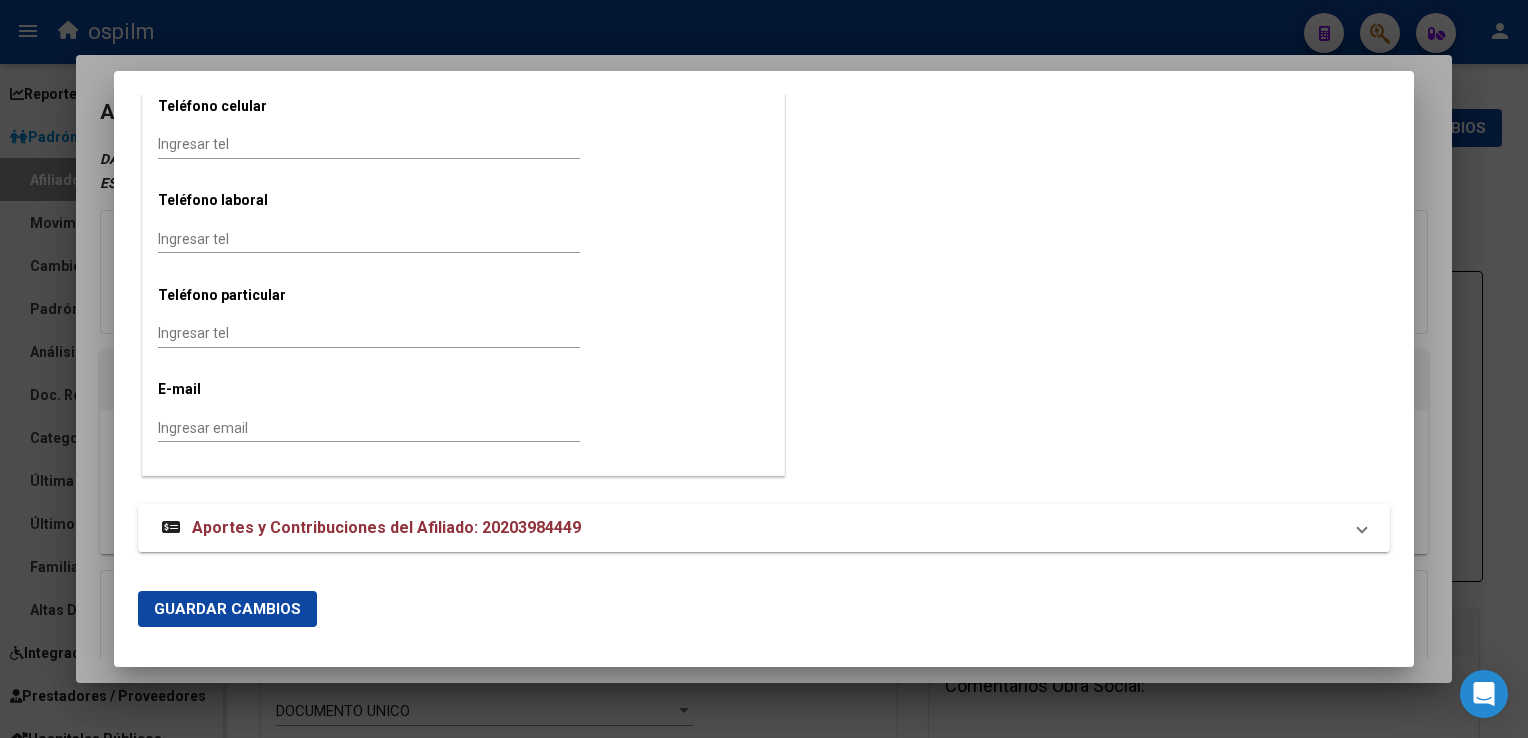 drag, startPoint x: 208, startPoint y: 604, endPoint x: 288, endPoint y: 538, distance: 103.711136 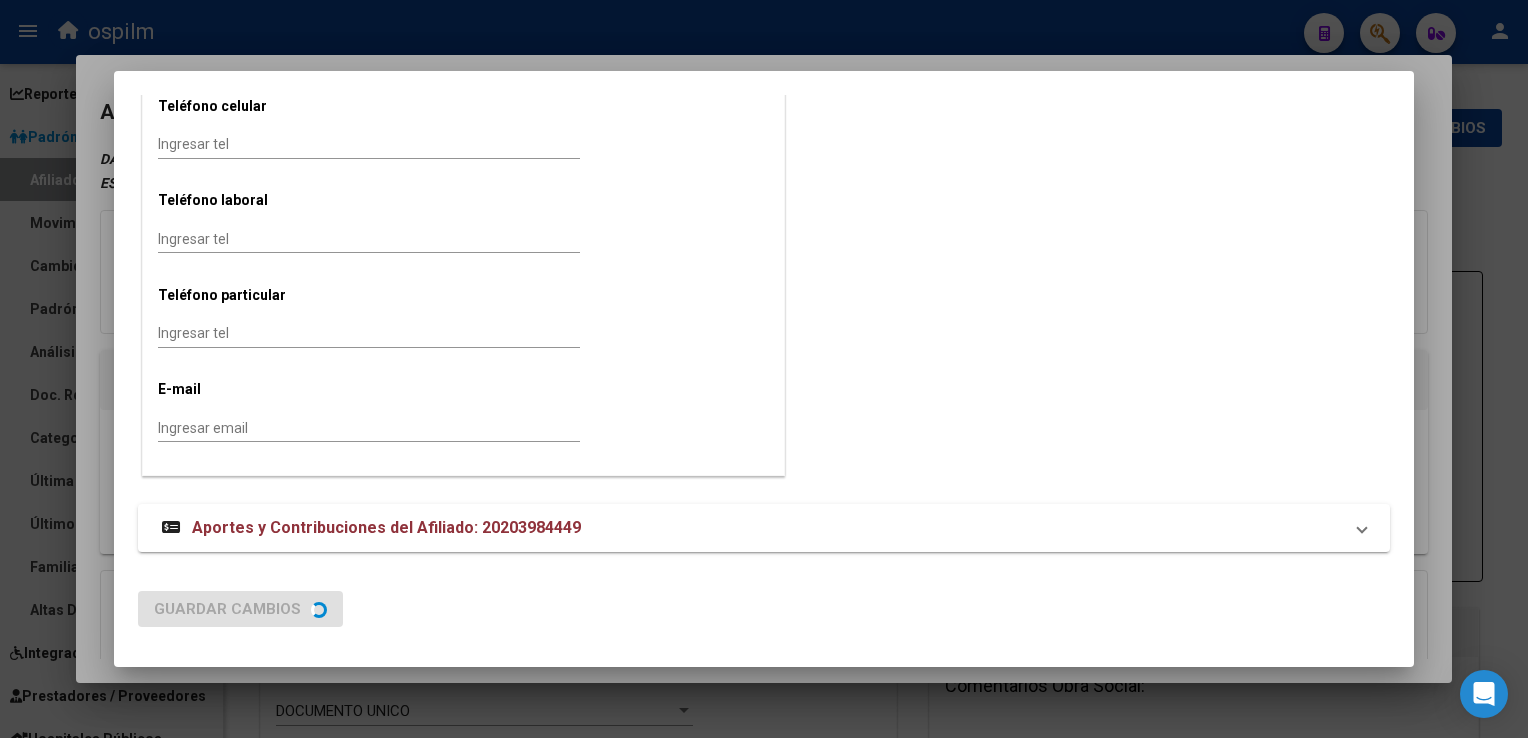 scroll, scrollTop: 0, scrollLeft: 0, axis: both 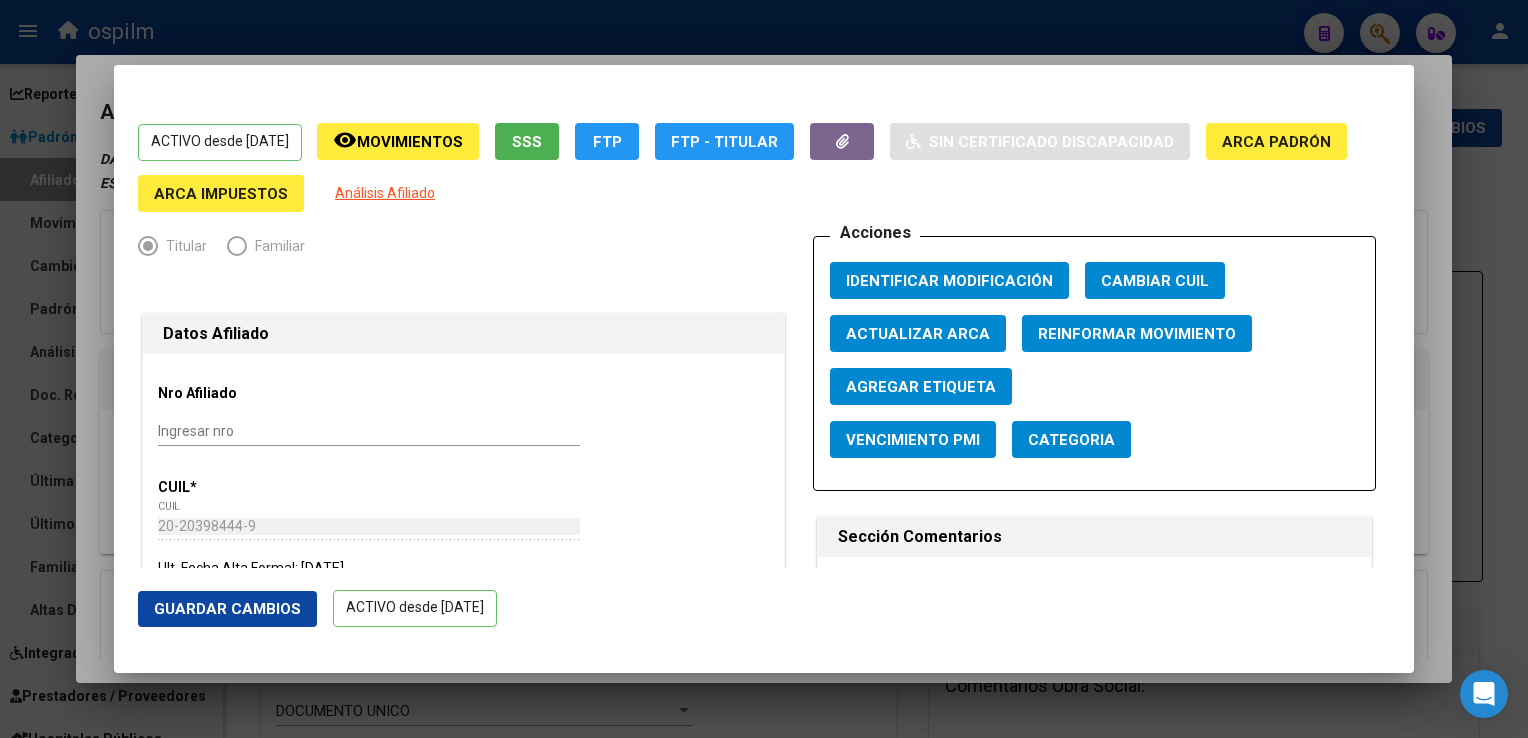 click at bounding box center (764, 369) 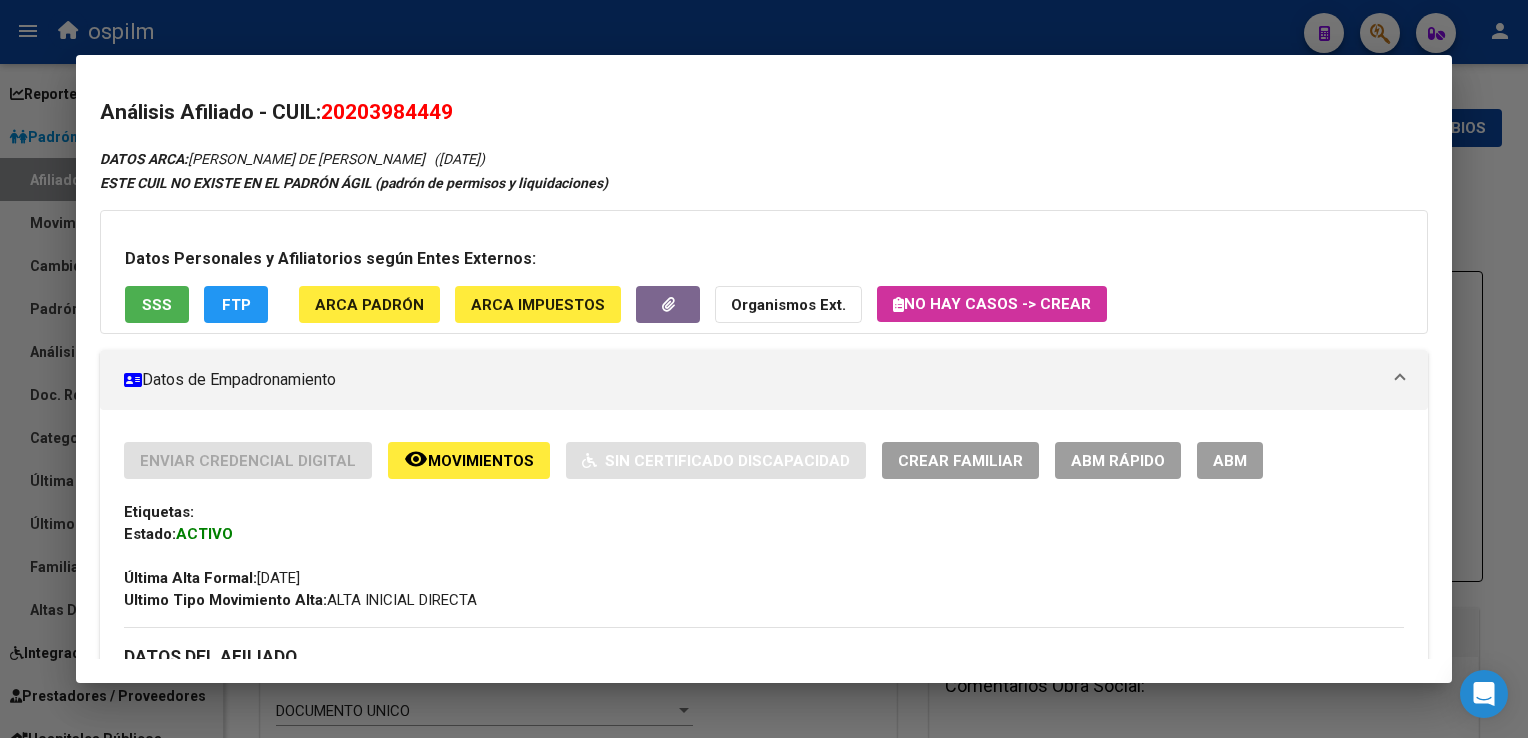 click on "Movimientos" 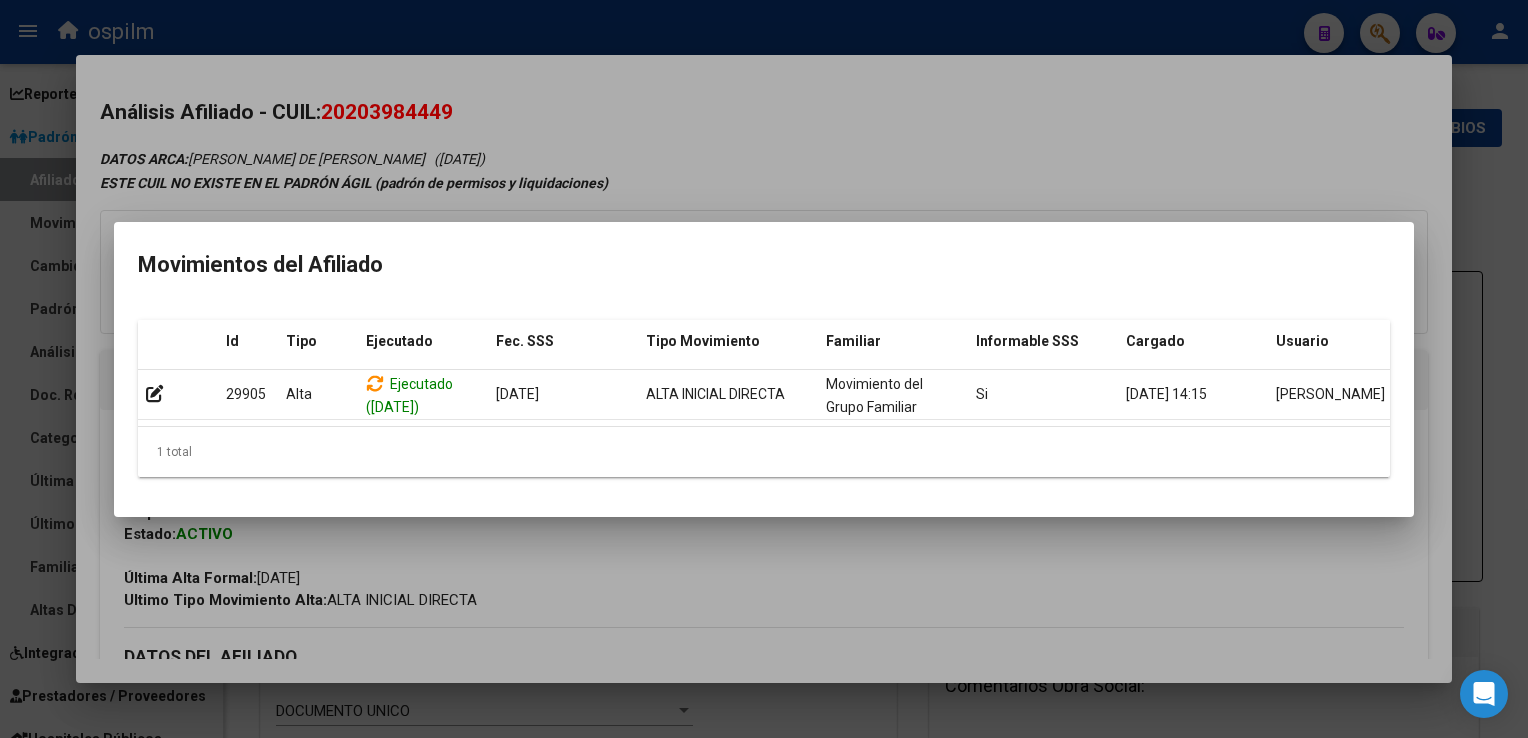 drag, startPoint x: 942, startPoint y: 114, endPoint x: 653, endPoint y: 101, distance: 289.29224 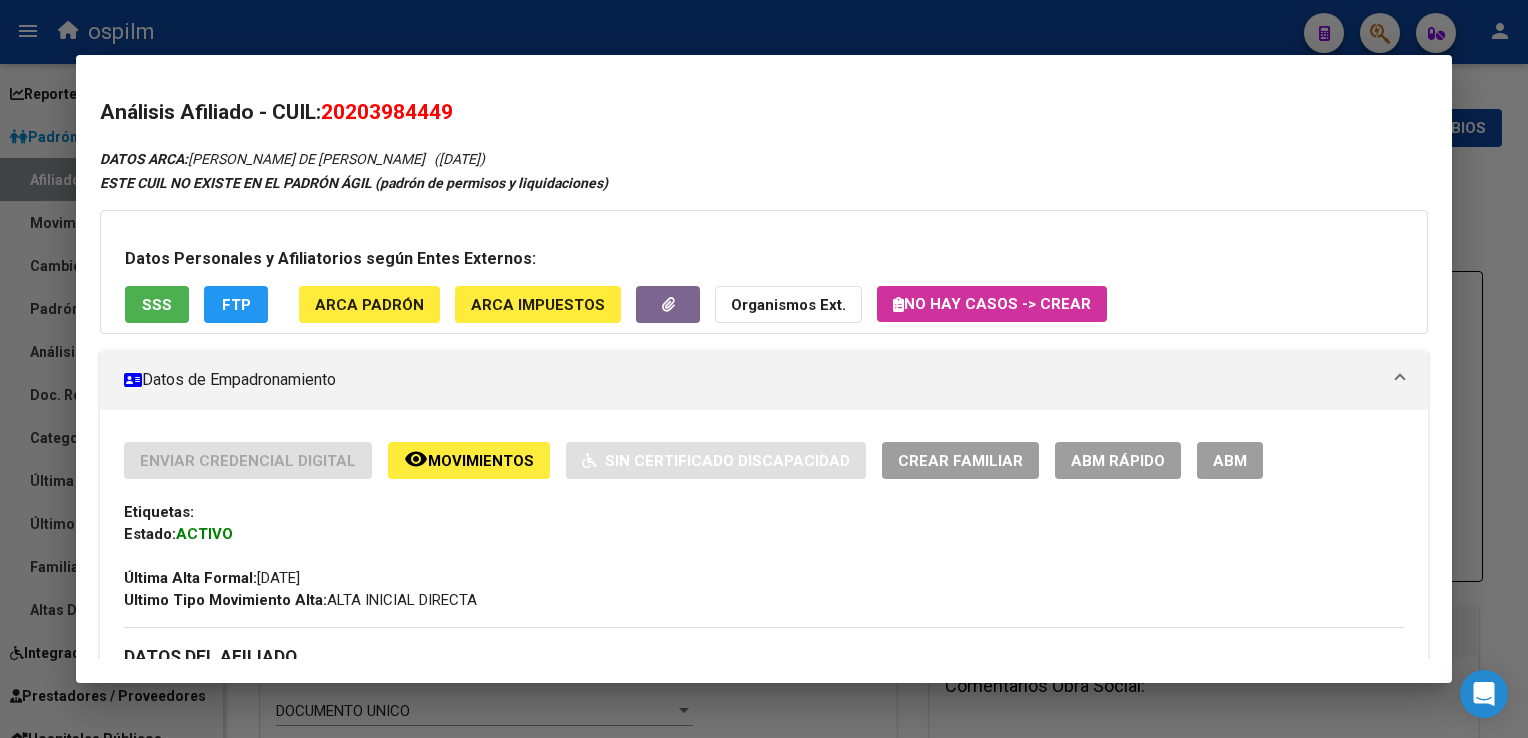 click on "SSS" at bounding box center (157, 305) 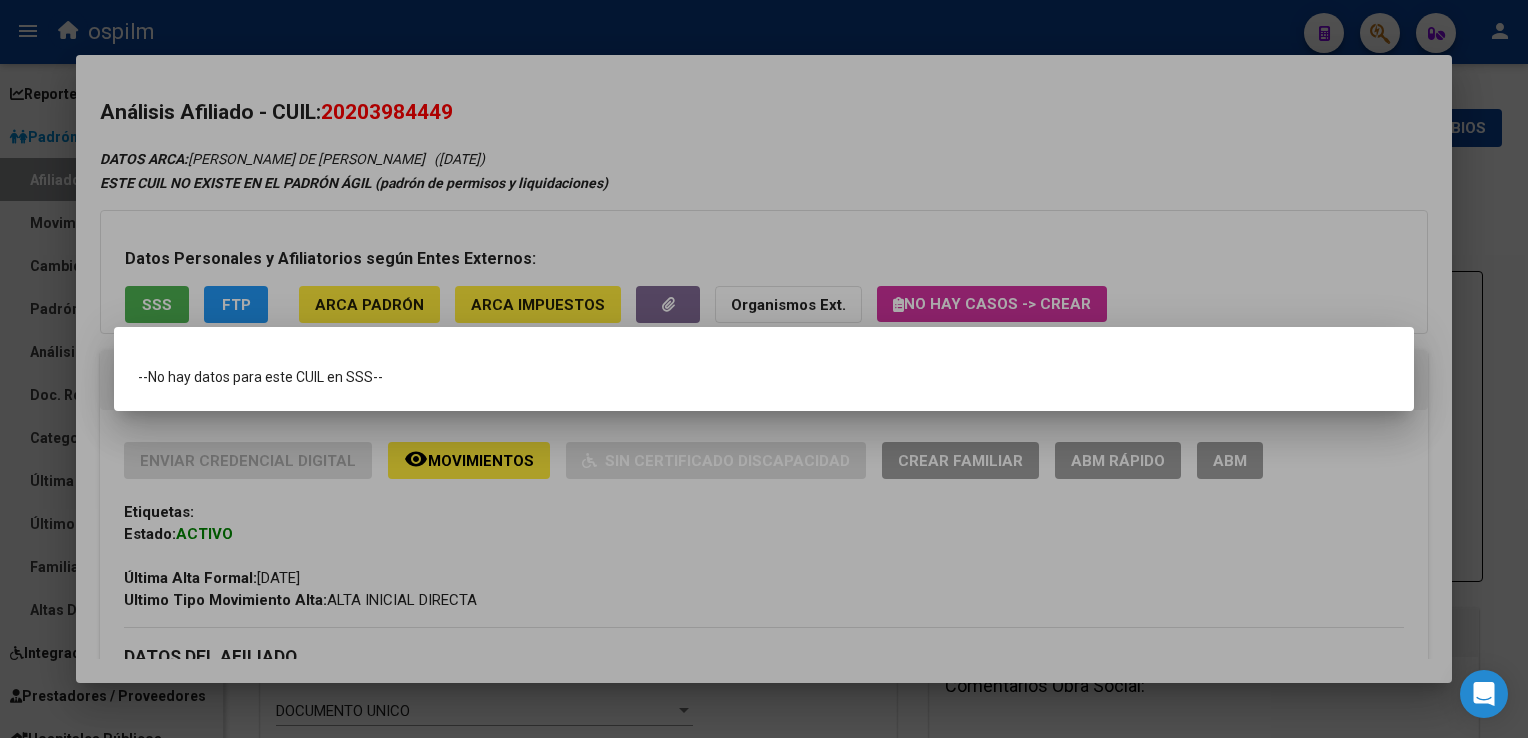 click at bounding box center (764, 369) 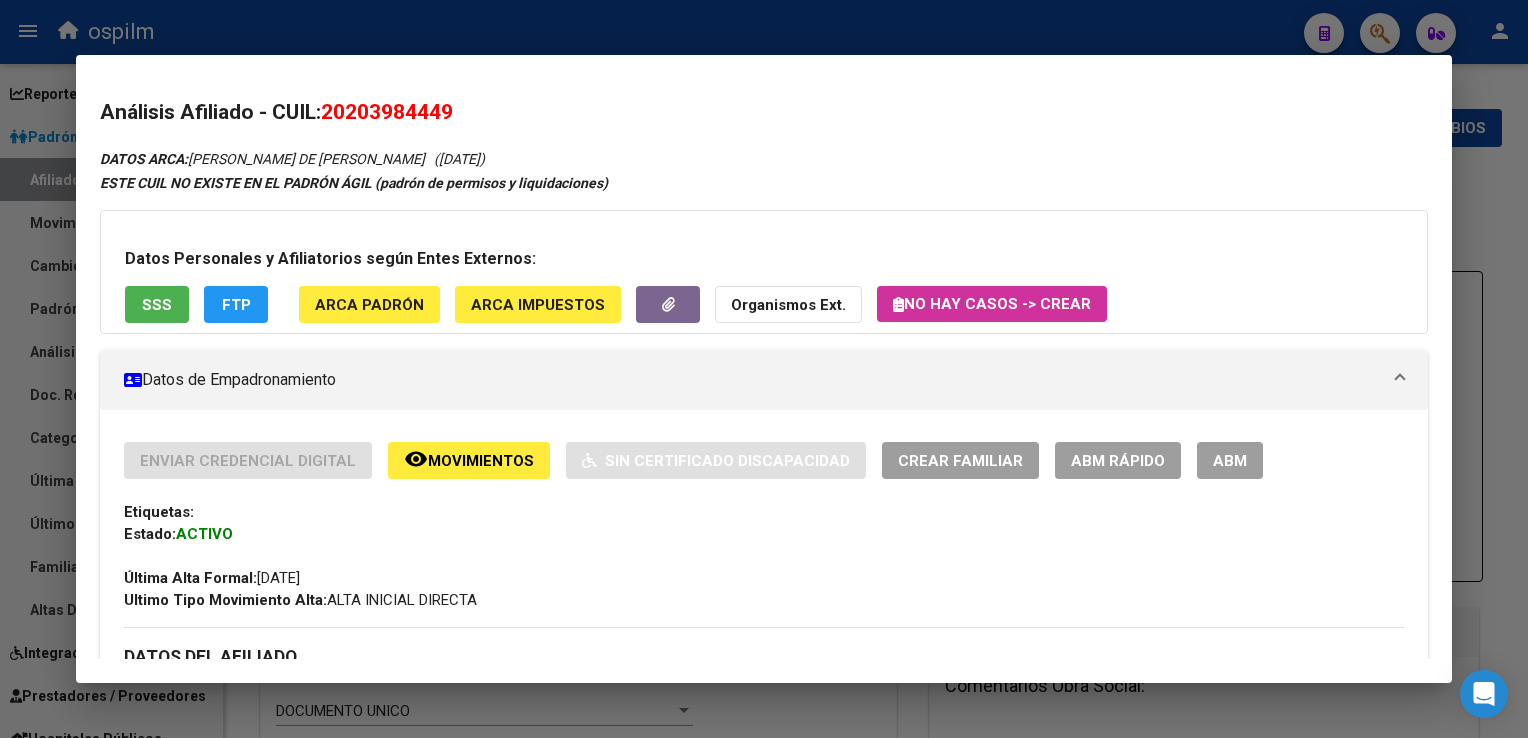 click on "FTP" 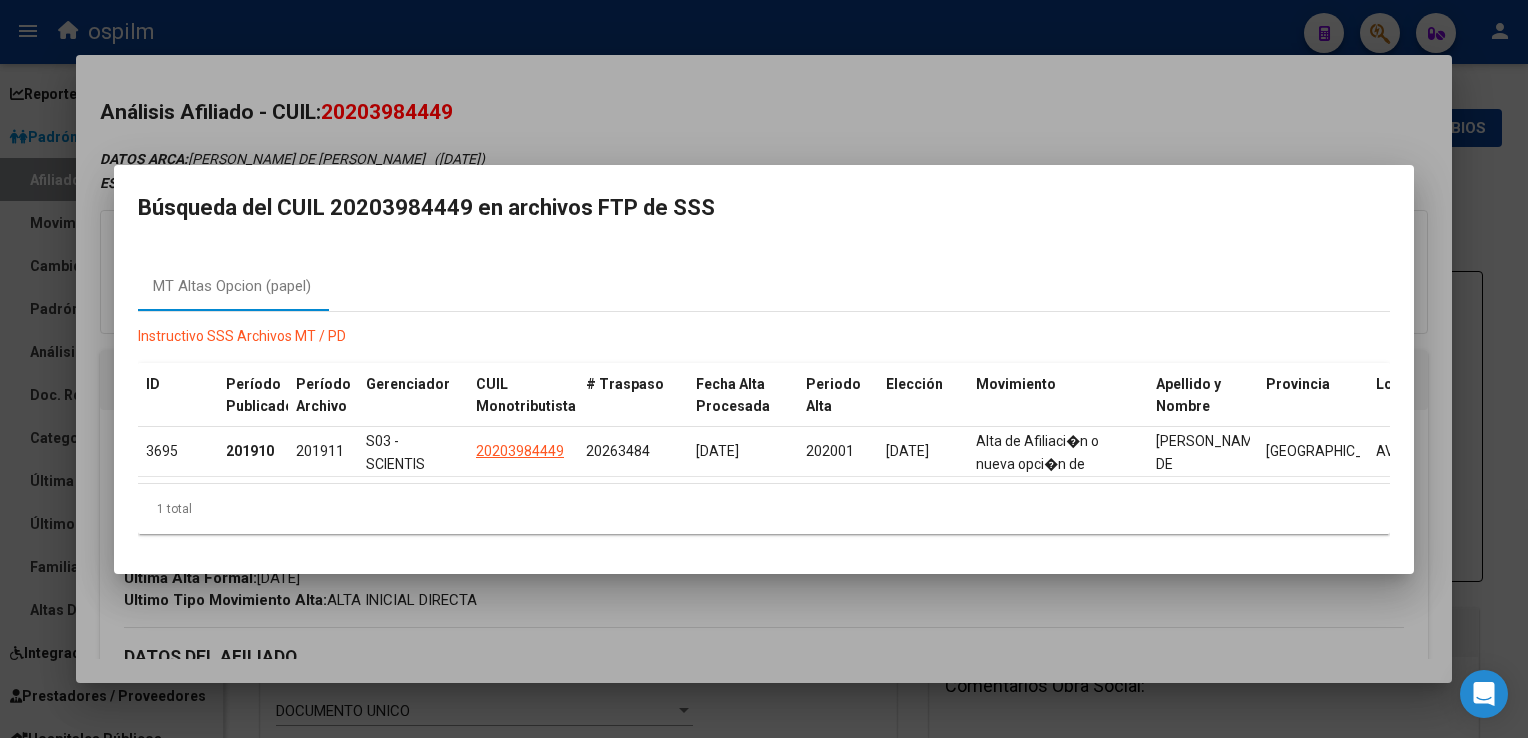 click at bounding box center (764, 369) 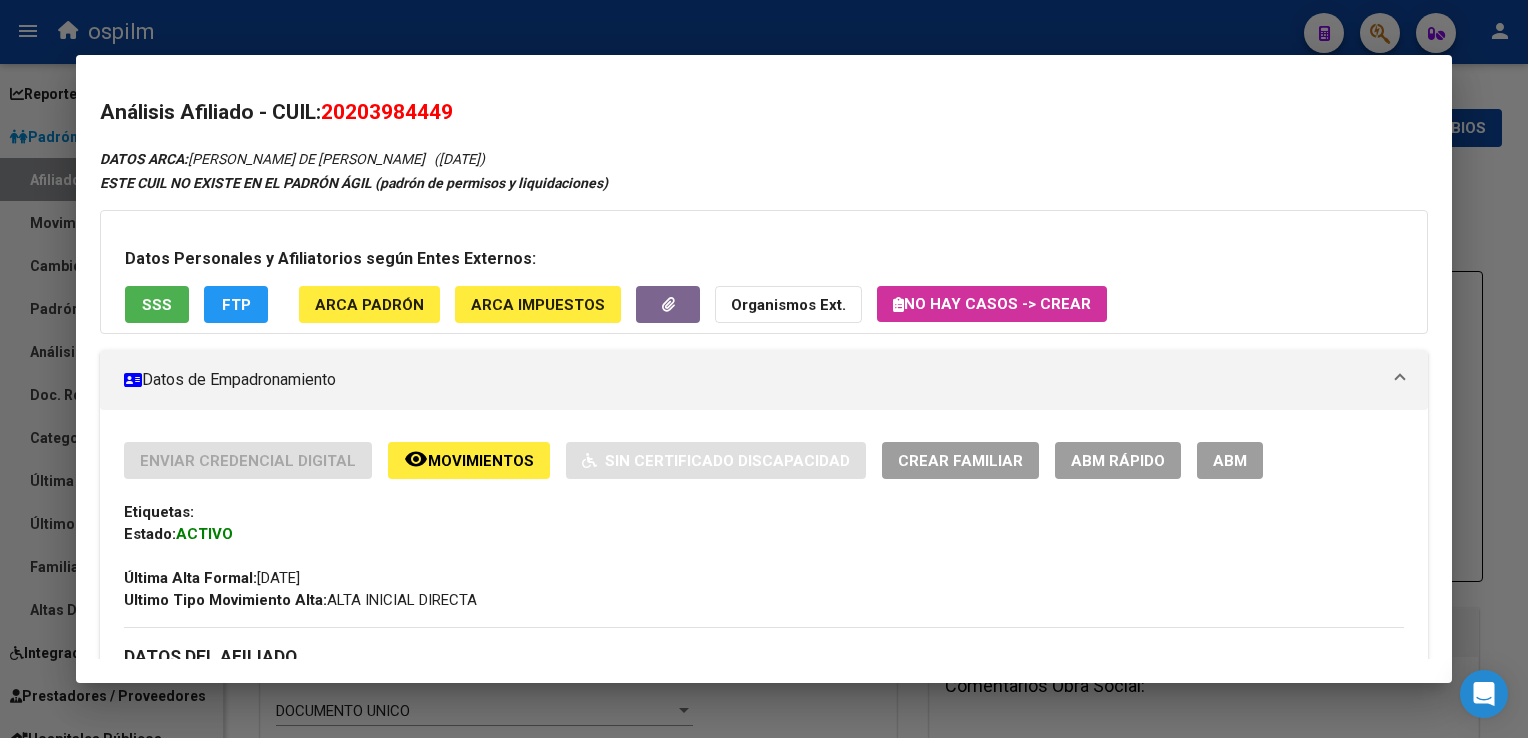 click on "ABM" at bounding box center (1230, 461) 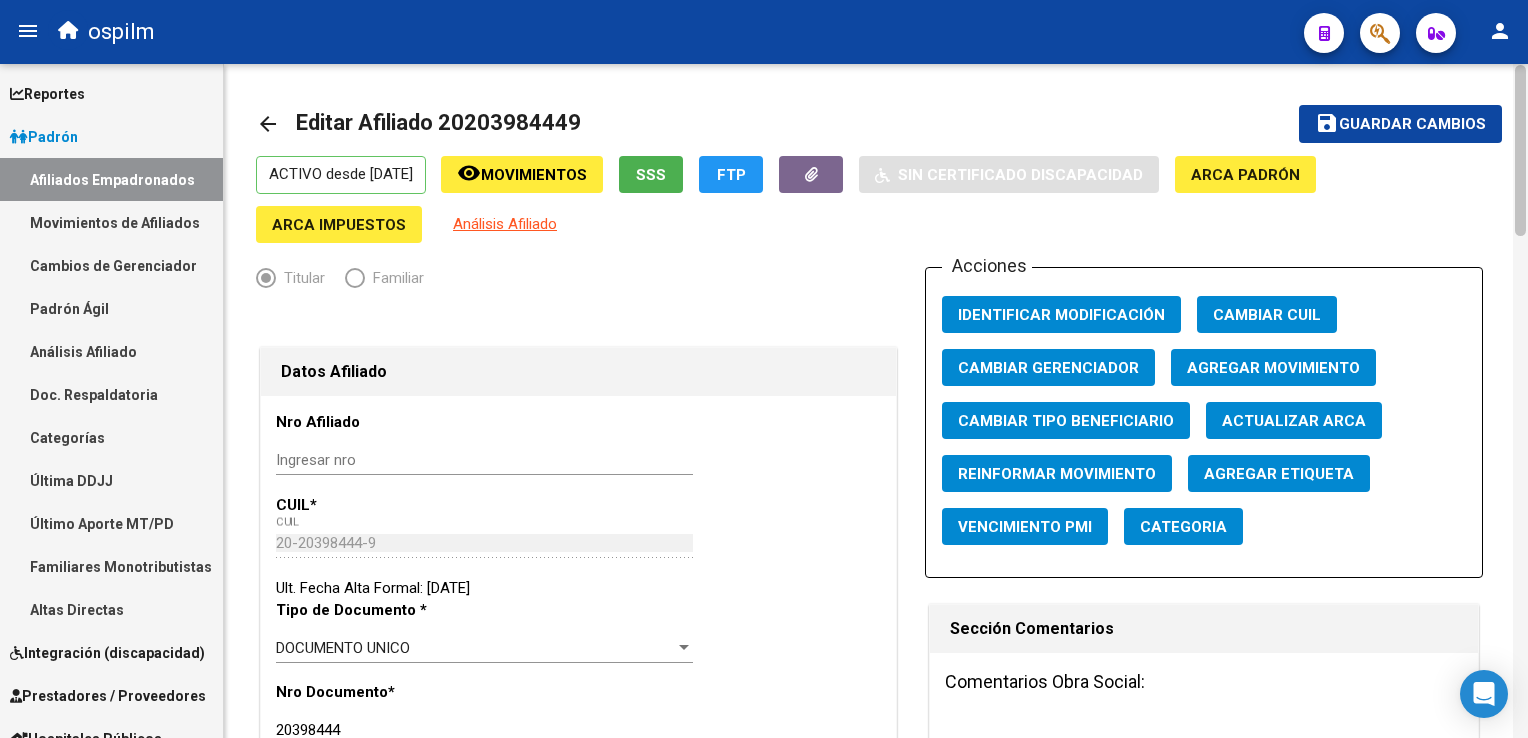 scroll, scrollTop: 24, scrollLeft: 0, axis: vertical 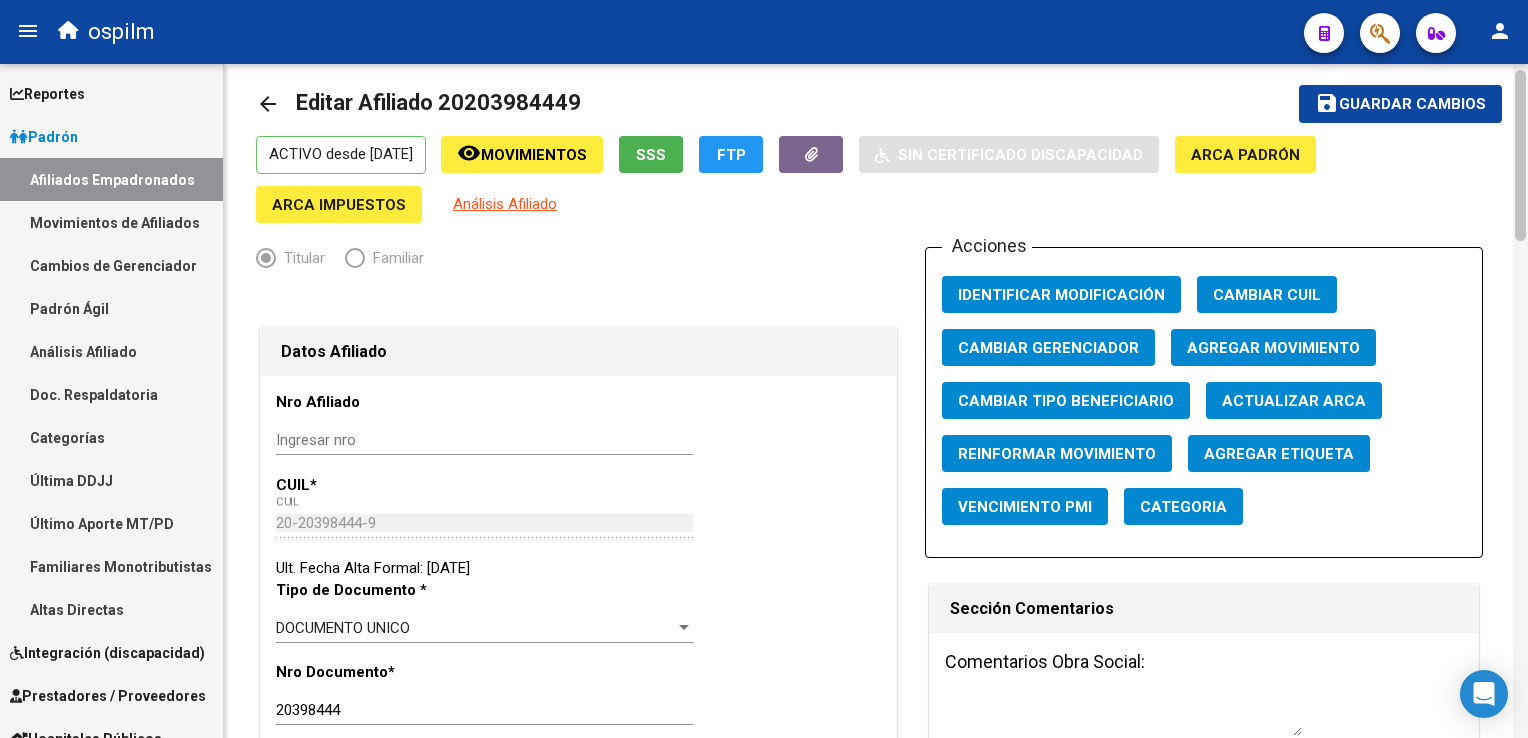 click 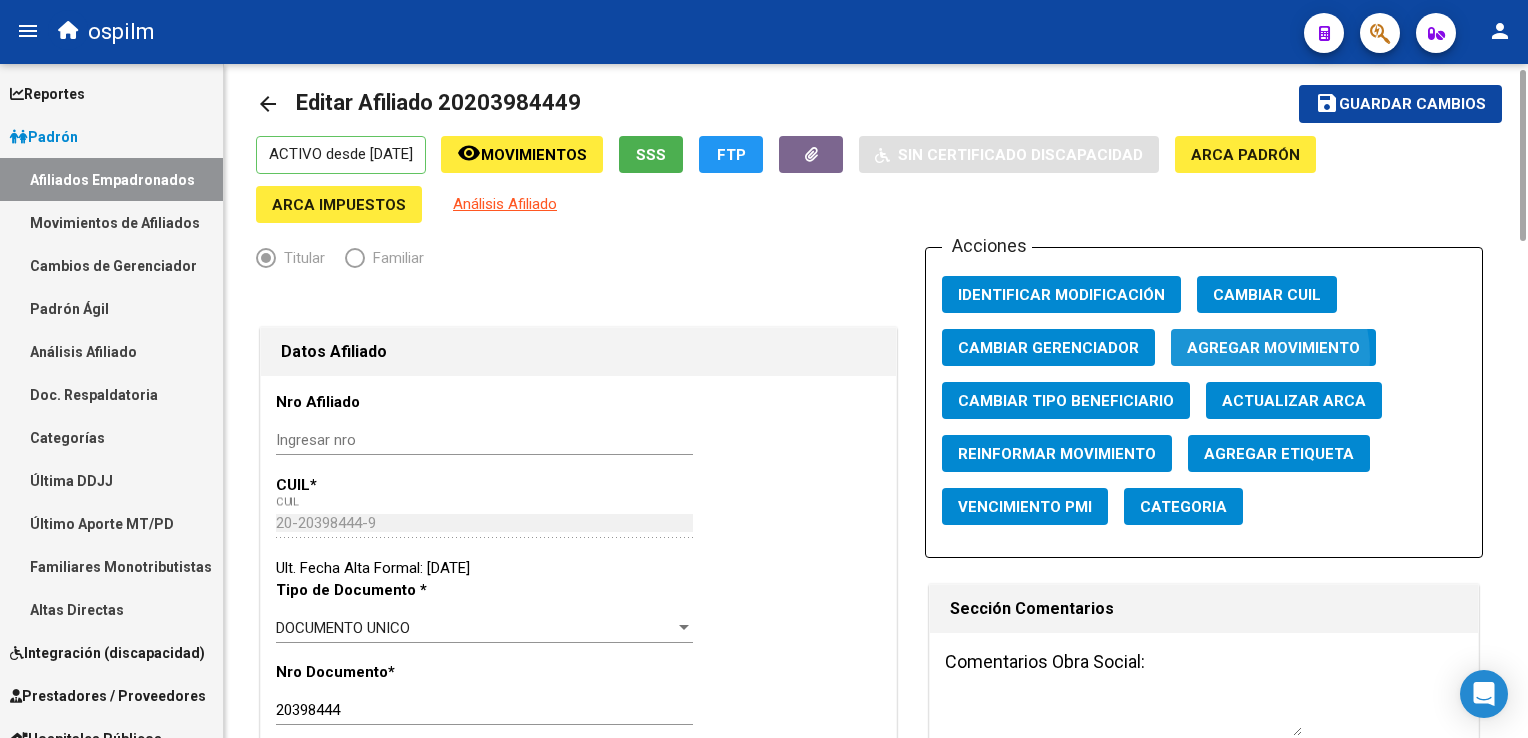 click on "Agregar Movimiento" 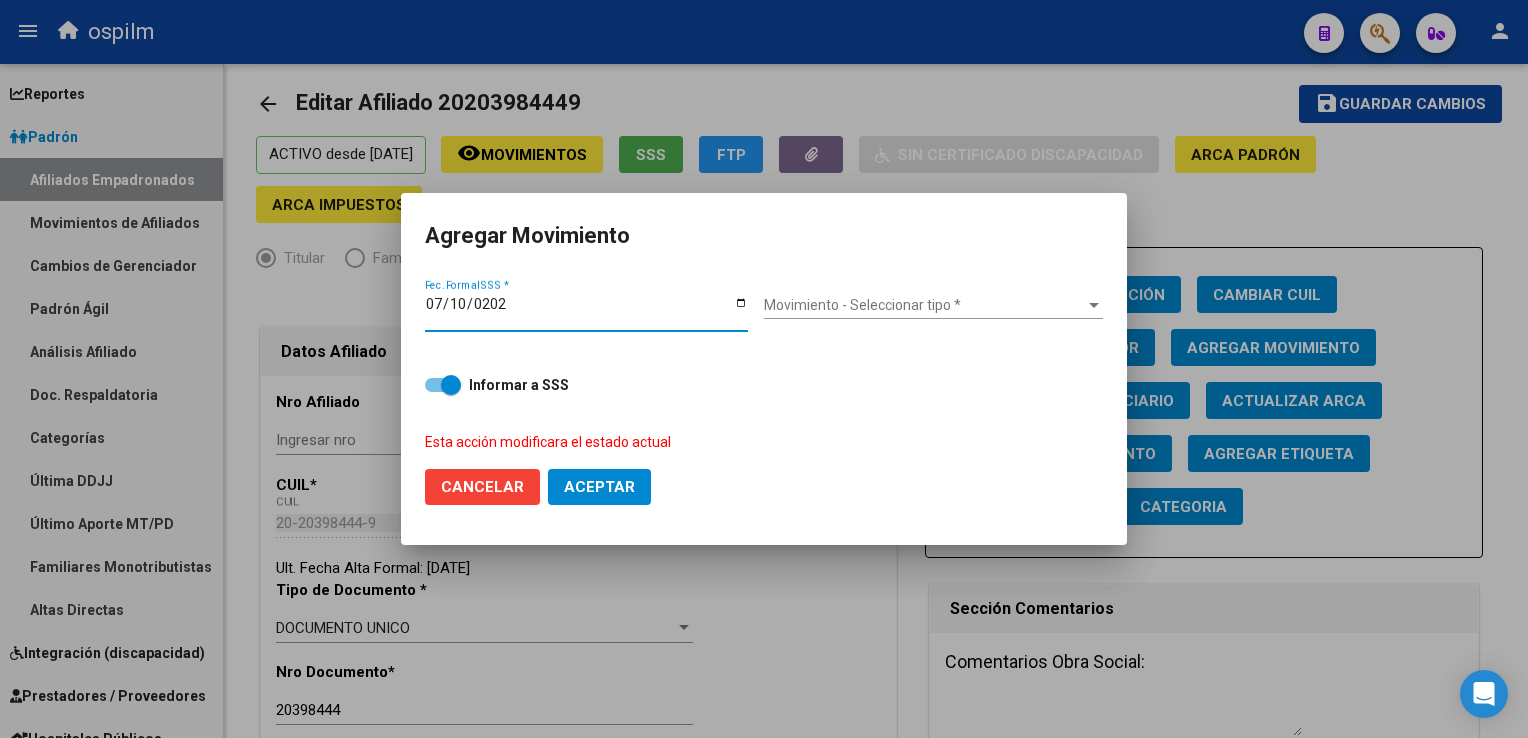 type on "[DATE]" 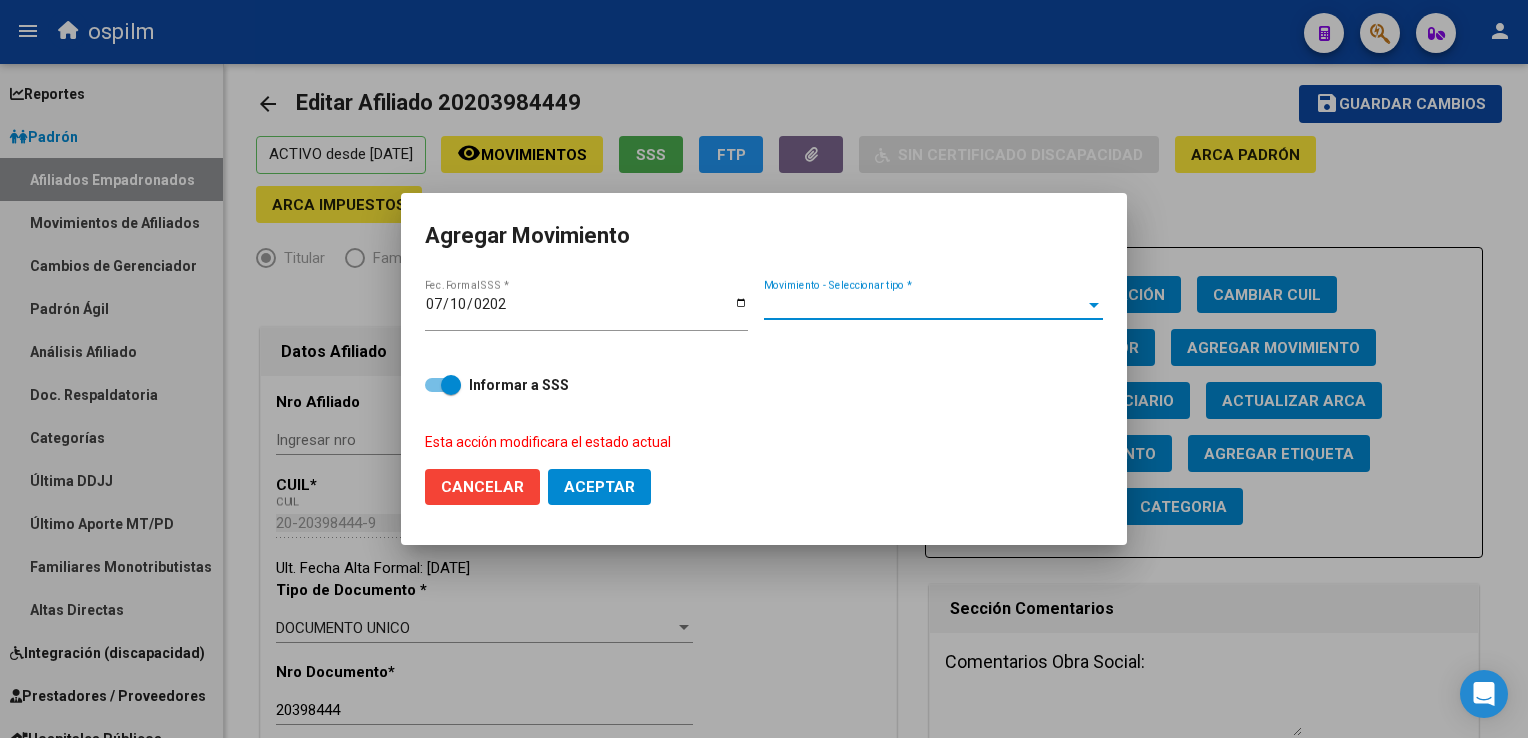 click on "Movimiento - Seleccionar tipo *" at bounding box center [924, 305] 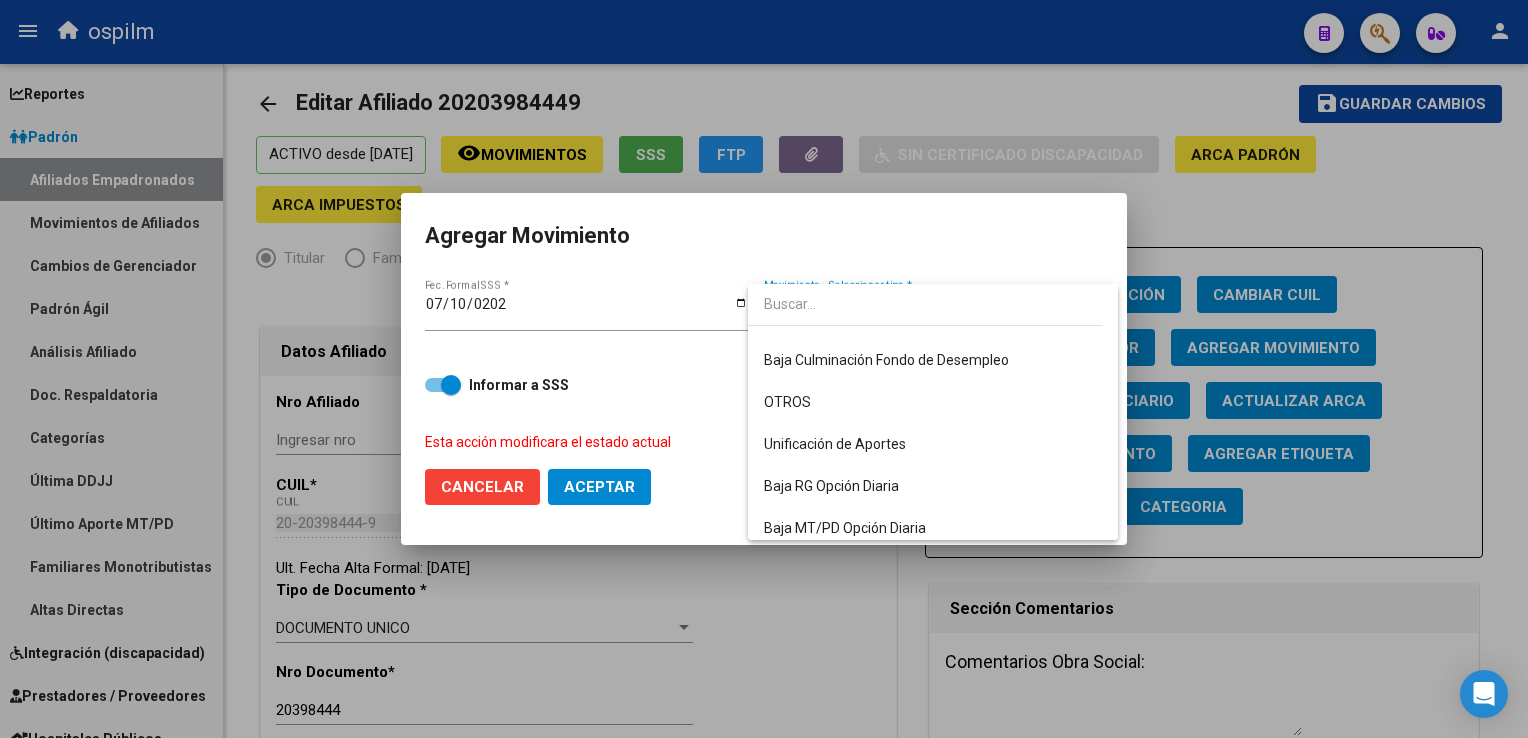 scroll, scrollTop: 1340, scrollLeft: 0, axis: vertical 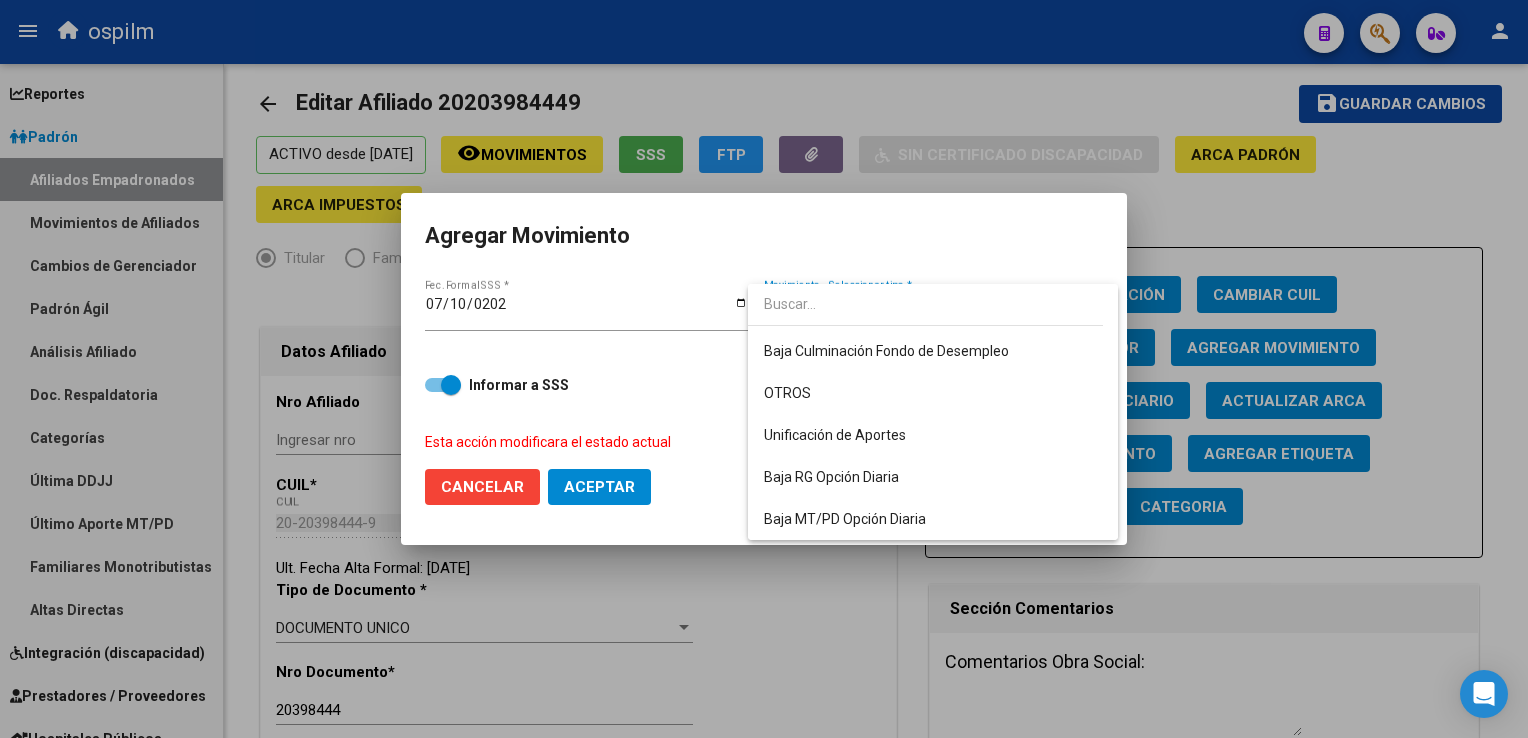 click at bounding box center [764, 369] 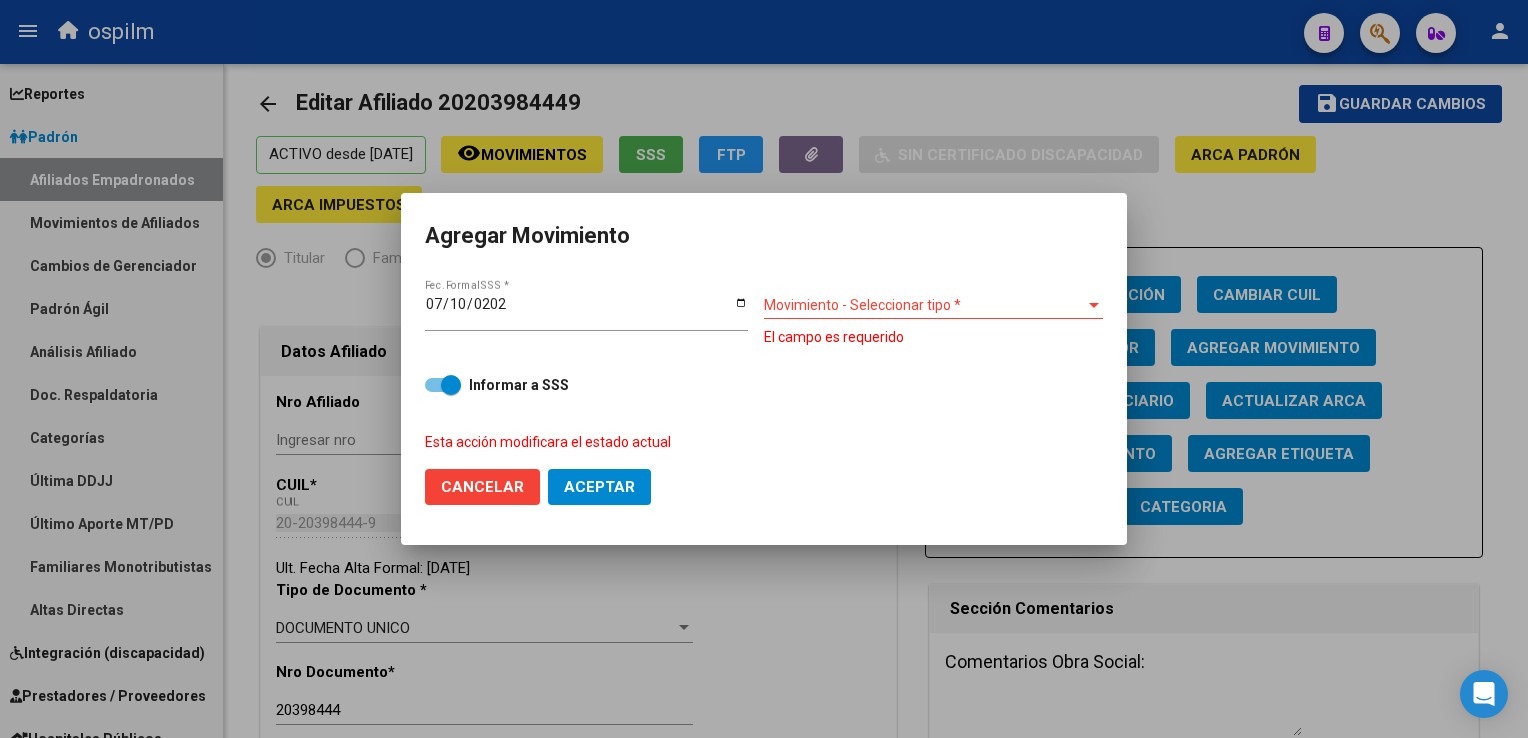 click on "Cancelar" 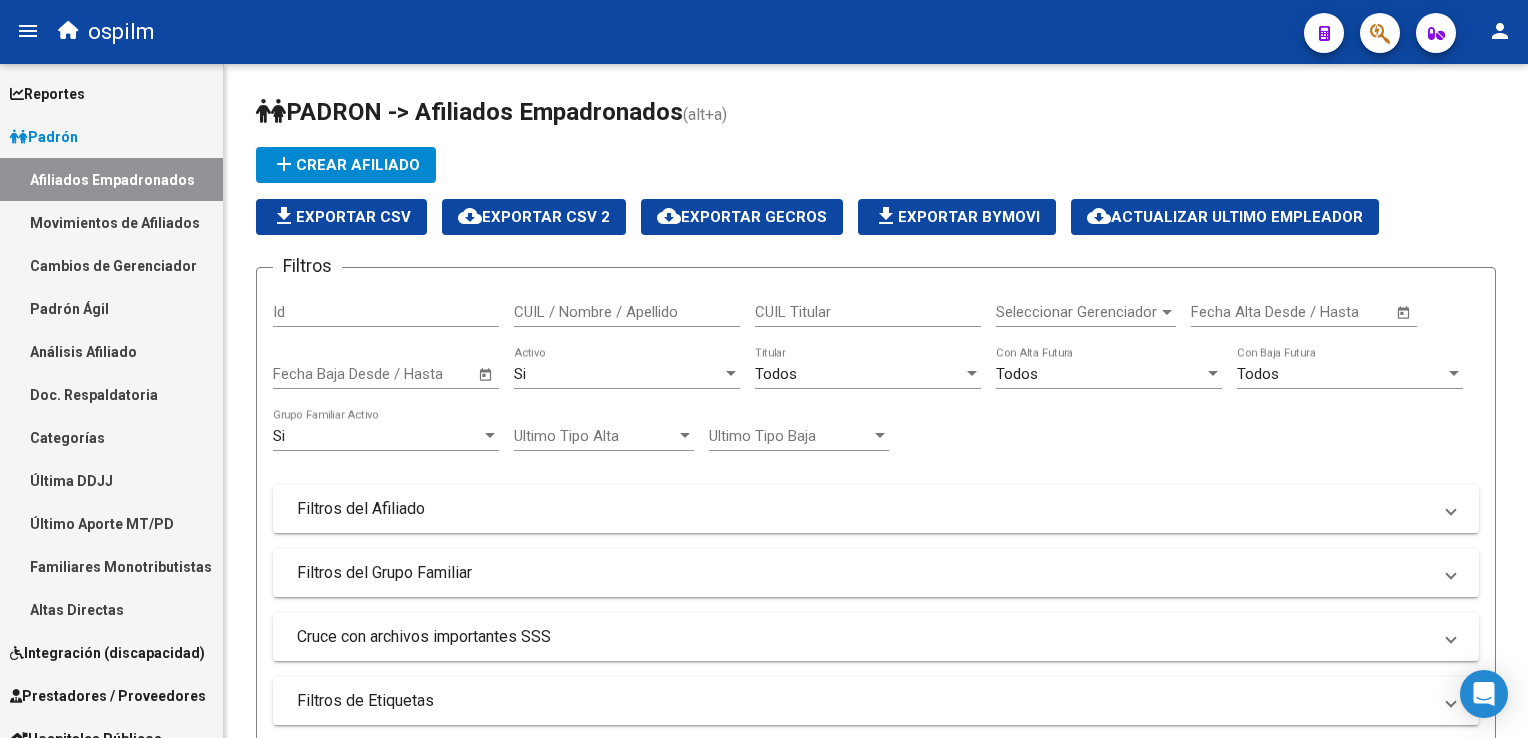 scroll, scrollTop: 0, scrollLeft: 0, axis: both 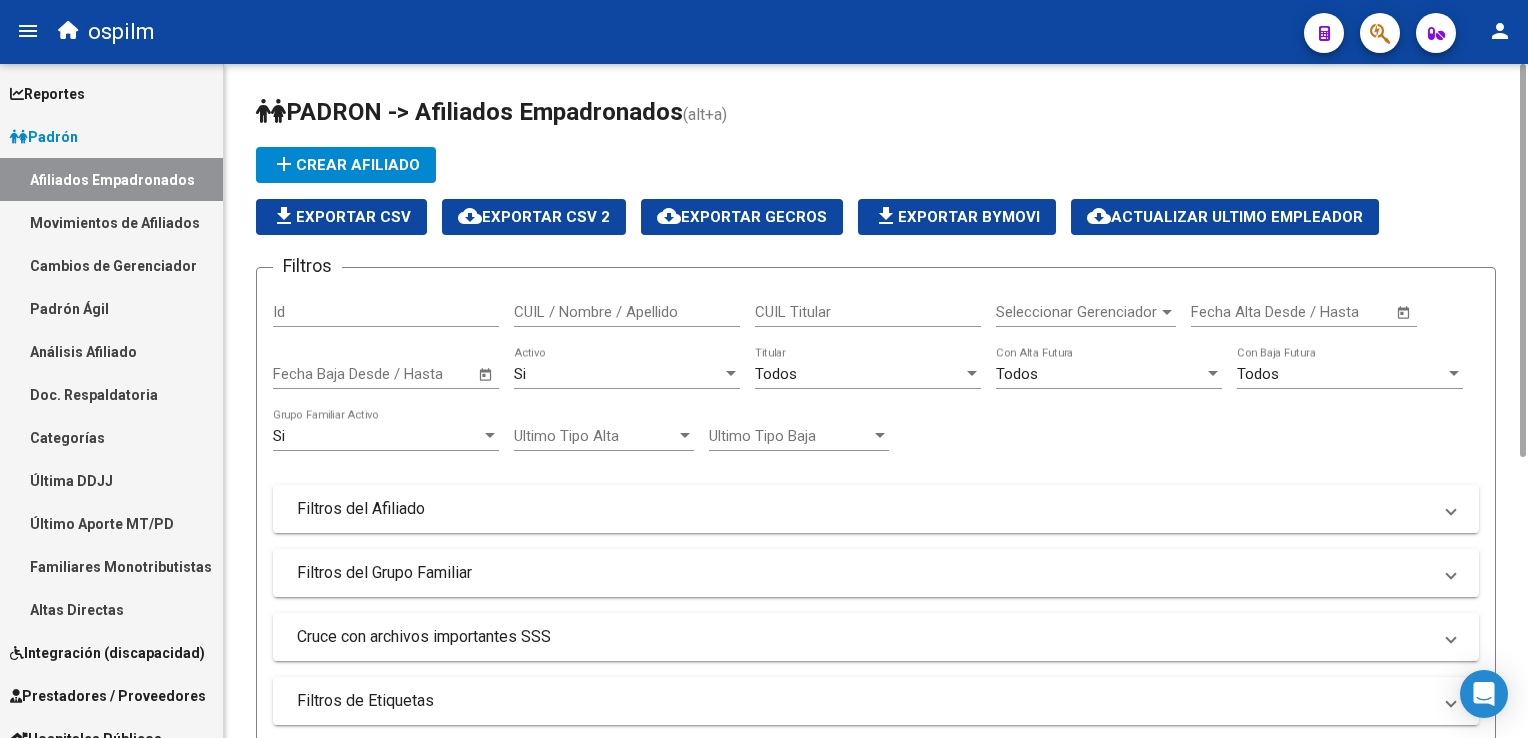 click on "Si  Activo" 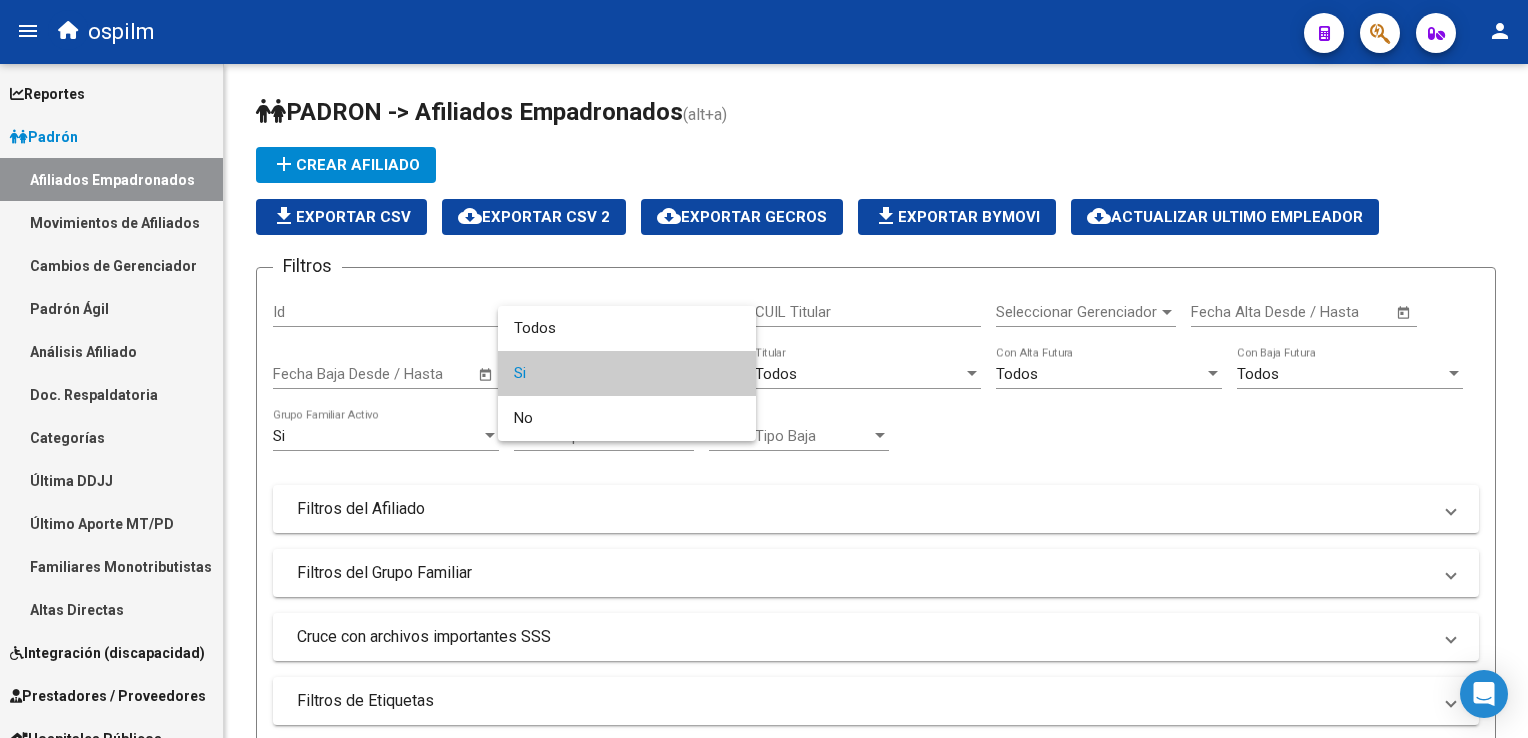 click on "Si" at bounding box center (627, 373) 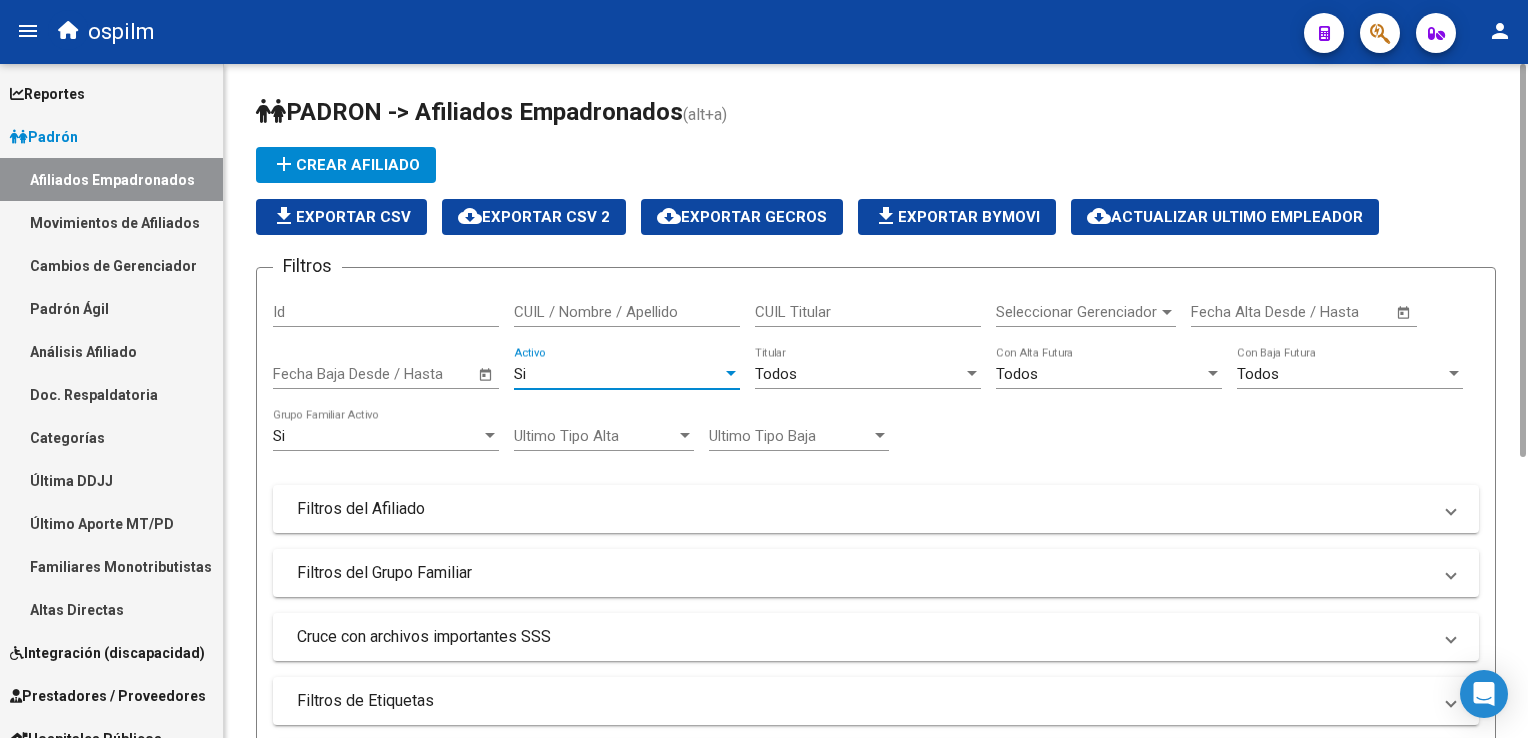 click on "Todos" at bounding box center [859, 374] 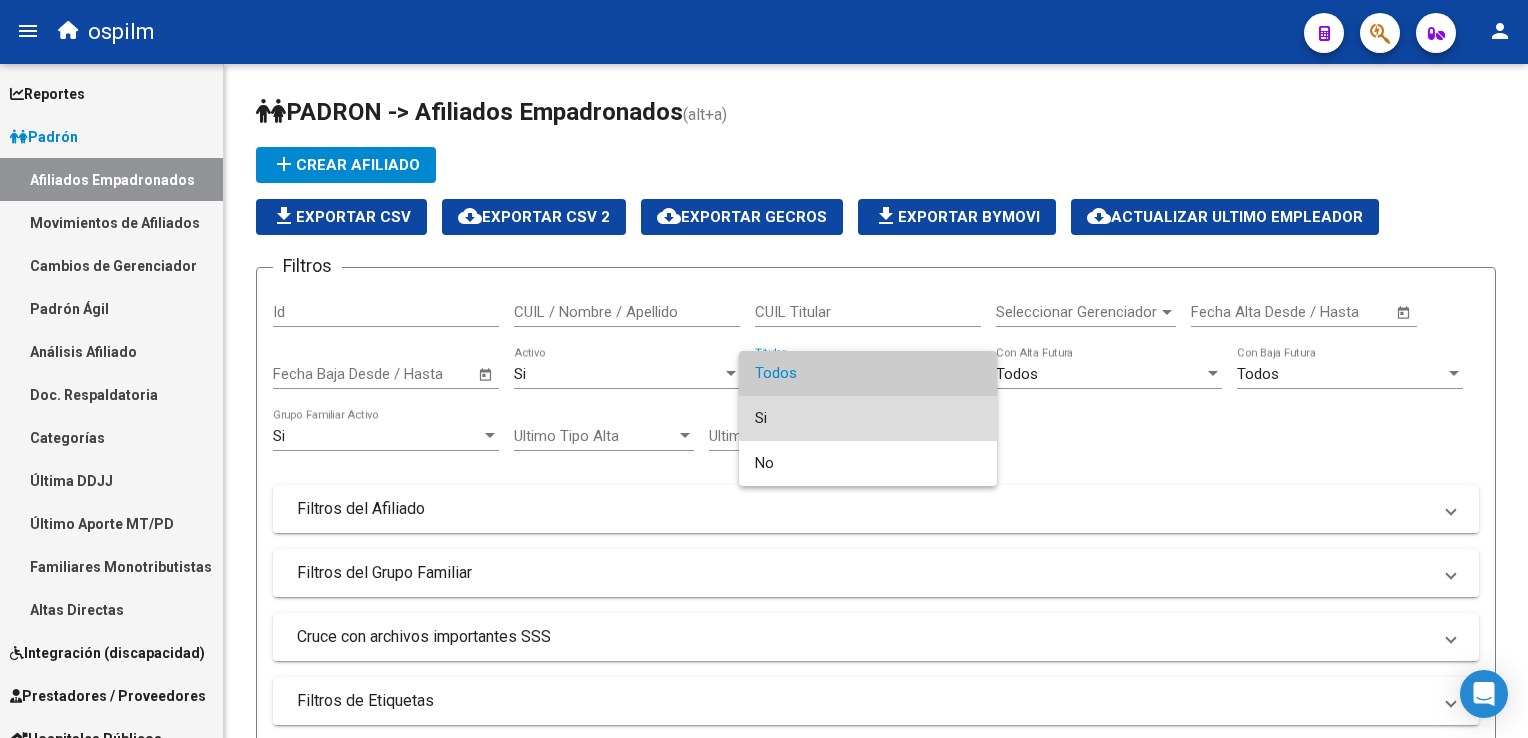 drag, startPoint x: 769, startPoint y: 420, endPoint x: 1132, endPoint y: 378, distance: 365.42166 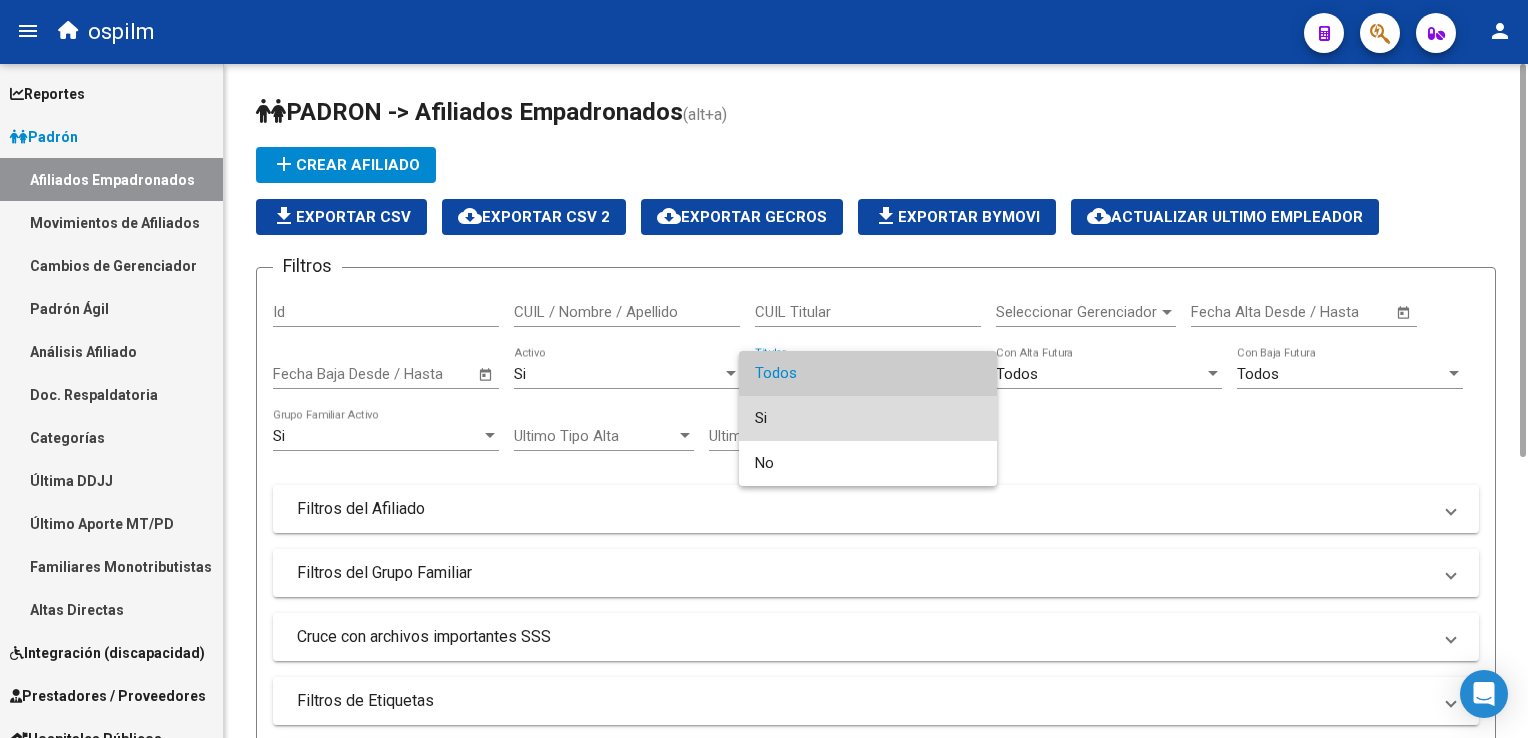 click on "Si" at bounding box center (868, 418) 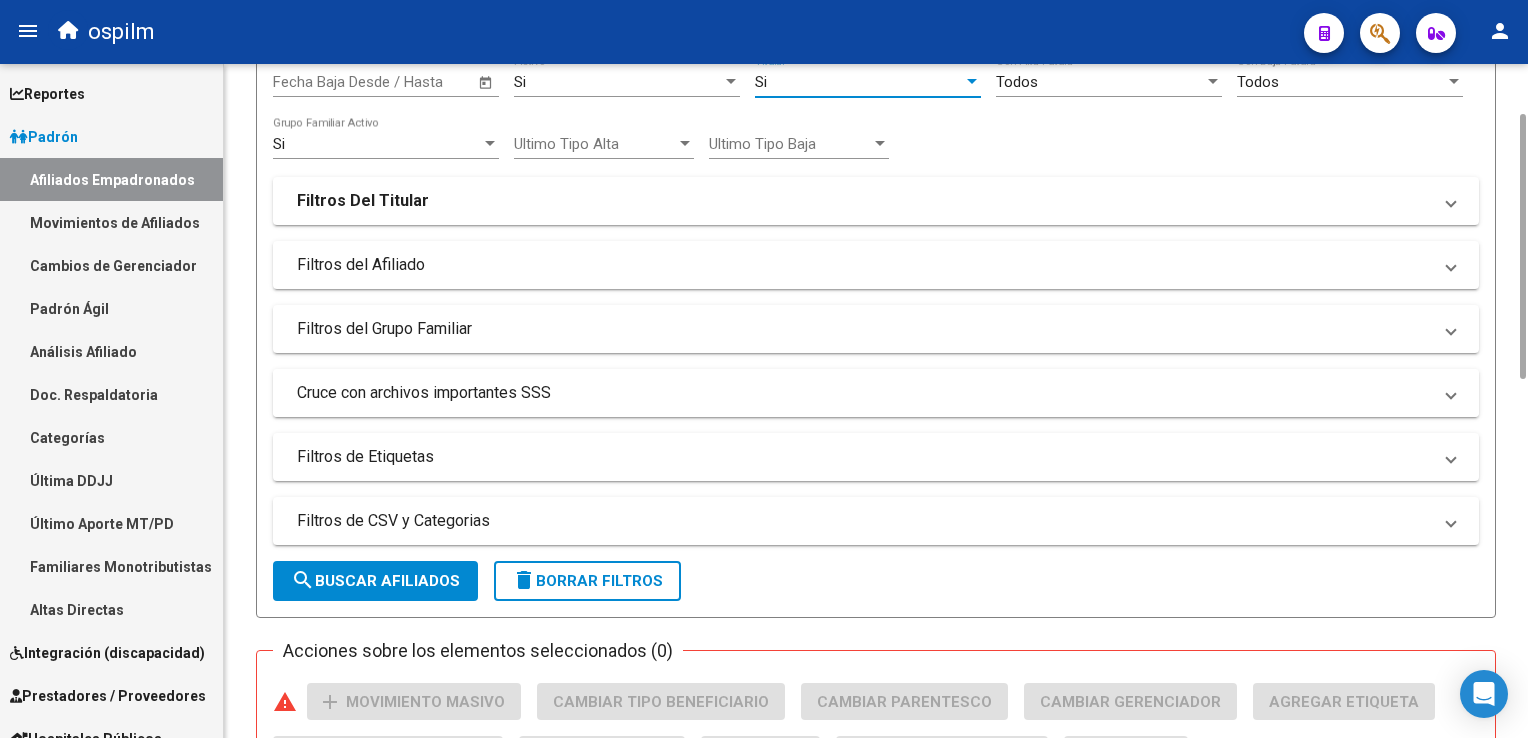 scroll, scrollTop: 322, scrollLeft: 0, axis: vertical 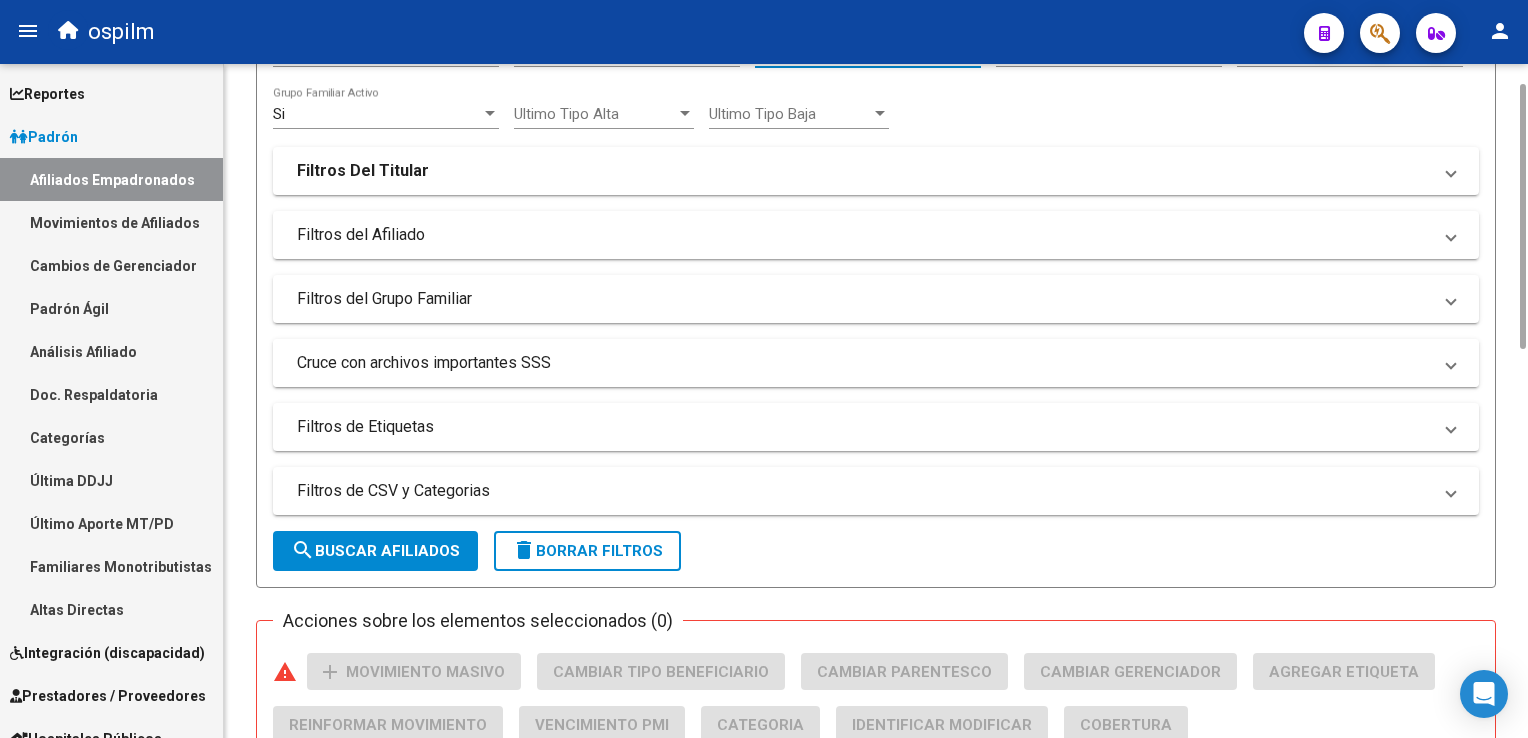 drag, startPoint x: 1520, startPoint y: 197, endPoint x: 1458, endPoint y: 349, distance: 164.15846 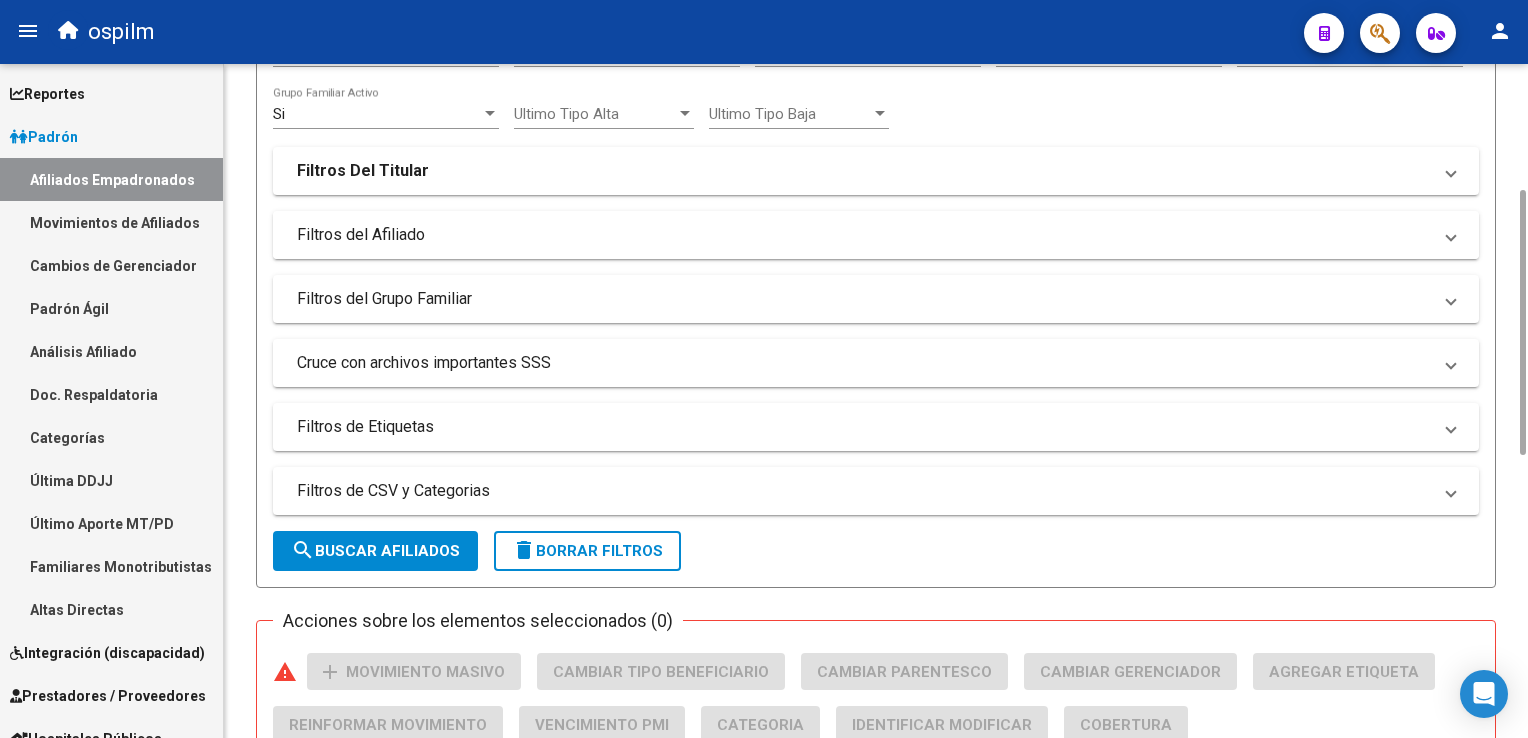 click on "Filtros del Afiliado" at bounding box center [864, 235] 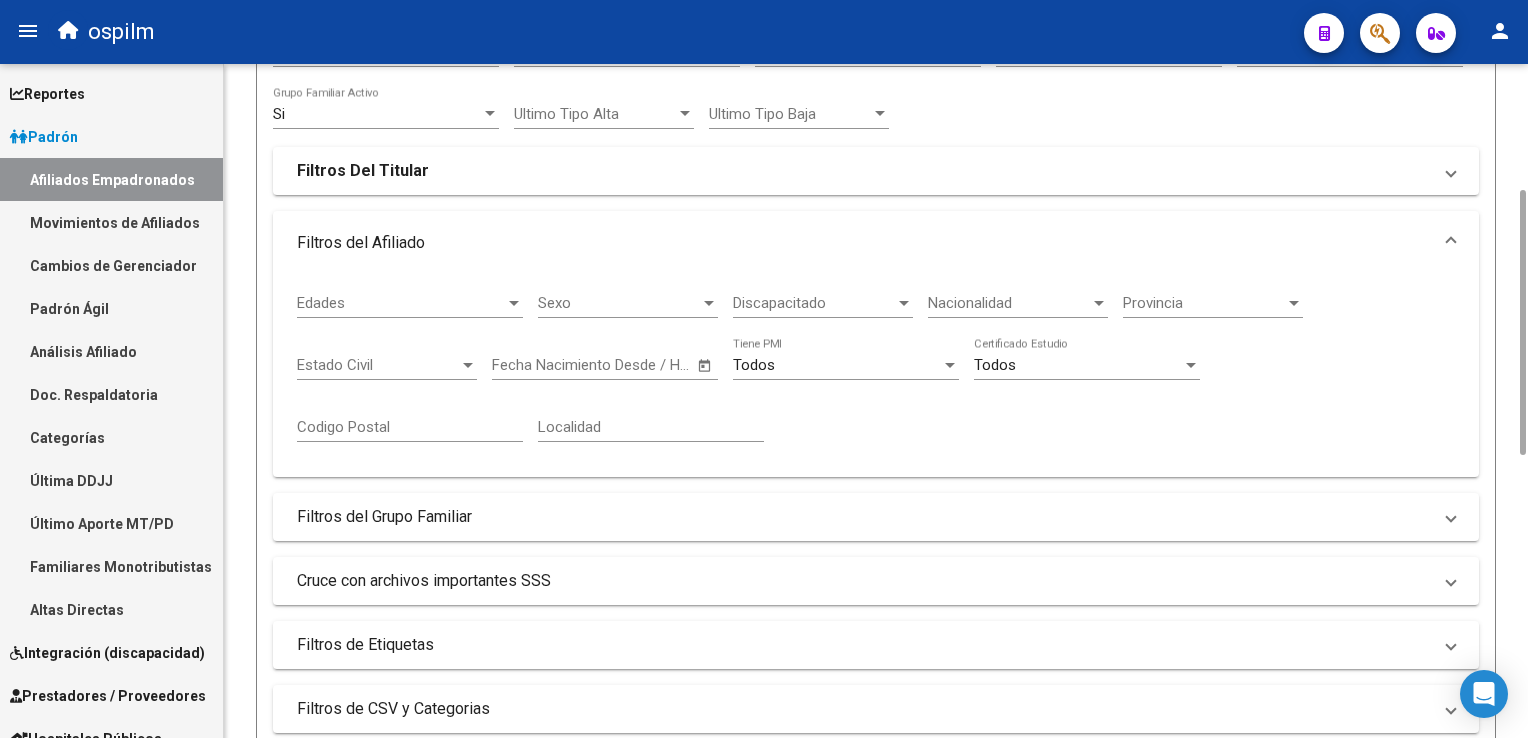 click on "Discapacitado" at bounding box center (814, 303) 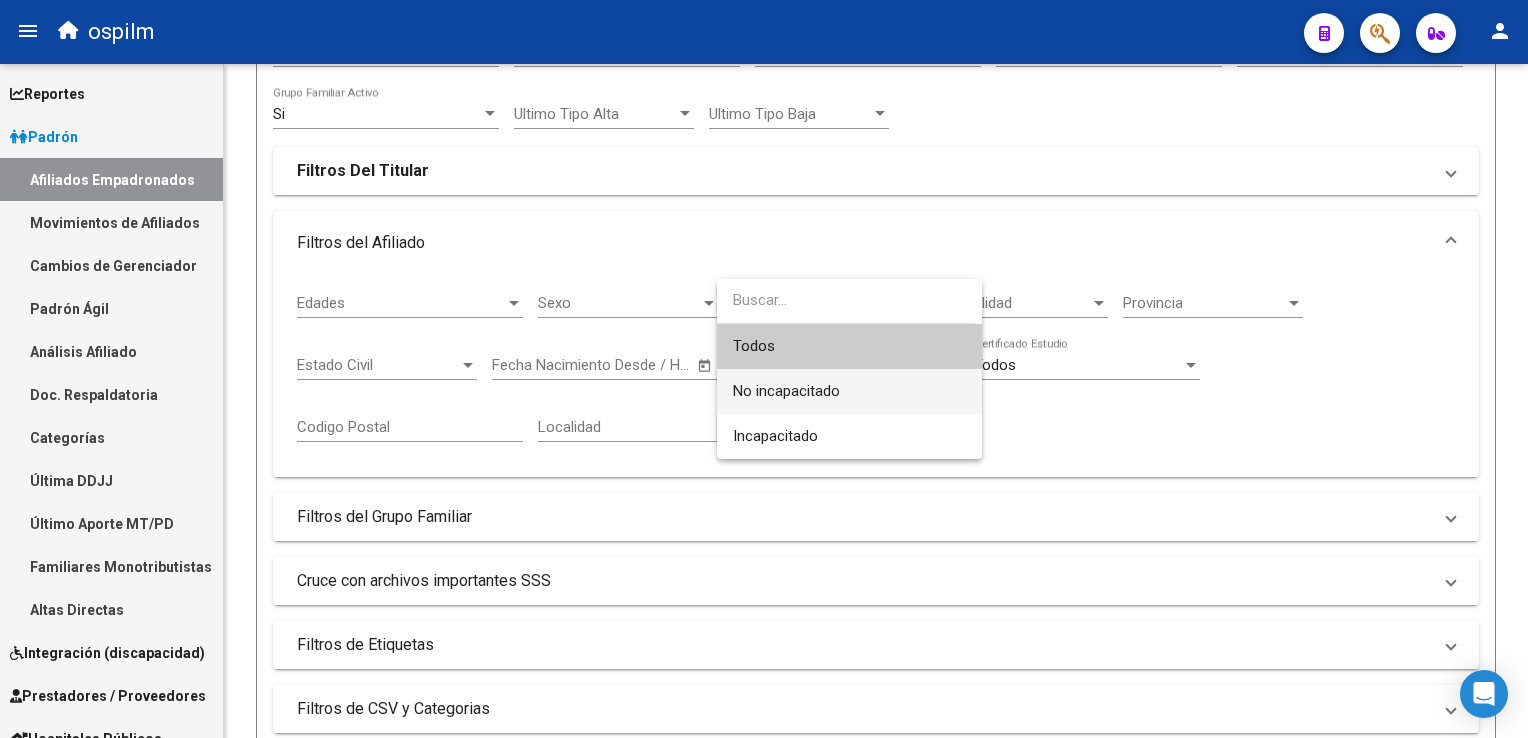 click on "No incapacitado" at bounding box center (849, 391) 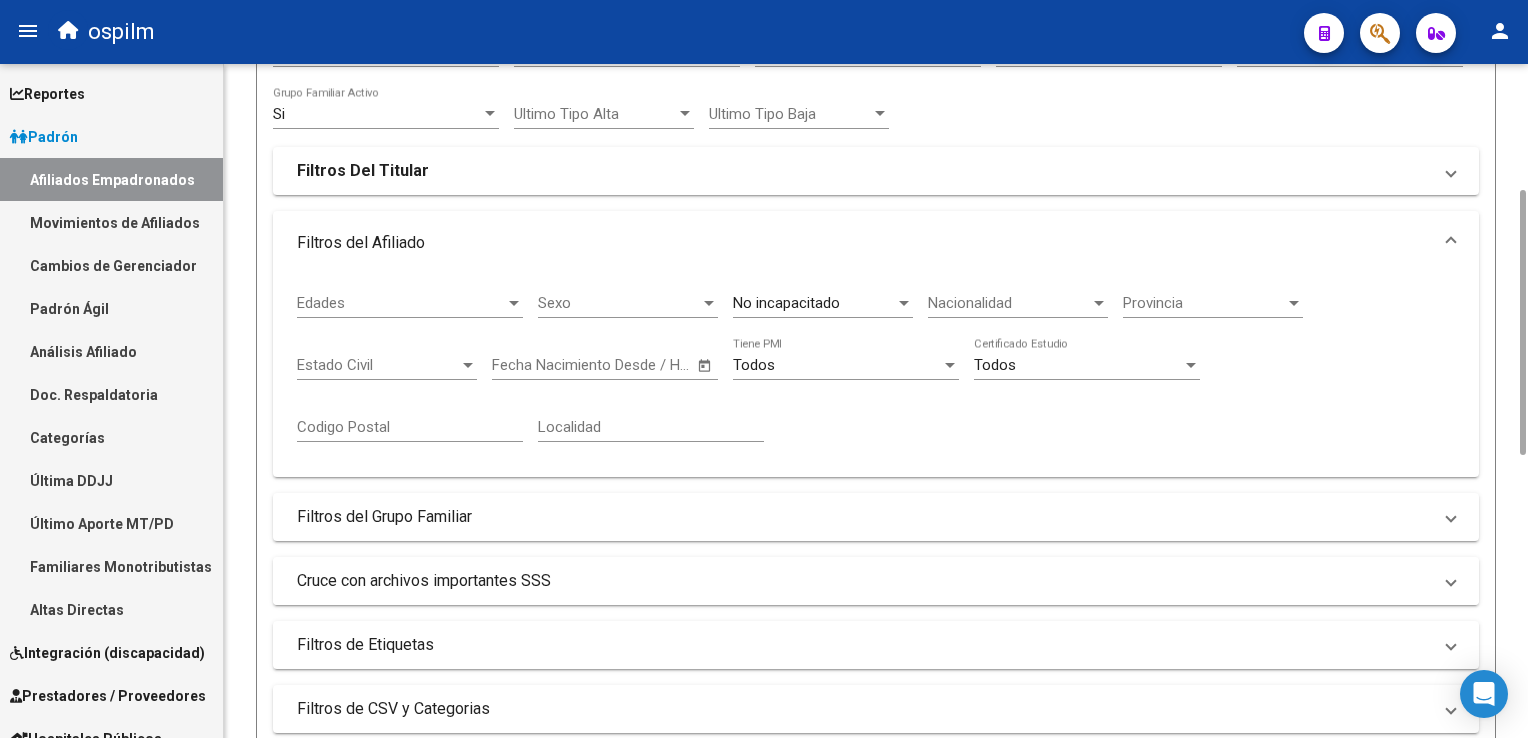 click on "Cruce con archivos importantes SSS" at bounding box center (864, 581) 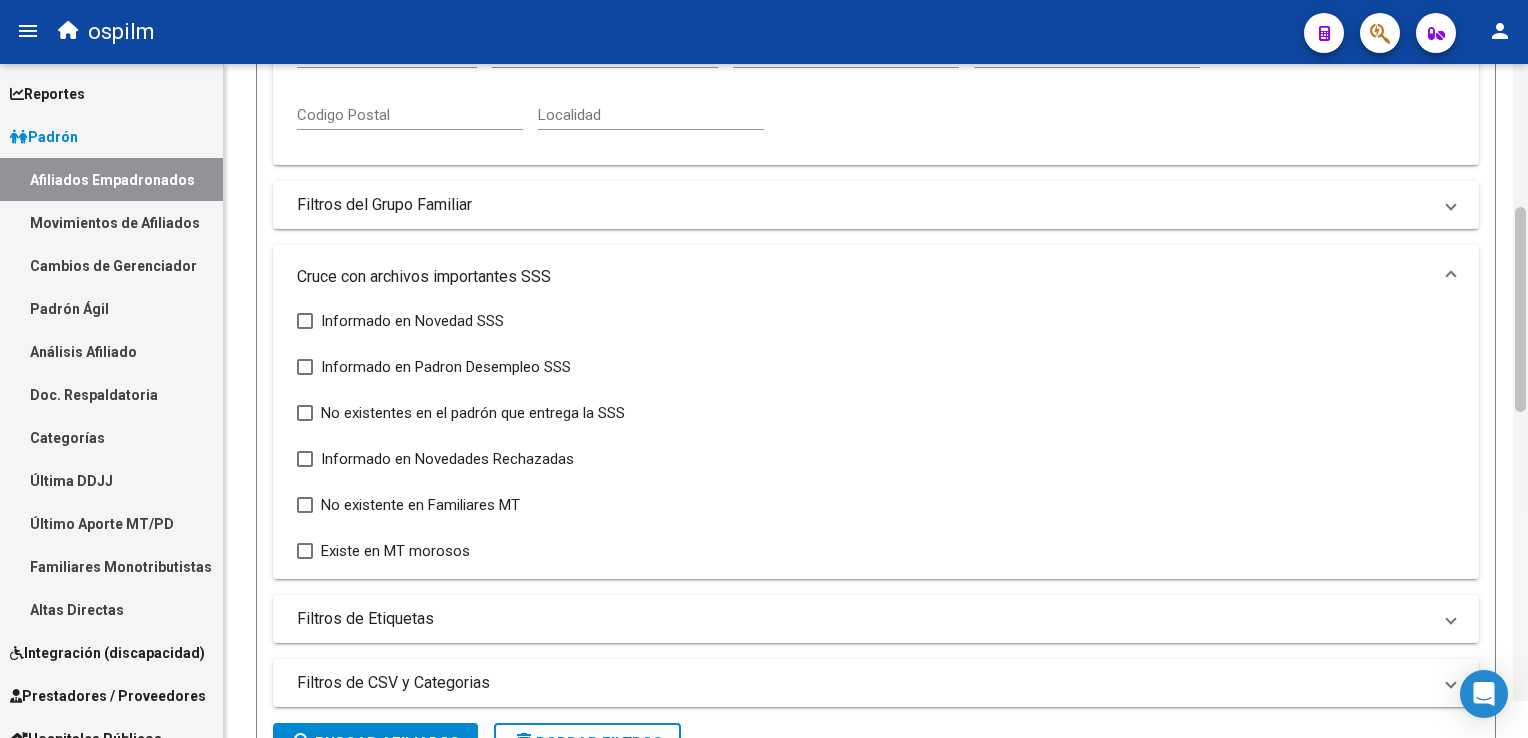 scroll, scrollTop: 680, scrollLeft: 0, axis: vertical 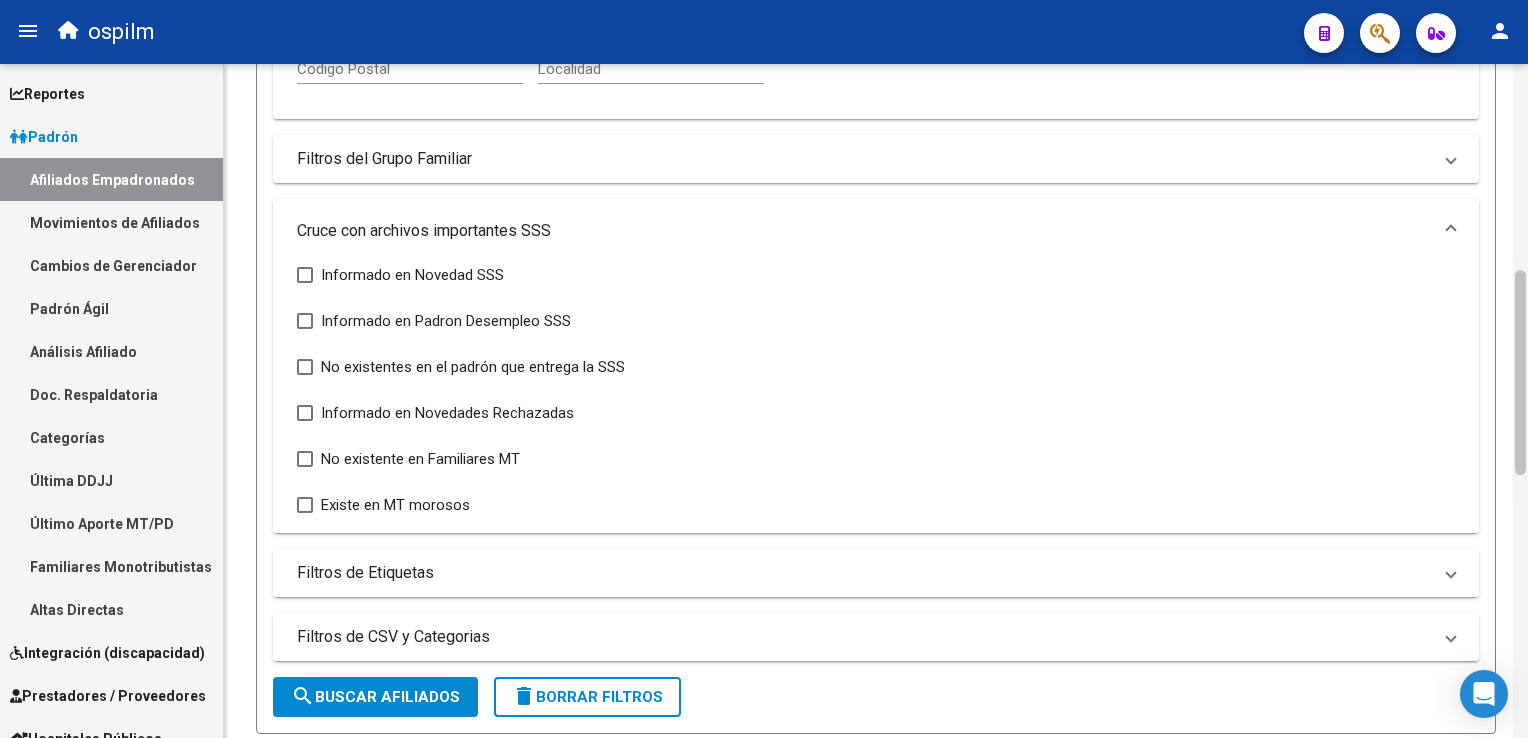 drag, startPoint x: 1524, startPoint y: 207, endPoint x: 1524, endPoint y: 348, distance: 141 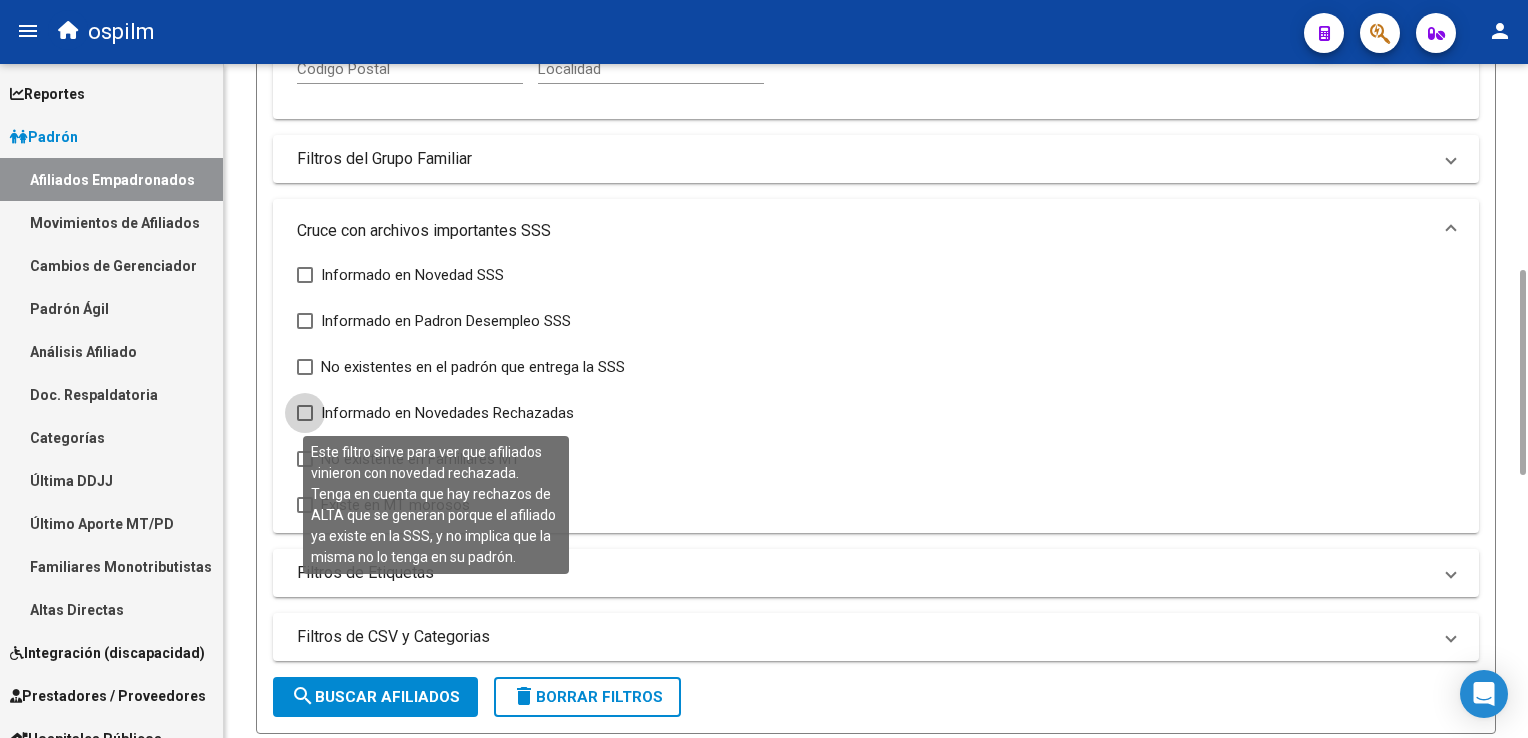 click at bounding box center [305, 413] 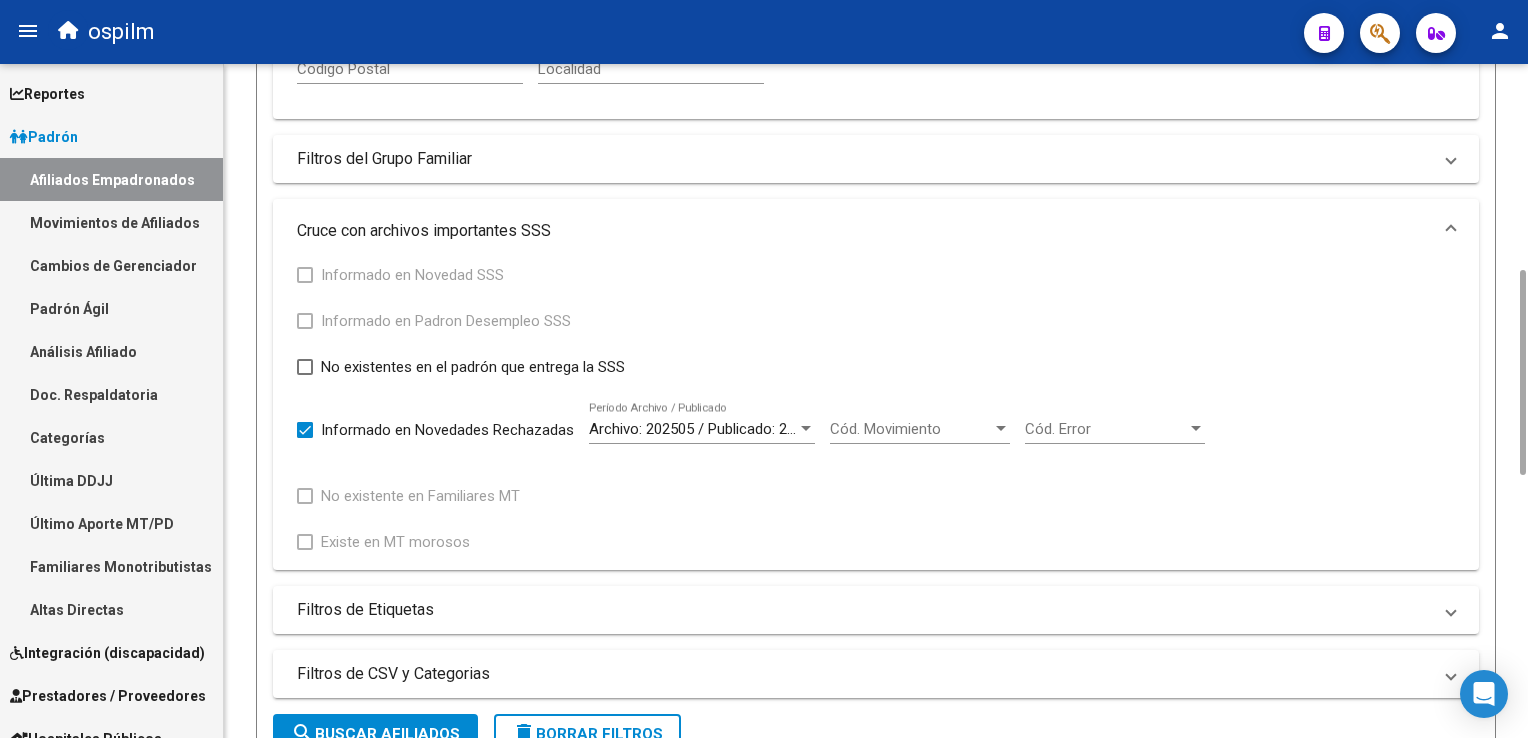 click on "Cód. Movimiento Cód. Movimiento" 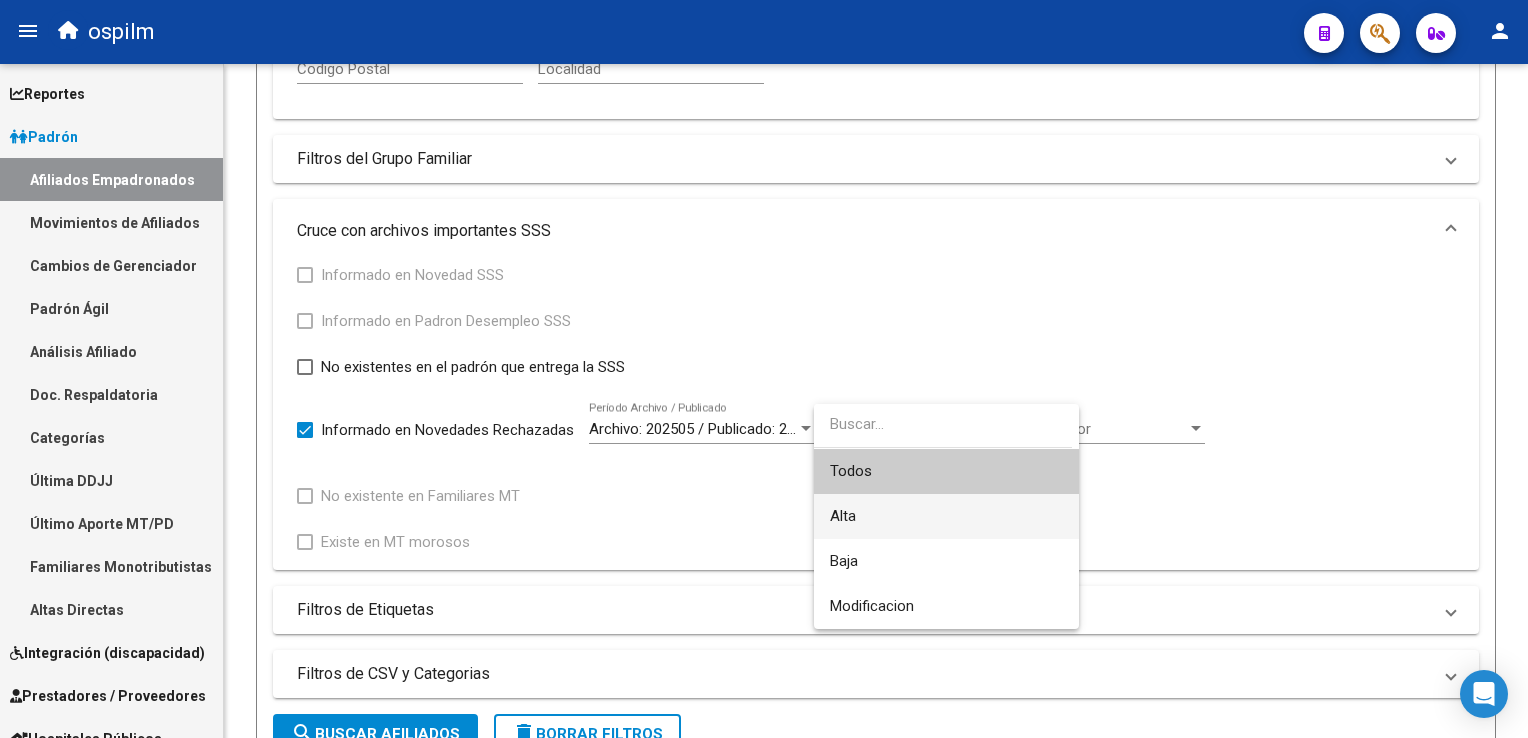 click on "Alta" at bounding box center [946, 516] 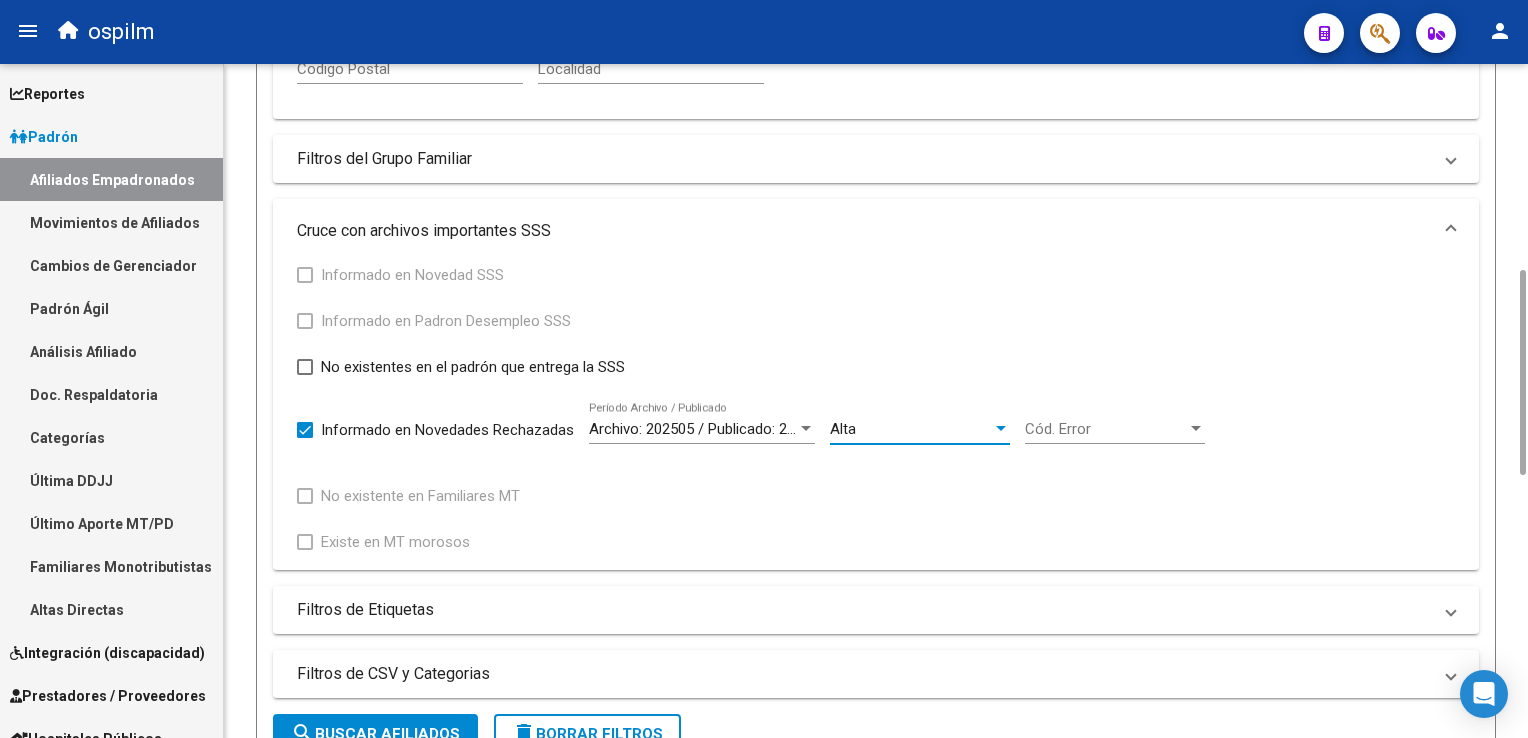 click on "Cód. Error" at bounding box center (1106, 429) 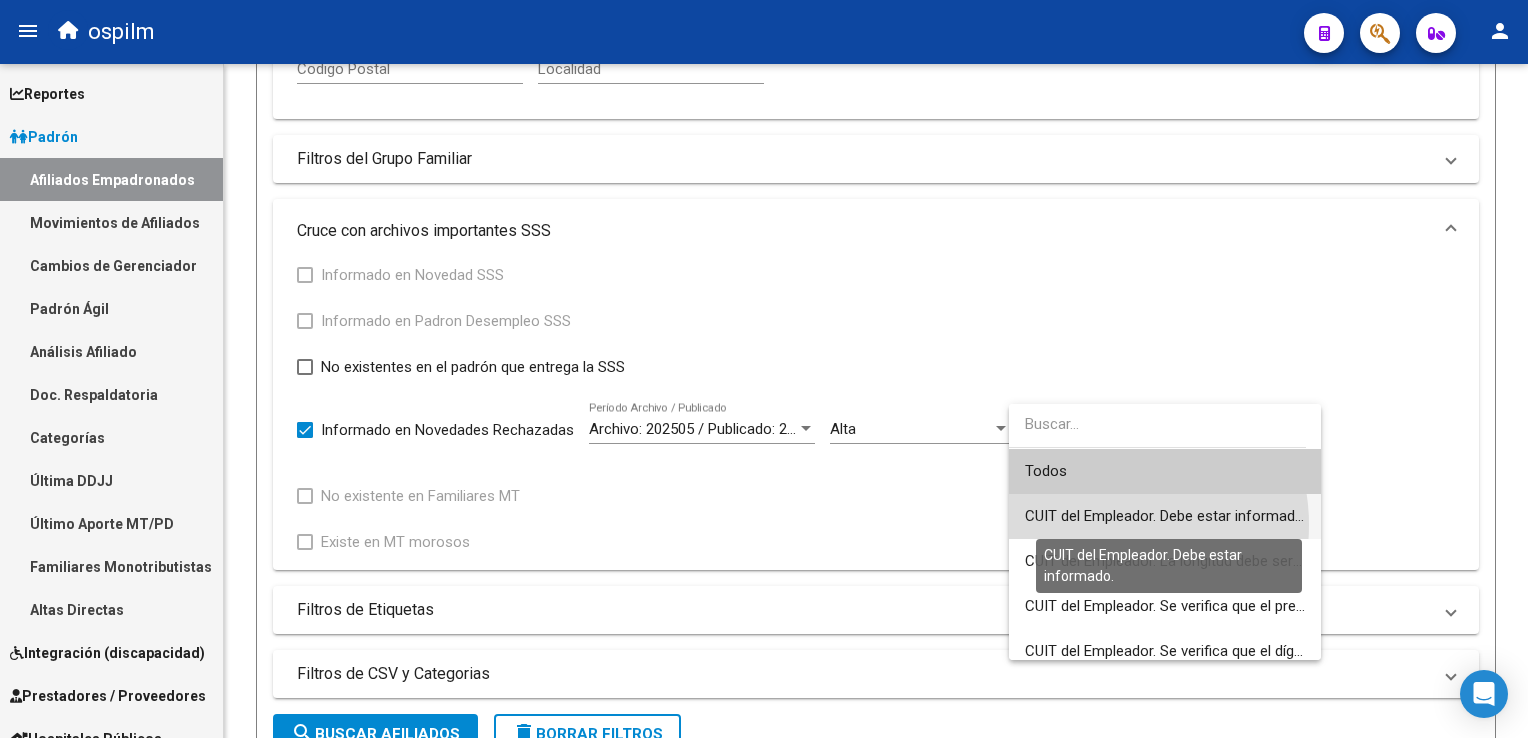 click on "CUIT del Empleador. Debe estar informado." at bounding box center (1166, 516) 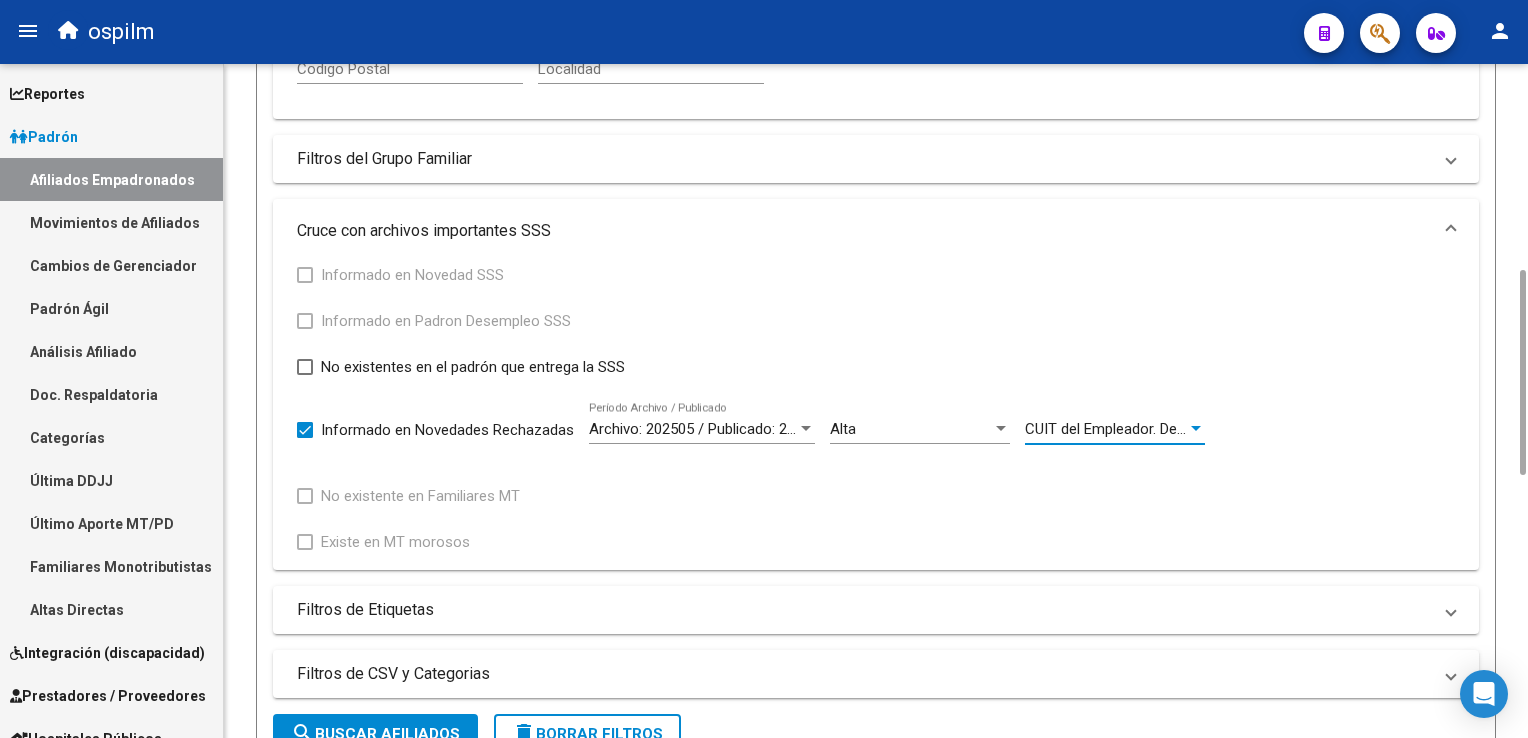 drag, startPoint x: 359, startPoint y: 730, endPoint x: 382, endPoint y: 700, distance: 37.802116 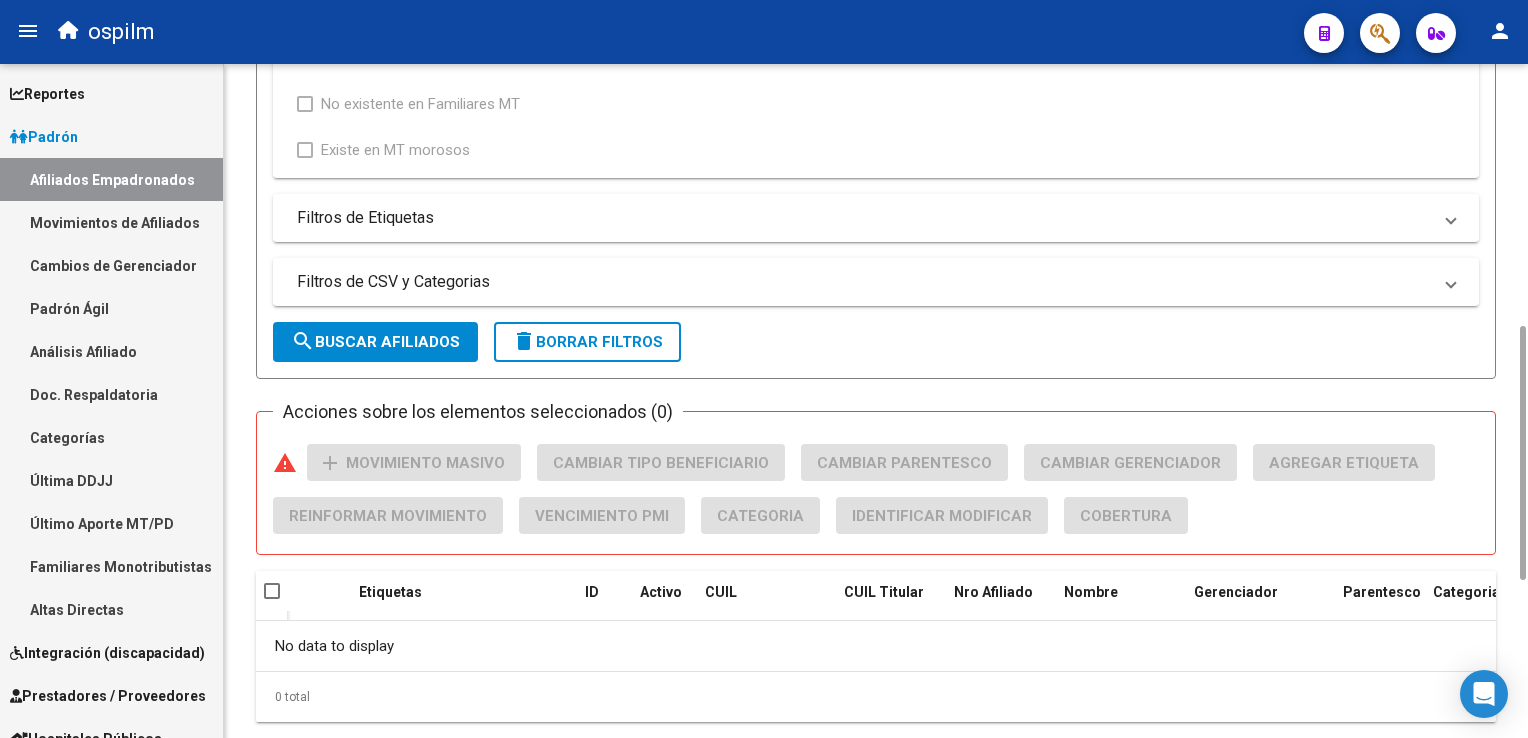 scroll, scrollTop: 1116, scrollLeft: 0, axis: vertical 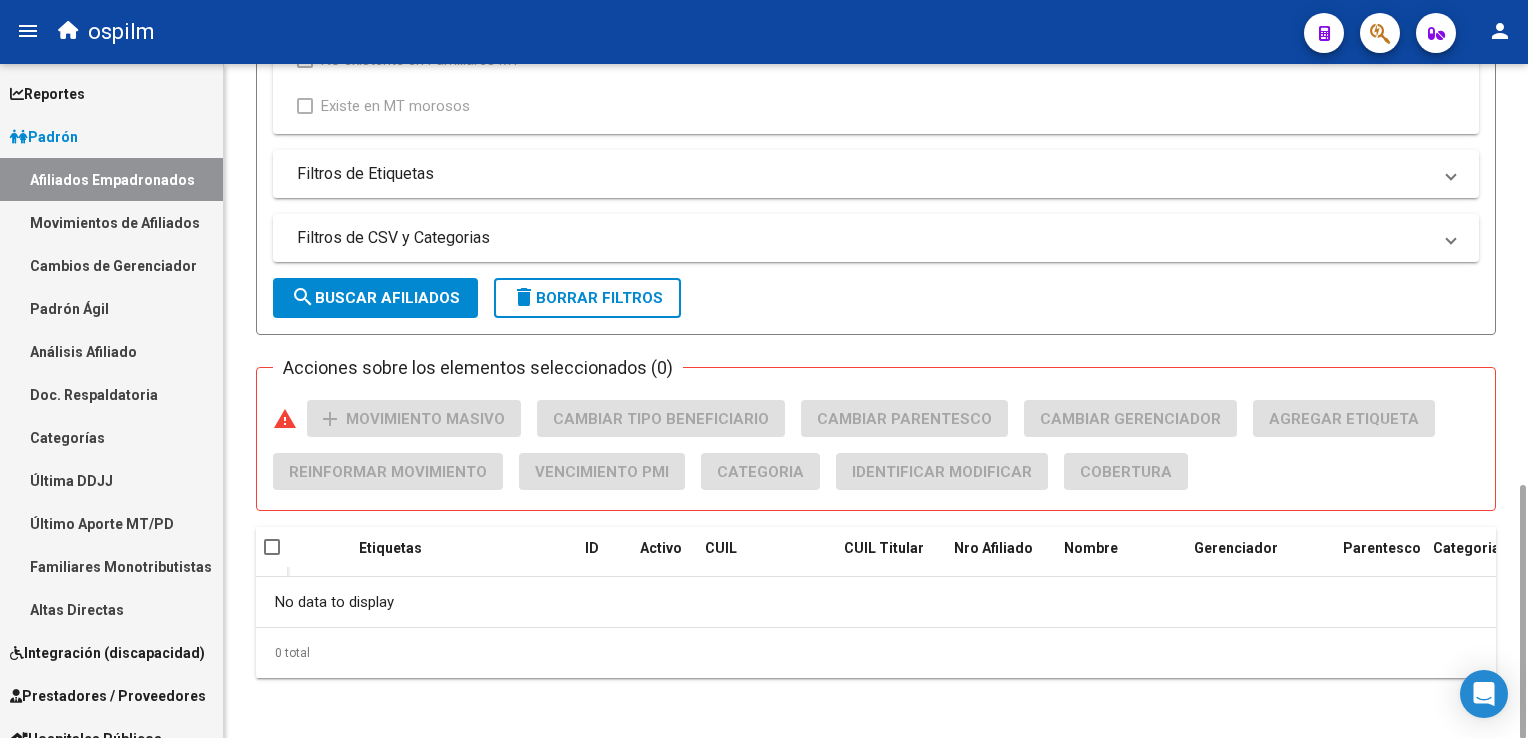 drag, startPoint x: 1524, startPoint y: 286, endPoint x: 1511, endPoint y: 474, distance: 188.44893 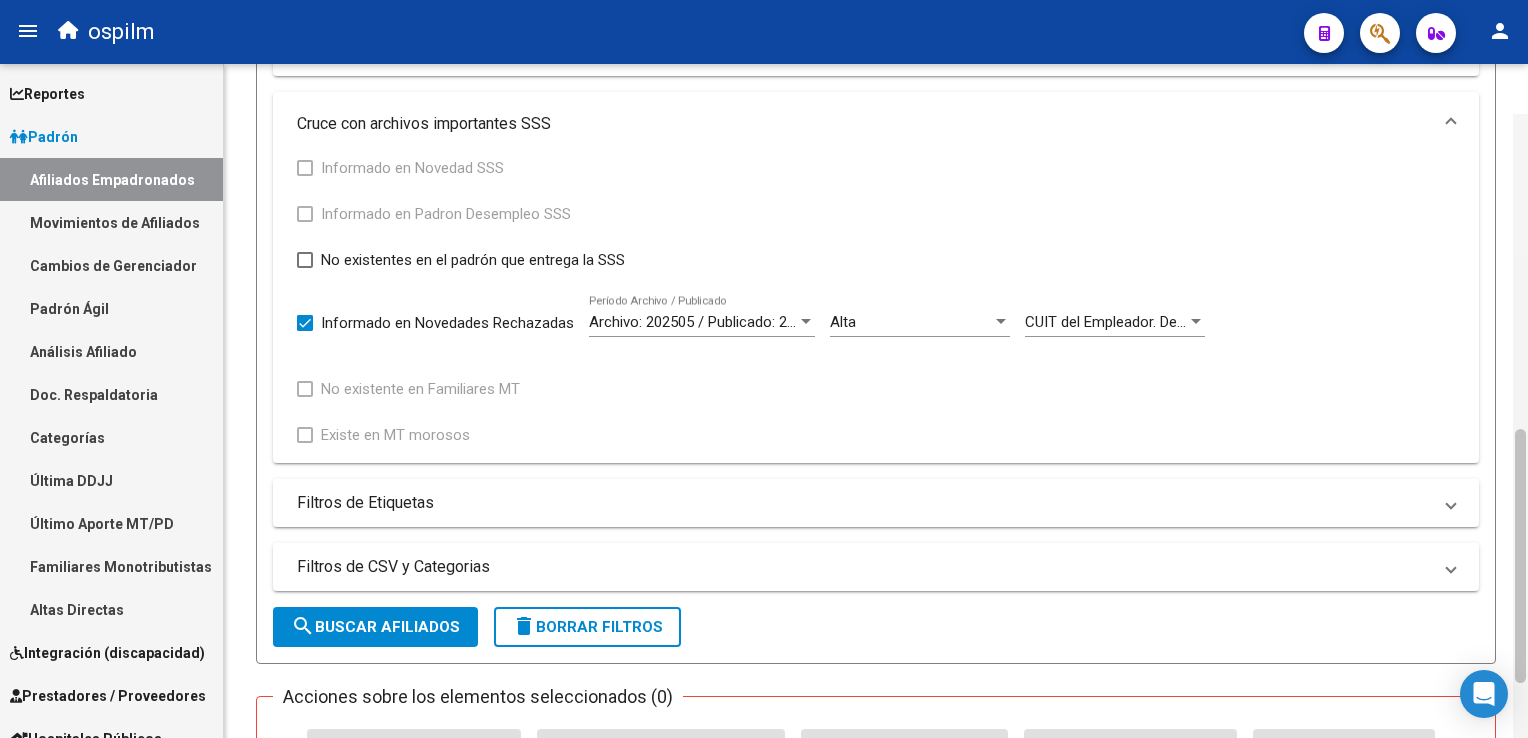 scroll, scrollTop: 837, scrollLeft: 0, axis: vertical 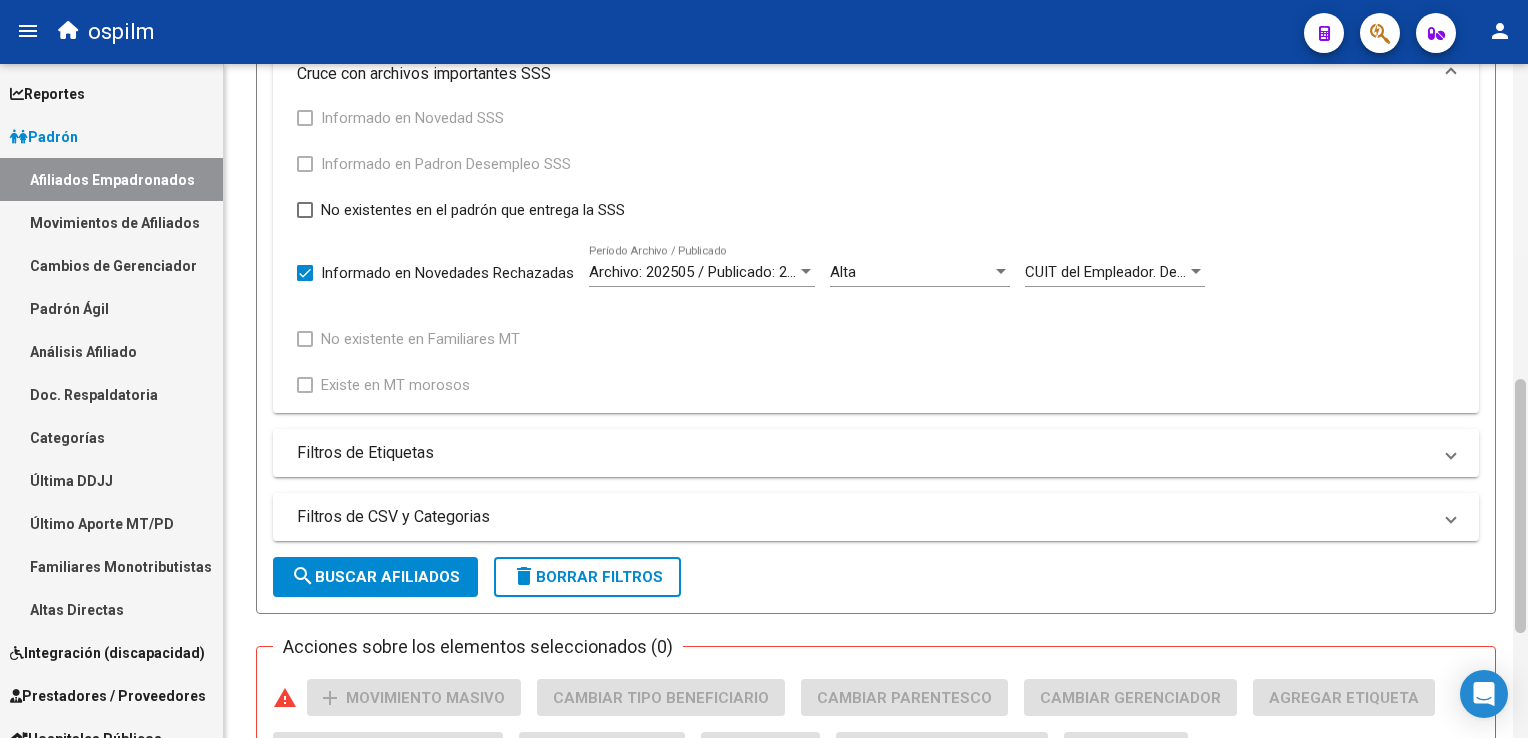 drag, startPoint x: 1522, startPoint y: 222, endPoint x: 1518, endPoint y: 466, distance: 244.03279 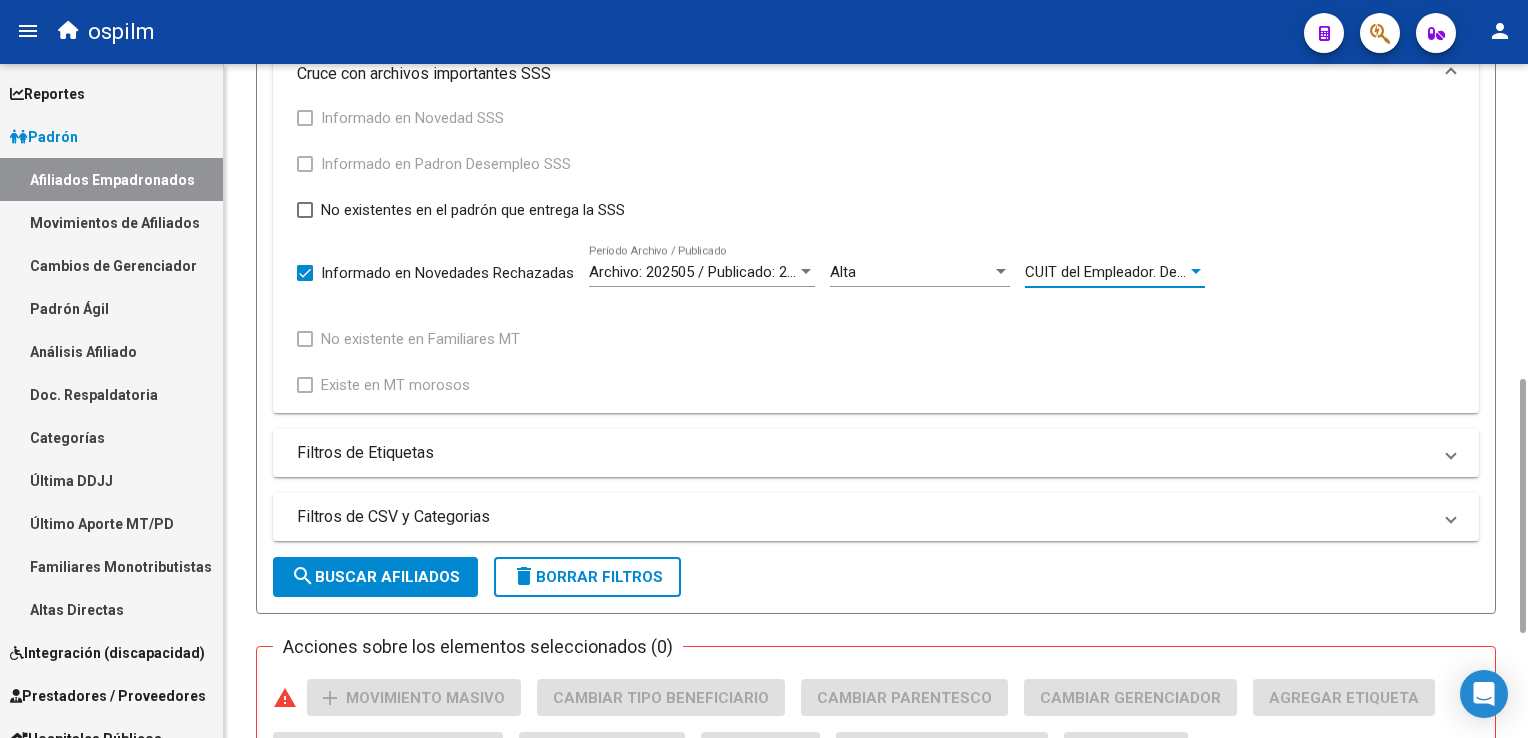 click on "CUIT del Empleador. Debe estar informado." at bounding box center (1166, 272) 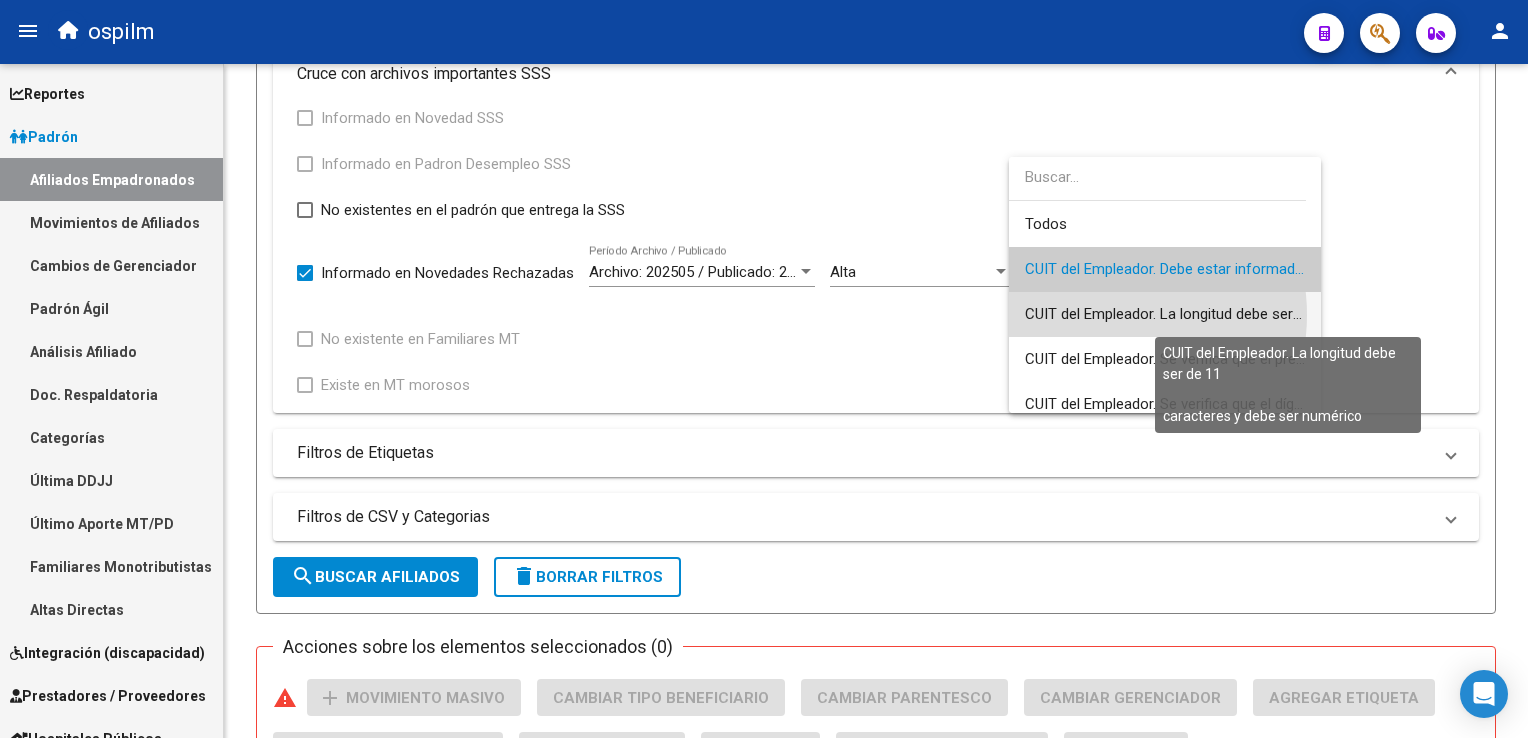 click on "CUIT del Empleador. La longitud debe ser de 11
caracteres y debe ser numérico" at bounding box center [1285, 314] 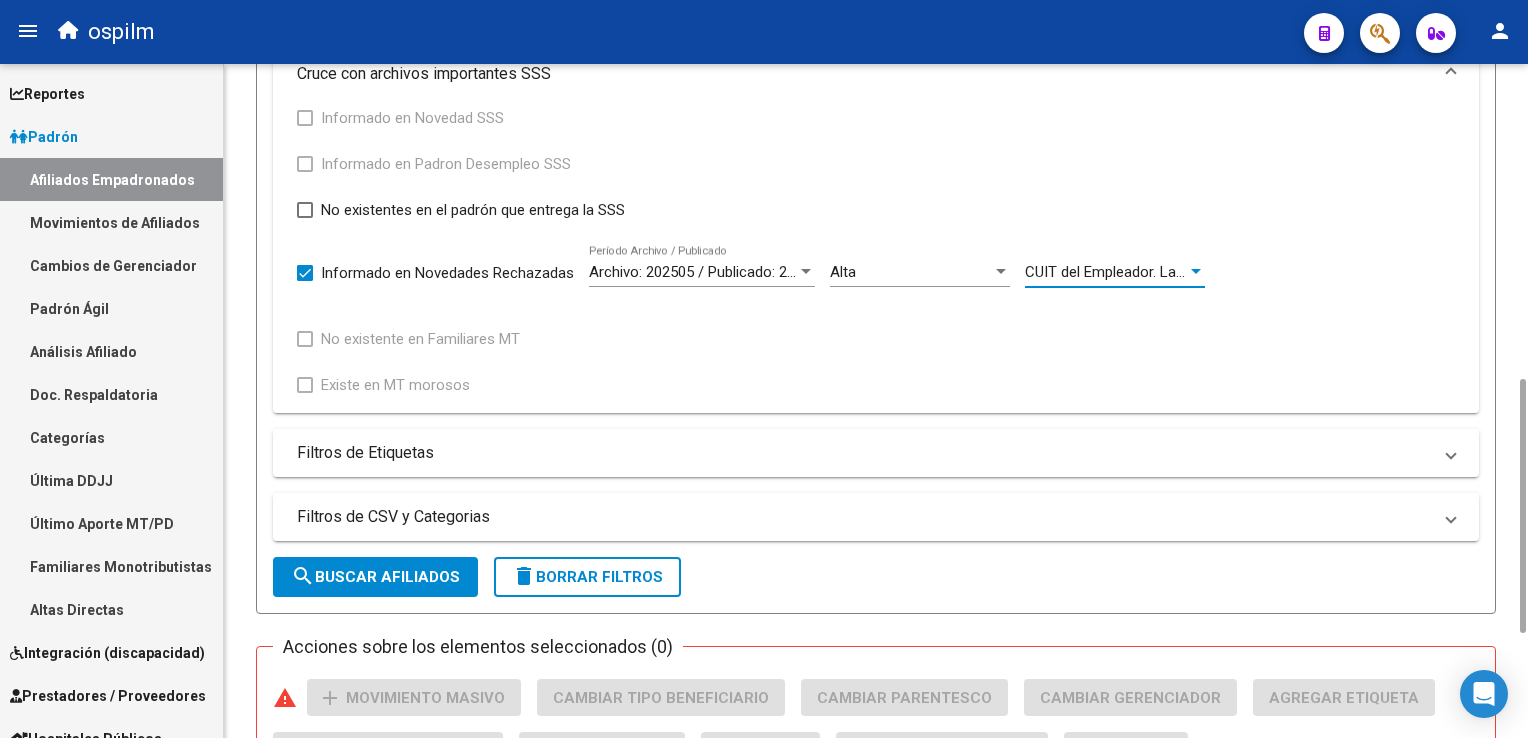 click on "search  Buscar Afiliados" 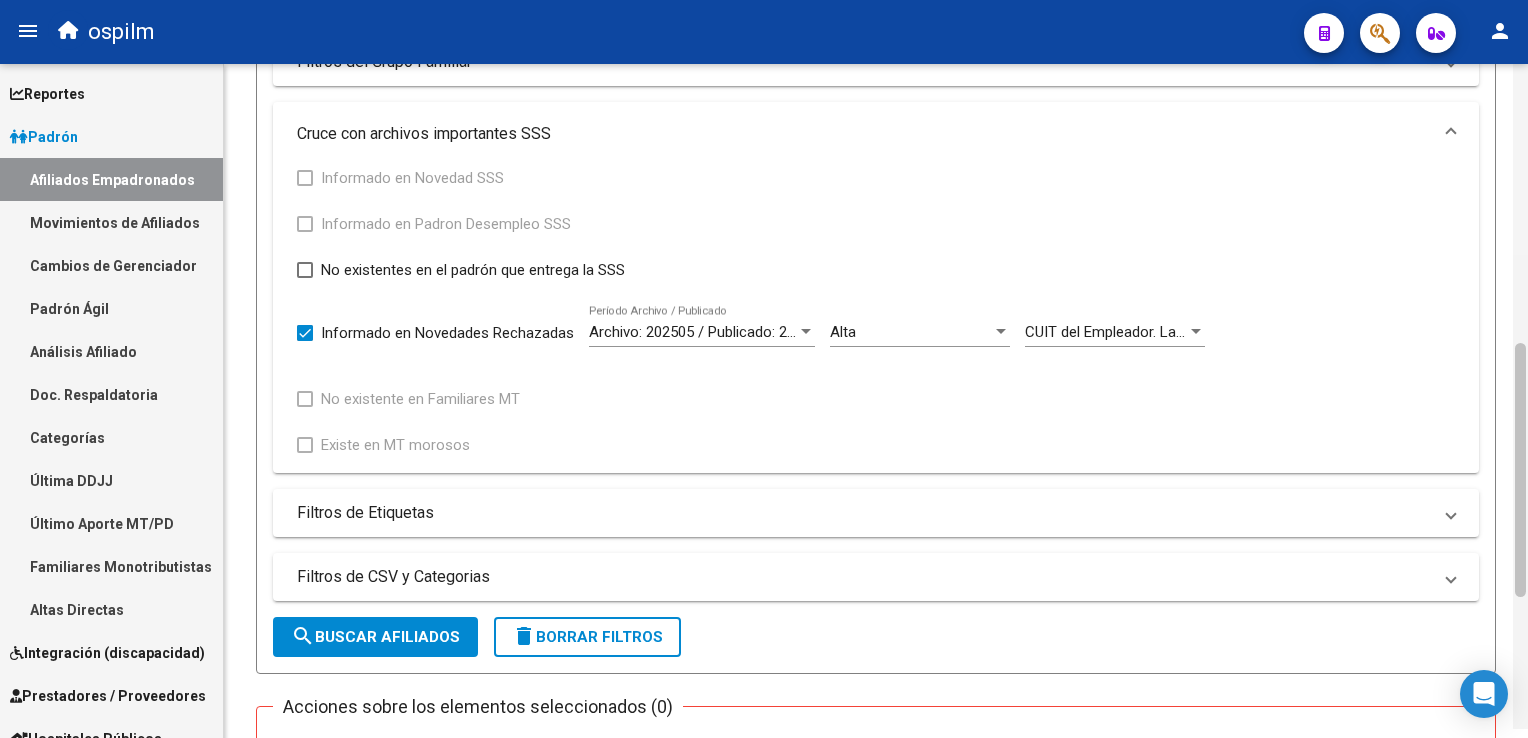 scroll, scrollTop: 767, scrollLeft: 0, axis: vertical 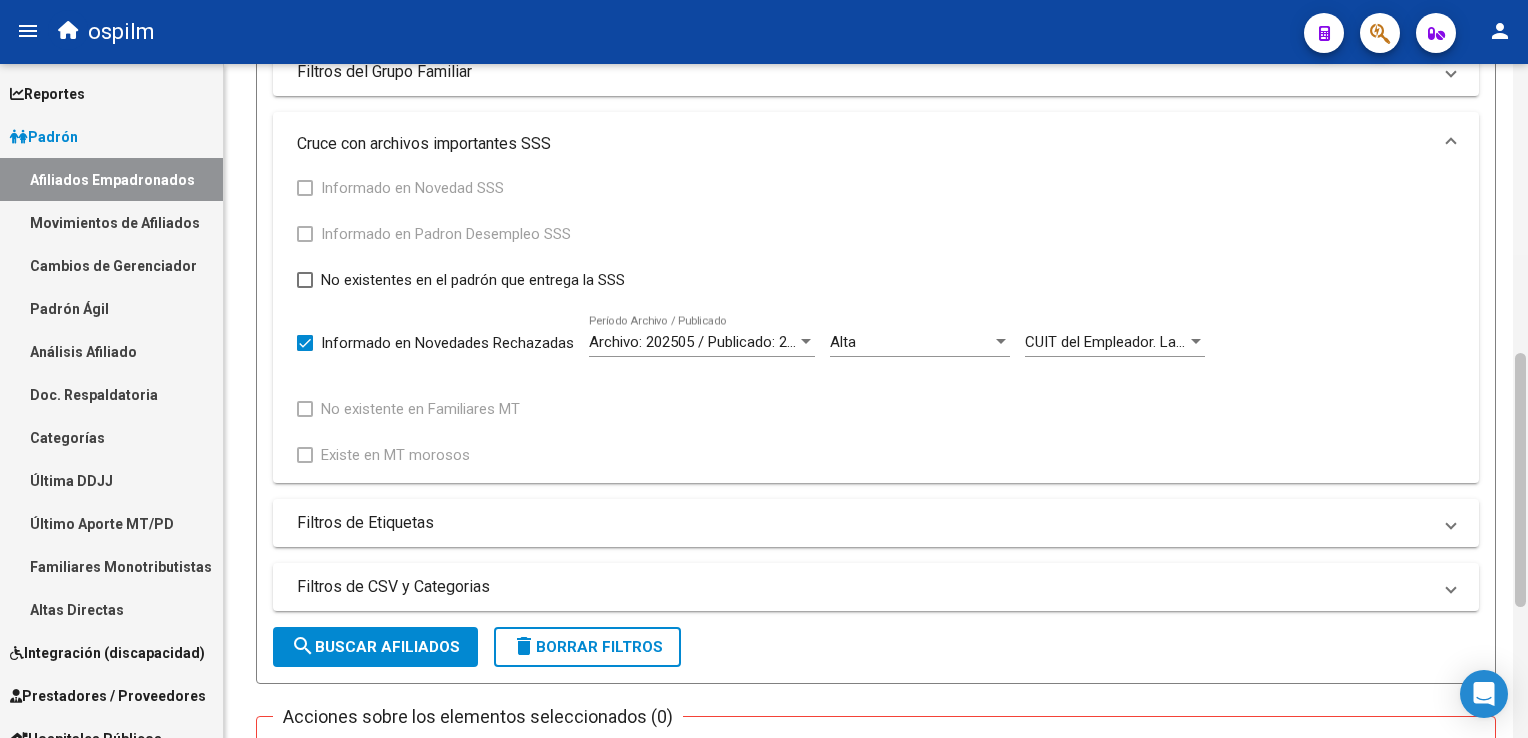 drag, startPoint x: 1519, startPoint y: 502, endPoint x: 1520, endPoint y: 370, distance: 132.00378 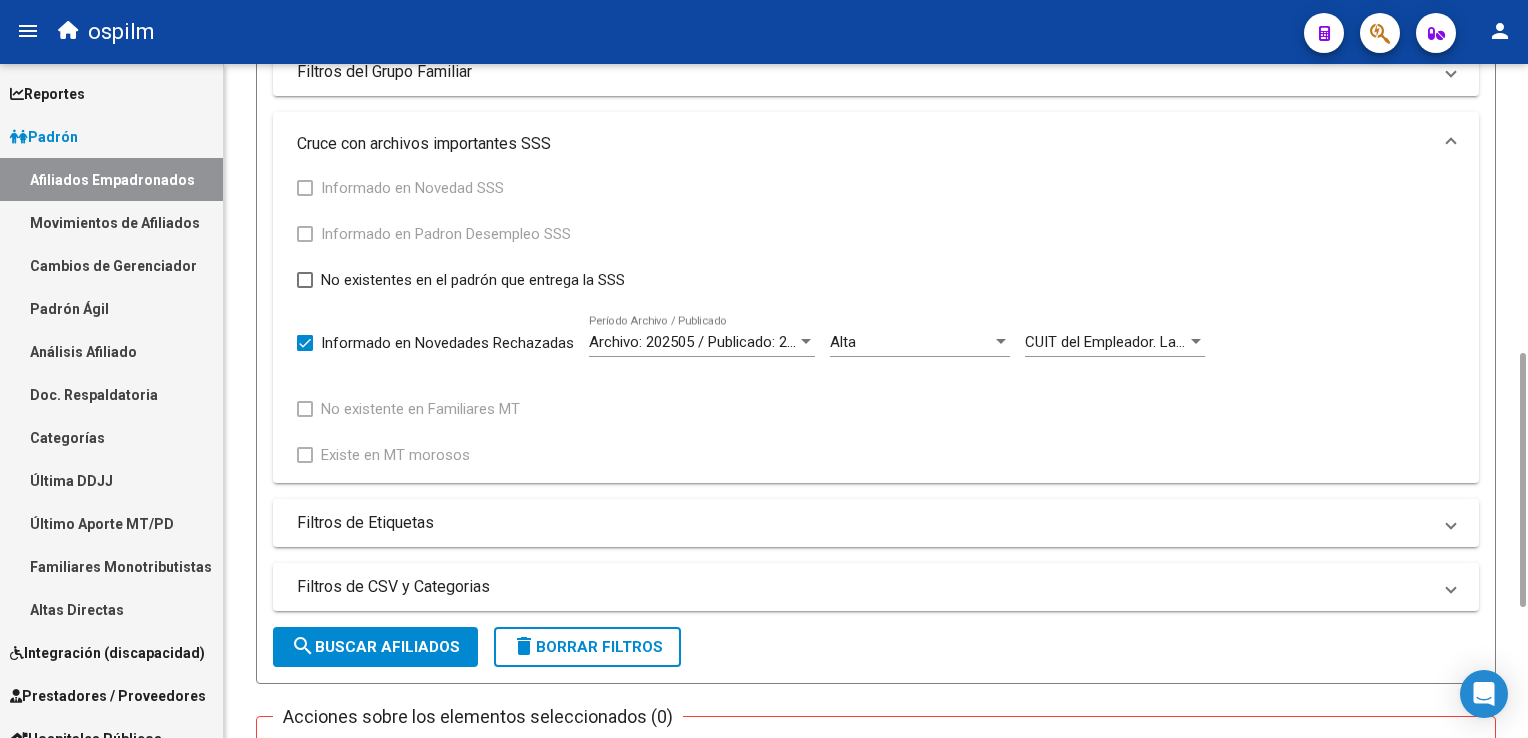 click on "CUIT del Empleador. La longitud debe ser de 11
caracteres y debe ser numérico" at bounding box center [1285, 342] 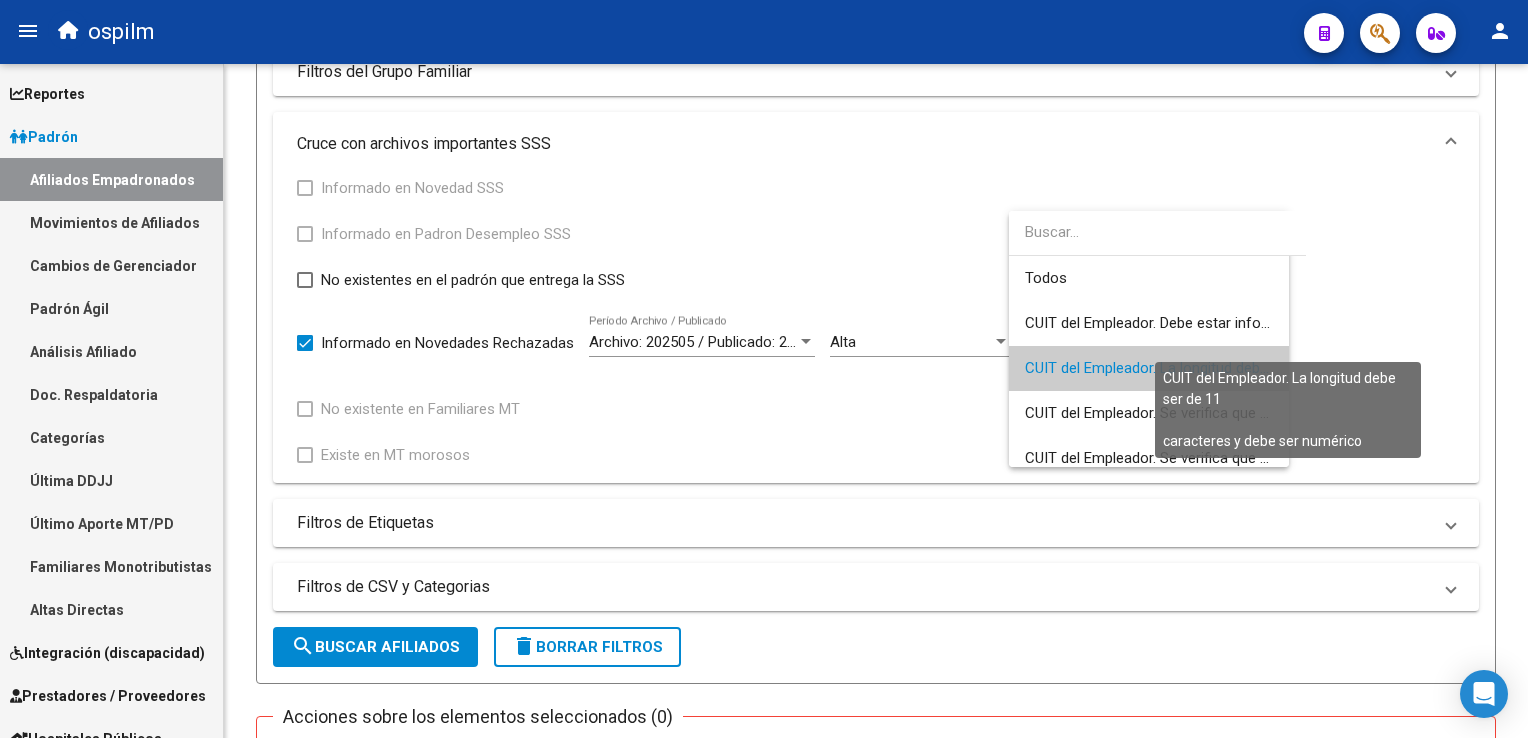 scroll, scrollTop: 29, scrollLeft: 0, axis: vertical 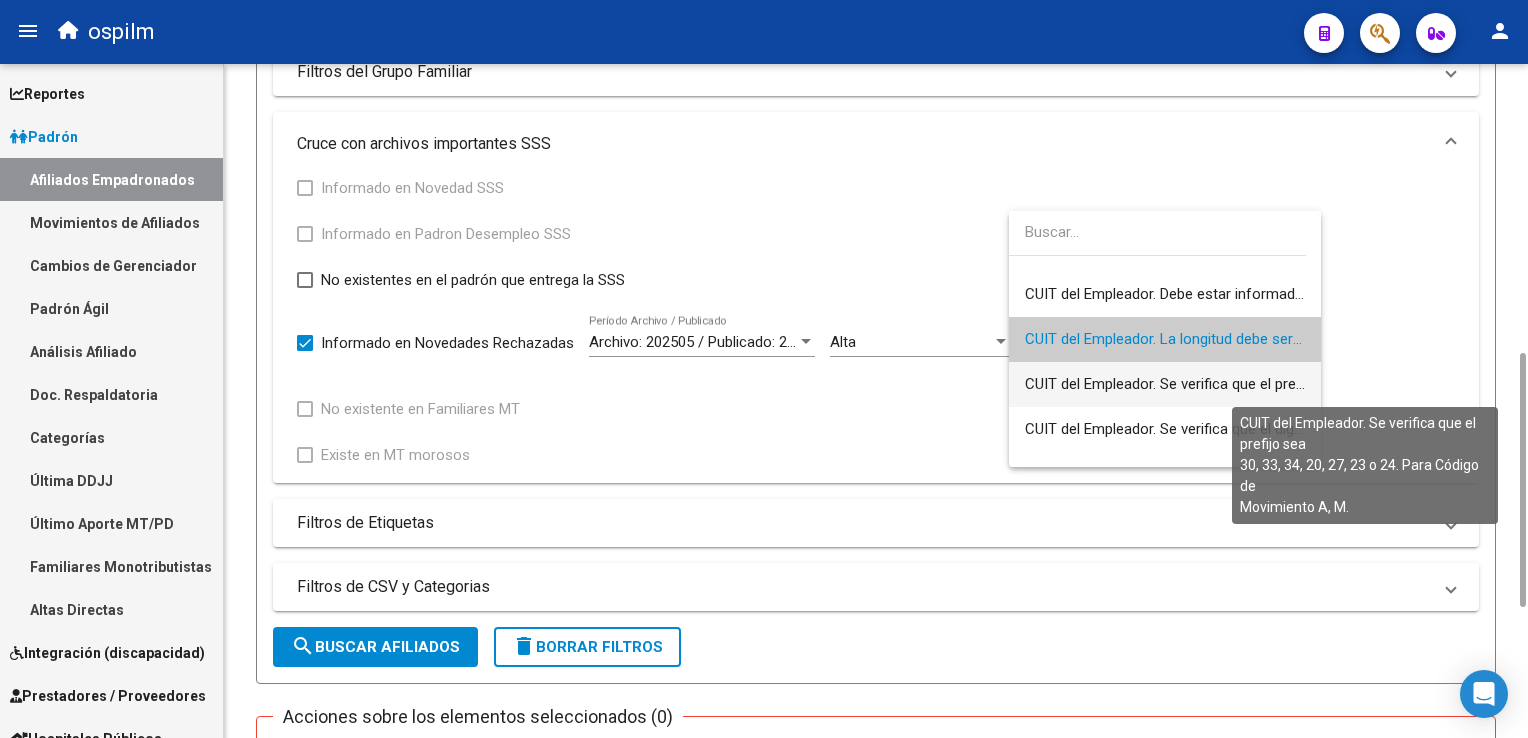 click on "CUIT del Empleador. Se verifica que el prefijo sea
30, 33, 34, 20, 27, 23 o 24. Para Código de
Movimiento A, M." at bounding box center (1381, 384) 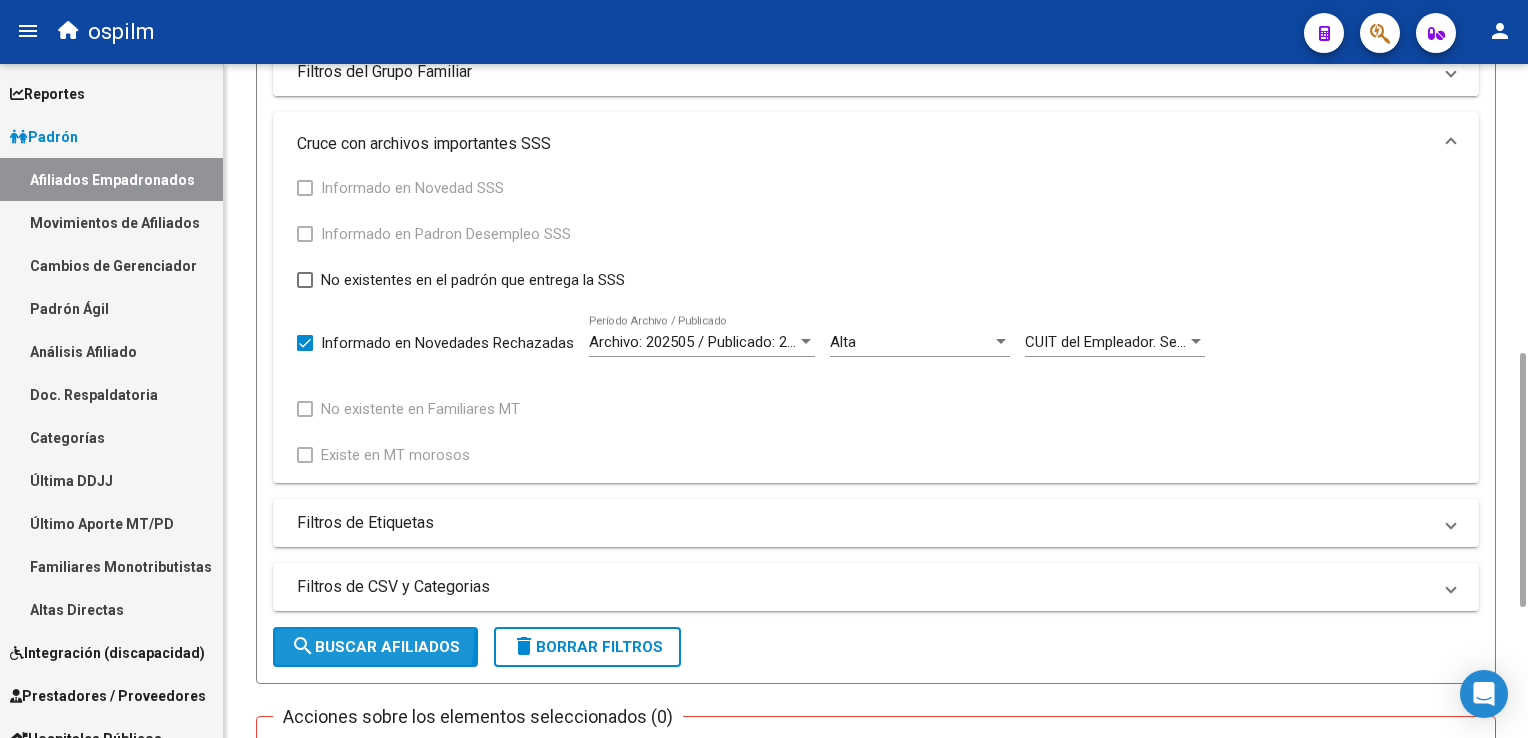 drag, startPoint x: 348, startPoint y: 637, endPoint x: 359, endPoint y: 611, distance: 28.231188 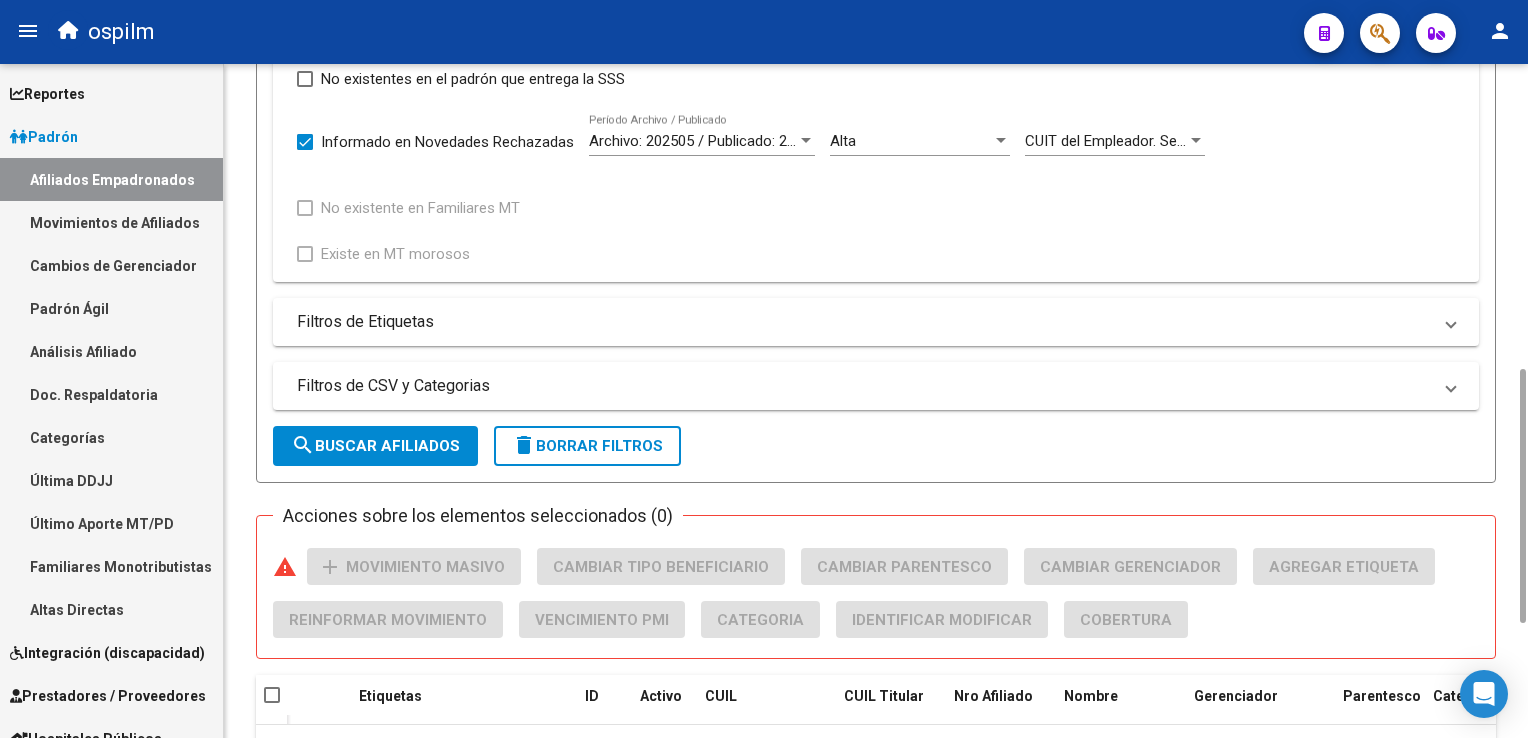 scroll, scrollTop: 923, scrollLeft: 0, axis: vertical 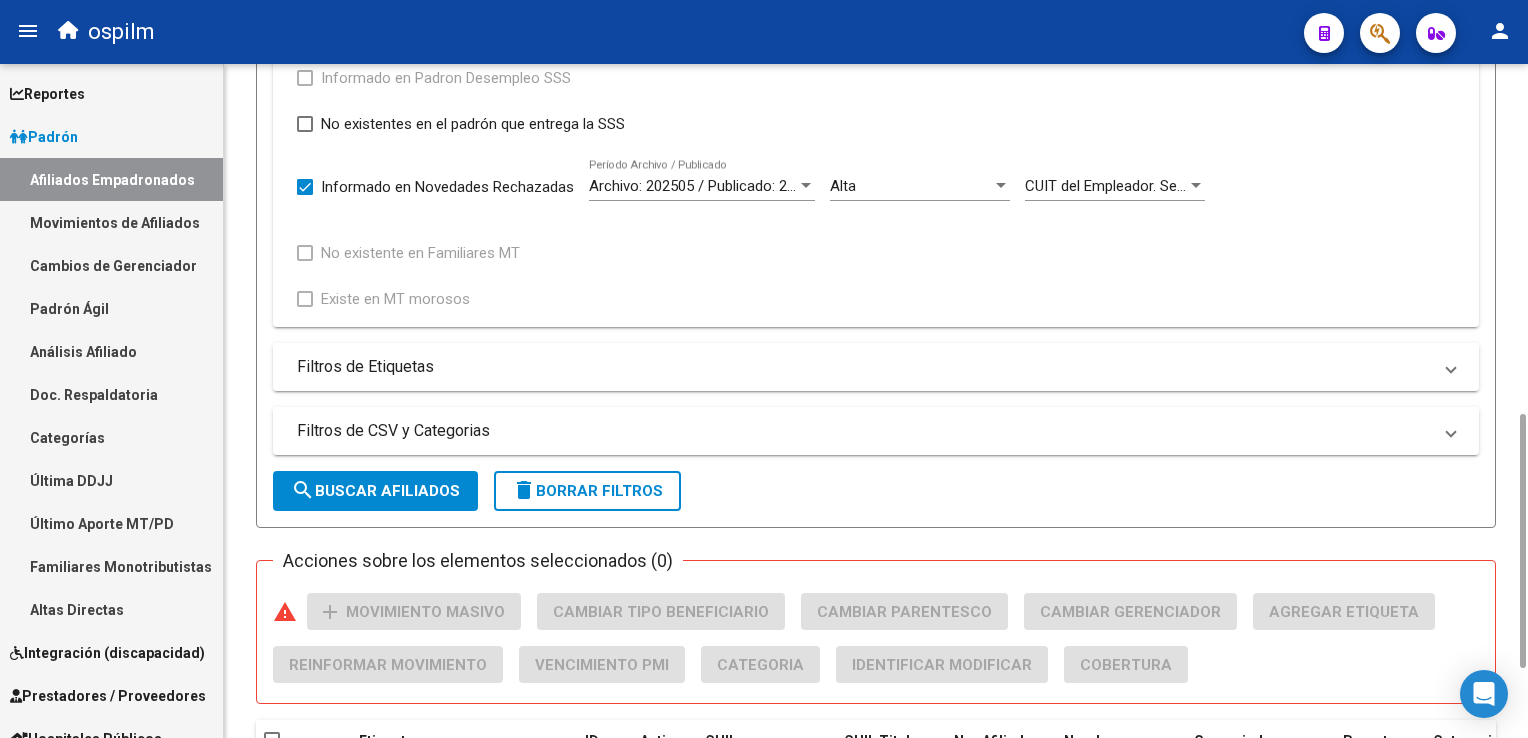 drag, startPoint x: 1524, startPoint y: 510, endPoint x: 1531, endPoint y: 437, distance: 73.33485 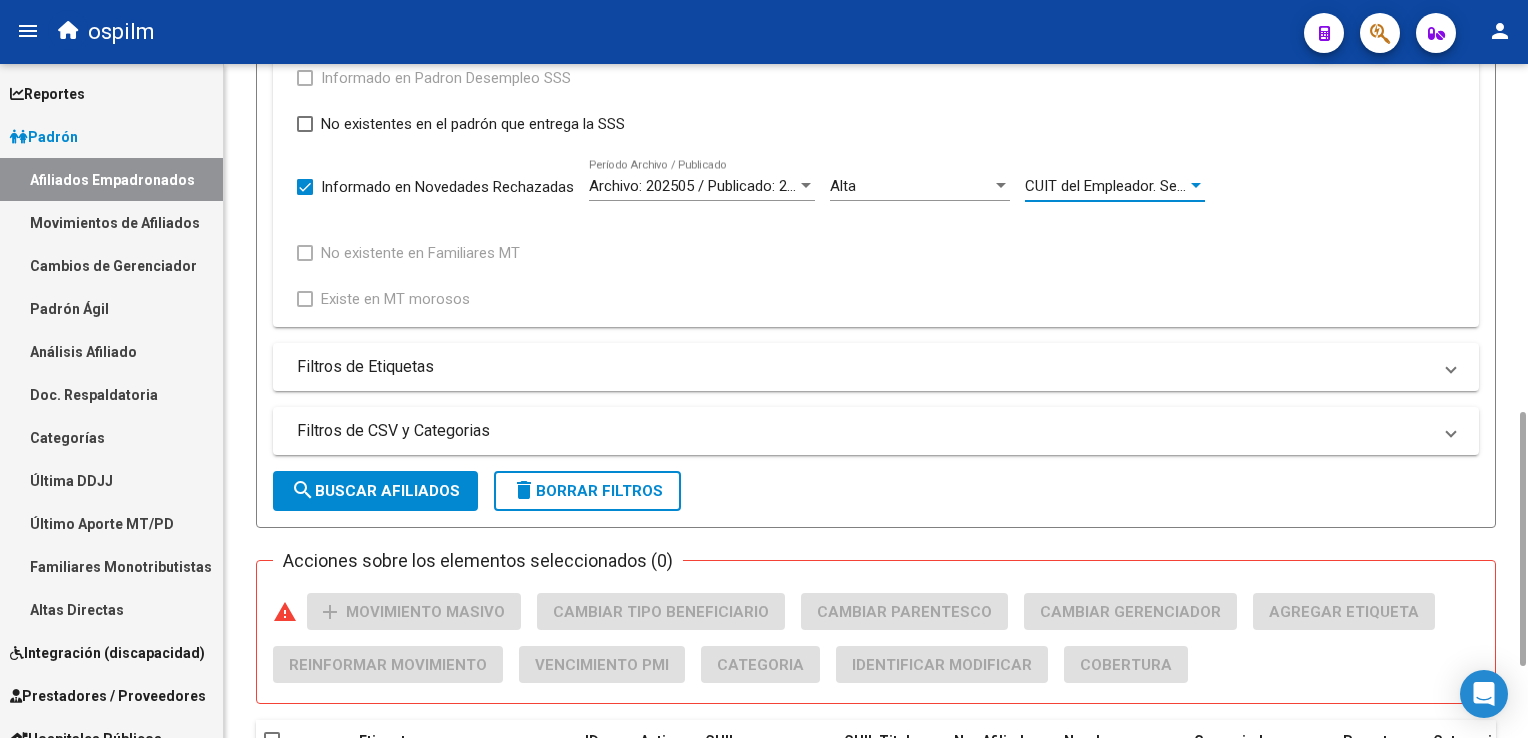click on "CUIT del Empleador. Se verifica que el prefijo sea
30, 33, 34, 20, 27, 23 o 24. Para Código de
Movimiento A, M." at bounding box center [1381, 186] 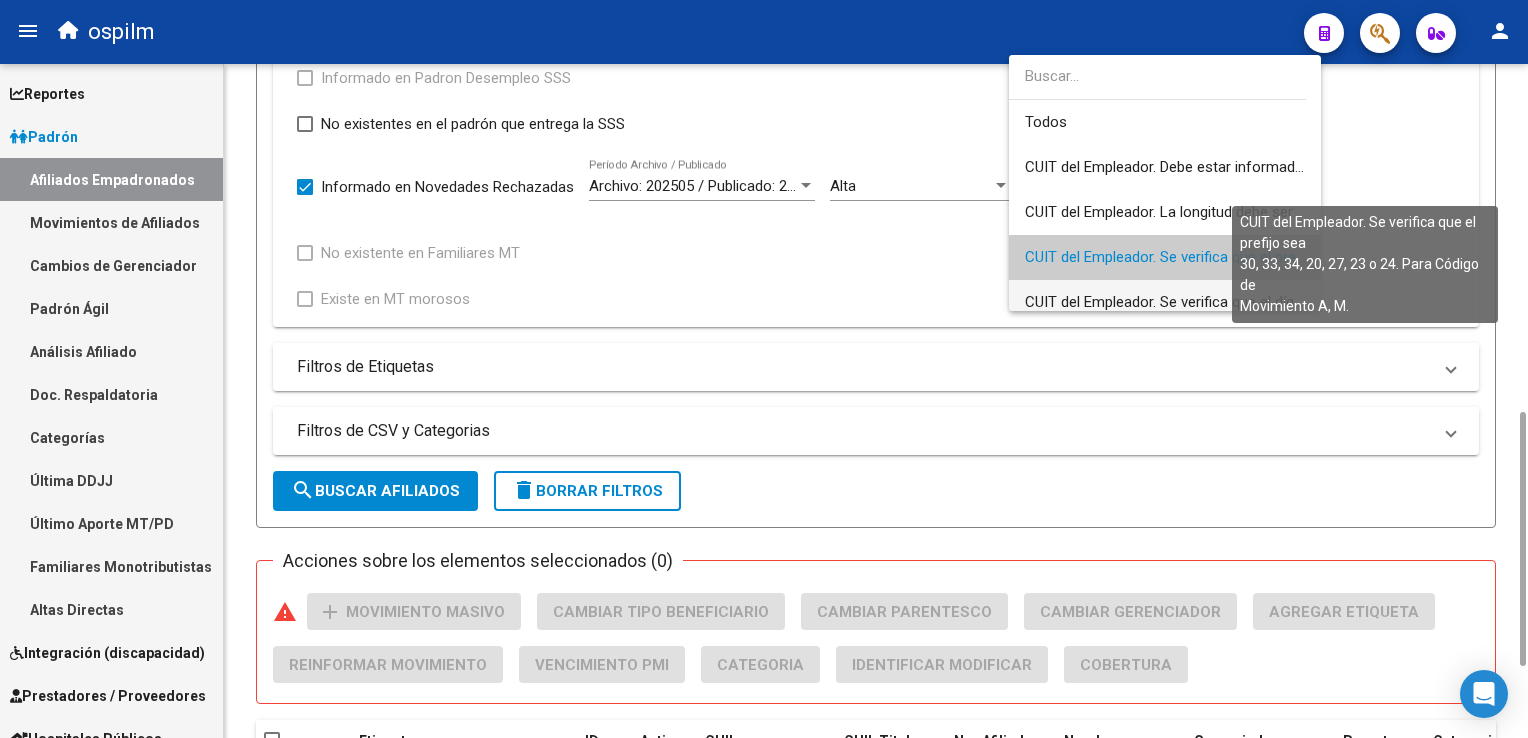 scroll, scrollTop: 74, scrollLeft: 0, axis: vertical 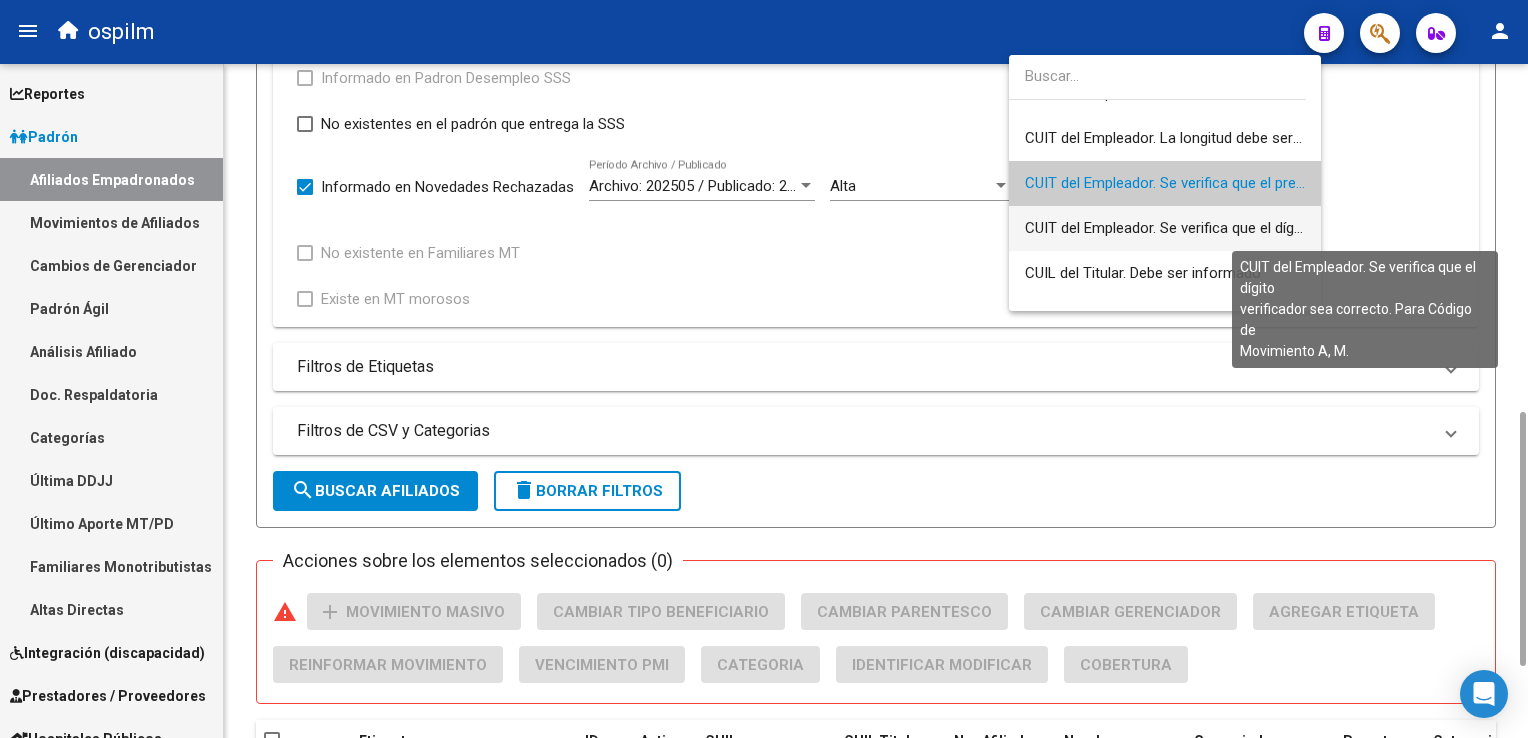 click on "CUIT del Empleador. Se verifica que el dígito
verificador sea correcto. Para Código de
Movimiento A, M." at bounding box center (1361, 228) 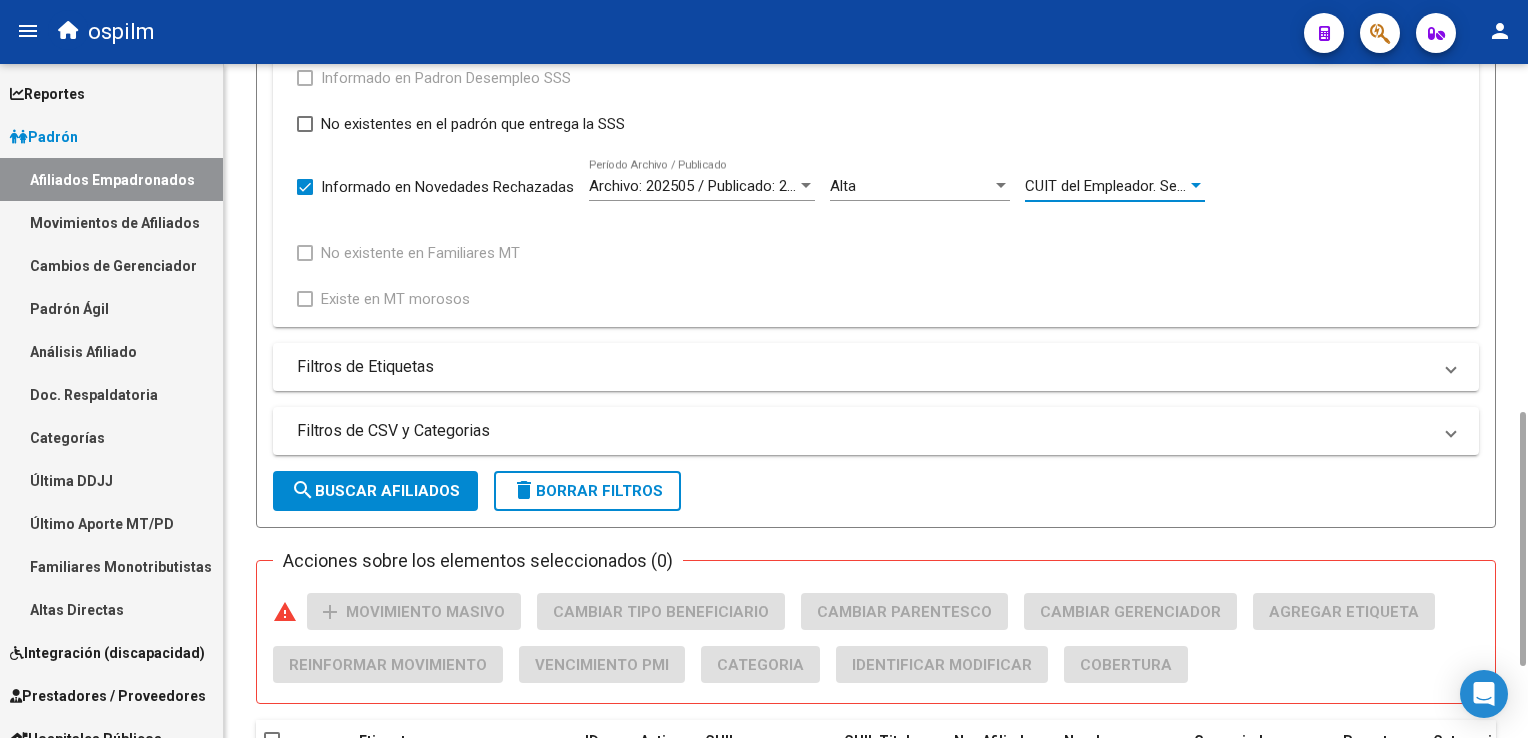click on "search  Buscar Afiliados" 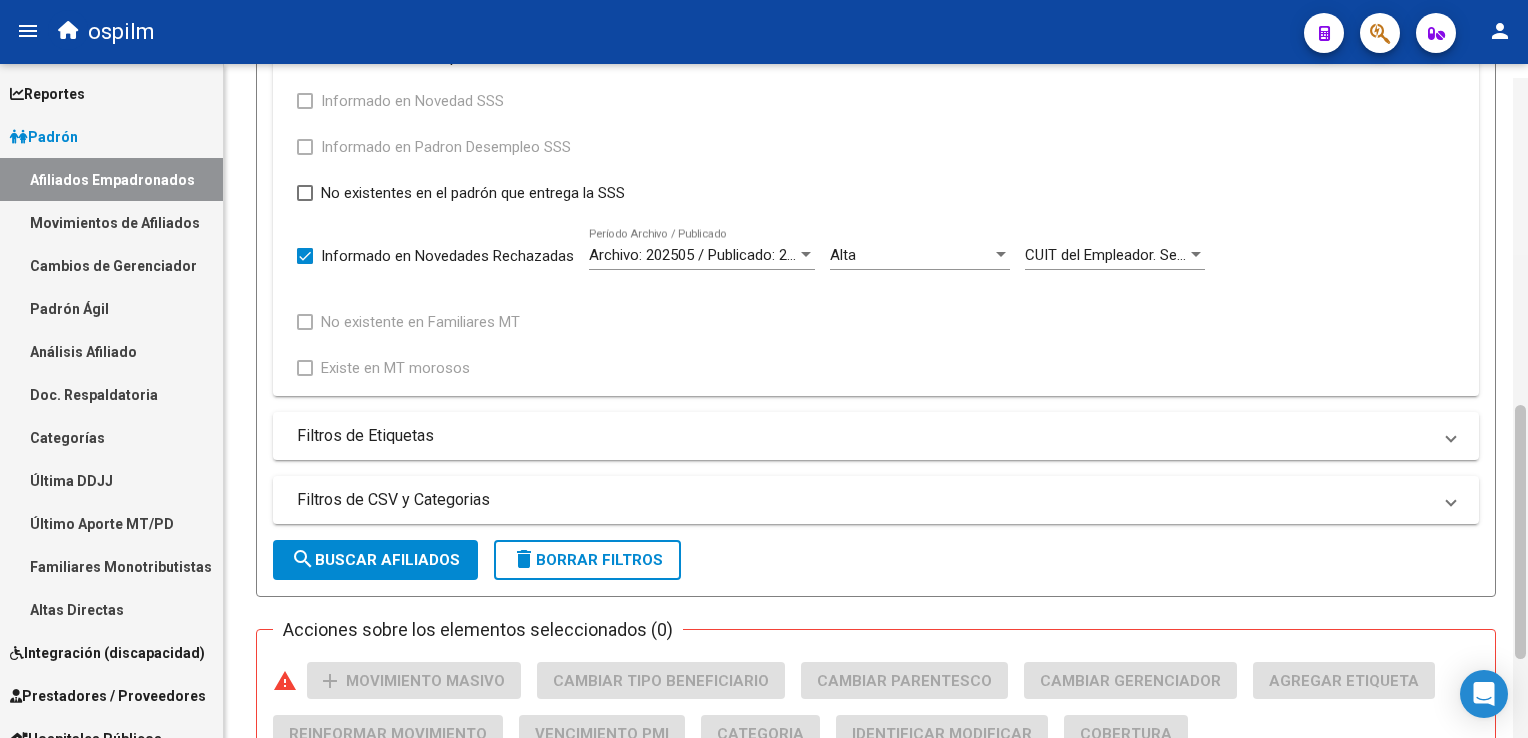 scroll, scrollTop: 848, scrollLeft: 0, axis: vertical 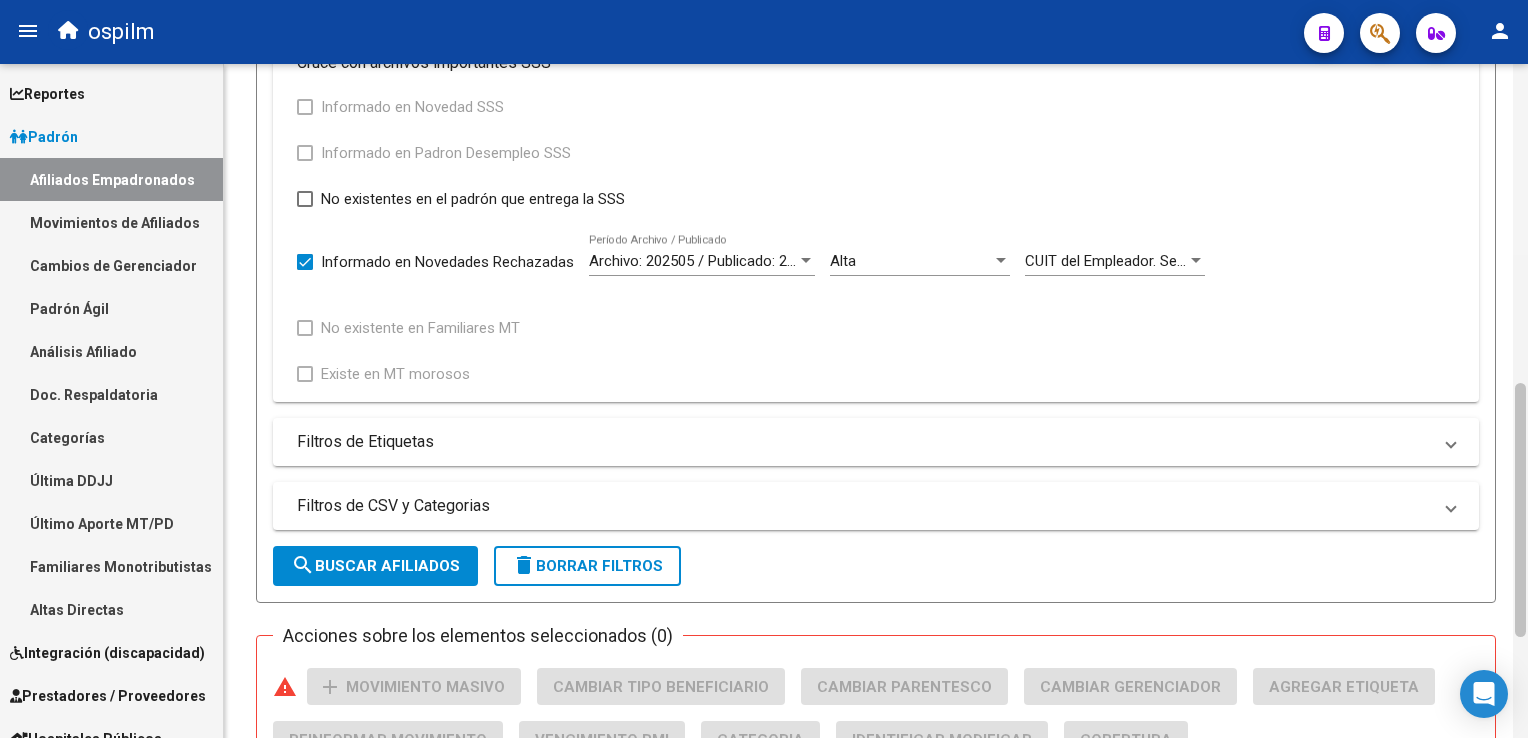 drag, startPoint x: 1524, startPoint y: 497, endPoint x: 1517, endPoint y: 396, distance: 101.24229 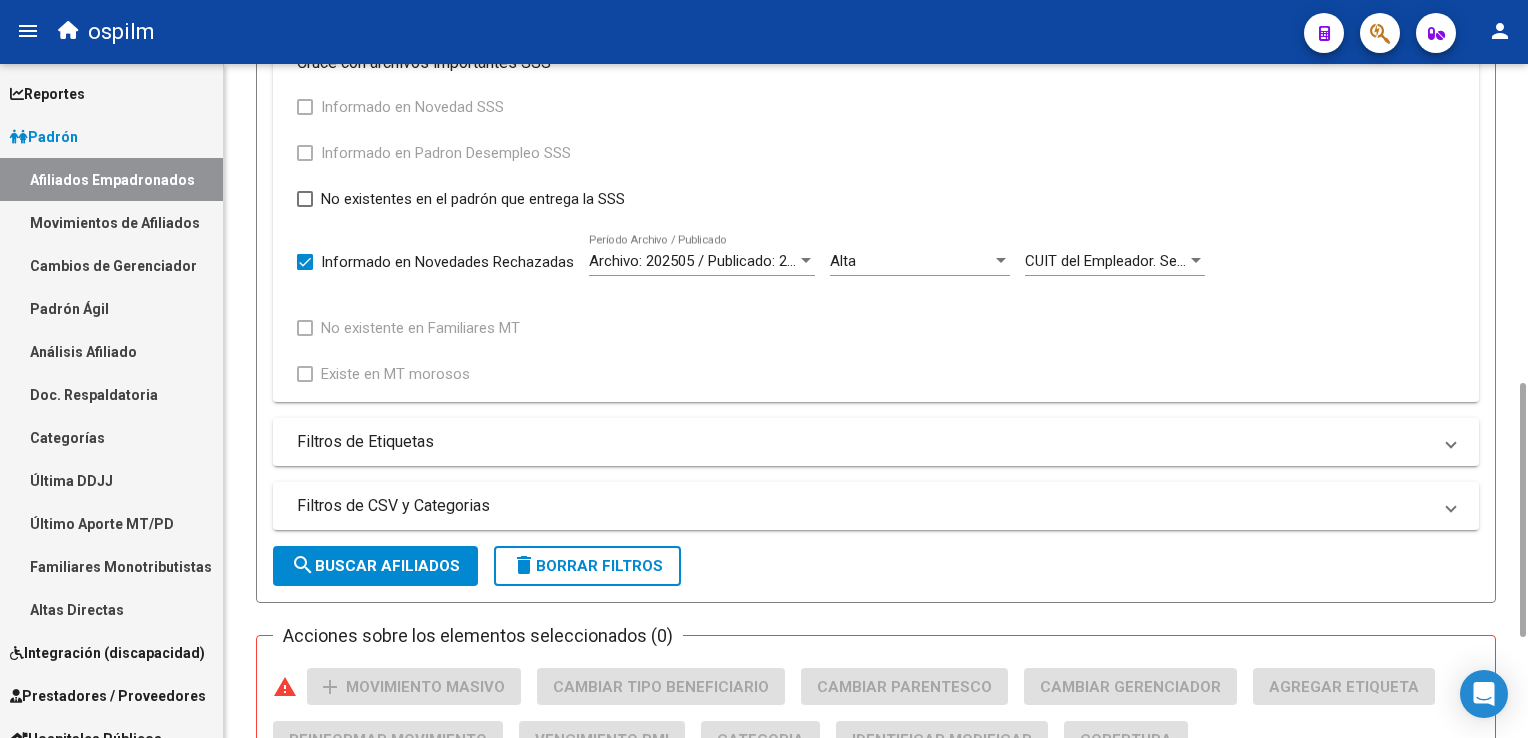 click on "CUIT del Empleador. Se verifica que el dígito
verificador sea correcto. Para Código de
Movimiento A, M." at bounding box center [1361, 261] 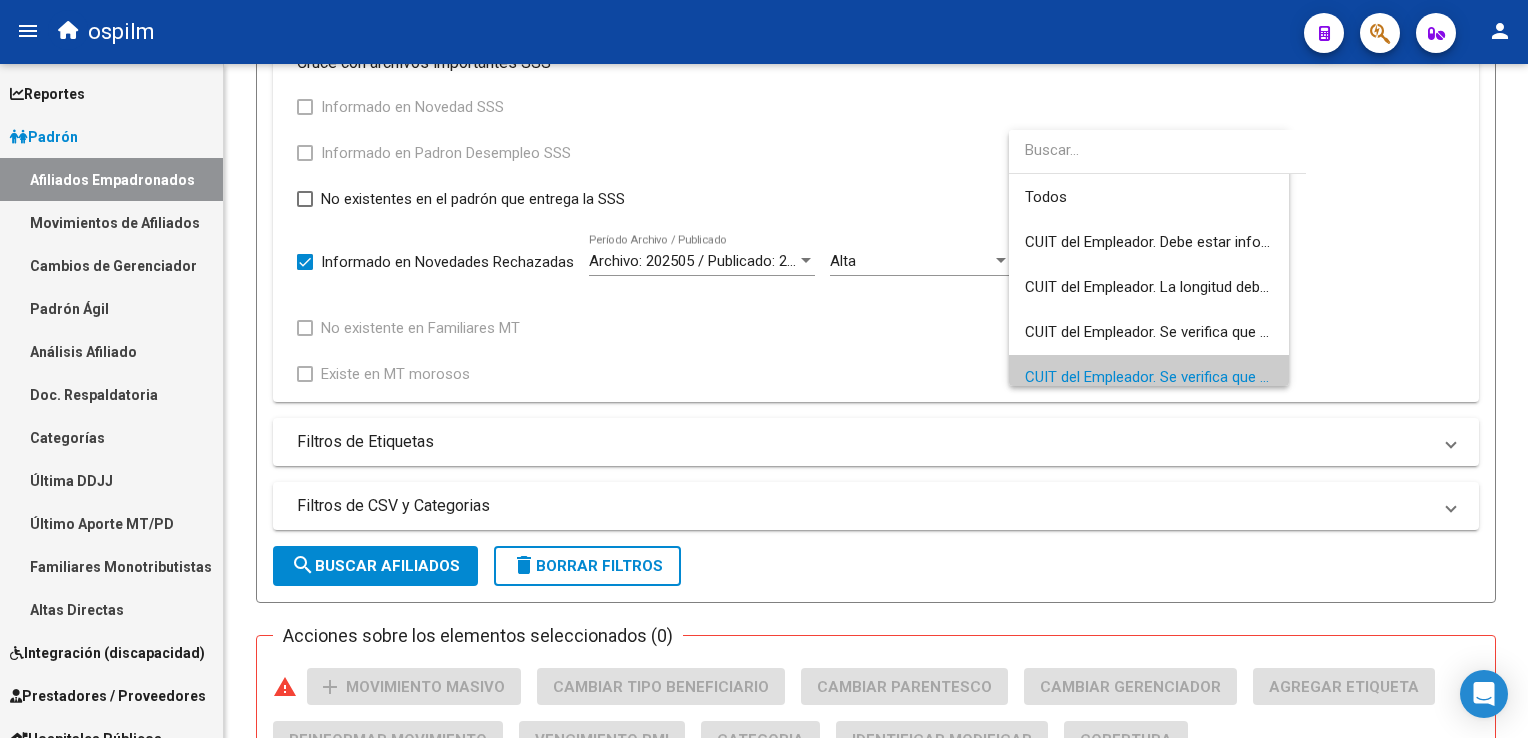 scroll, scrollTop: 119, scrollLeft: 0, axis: vertical 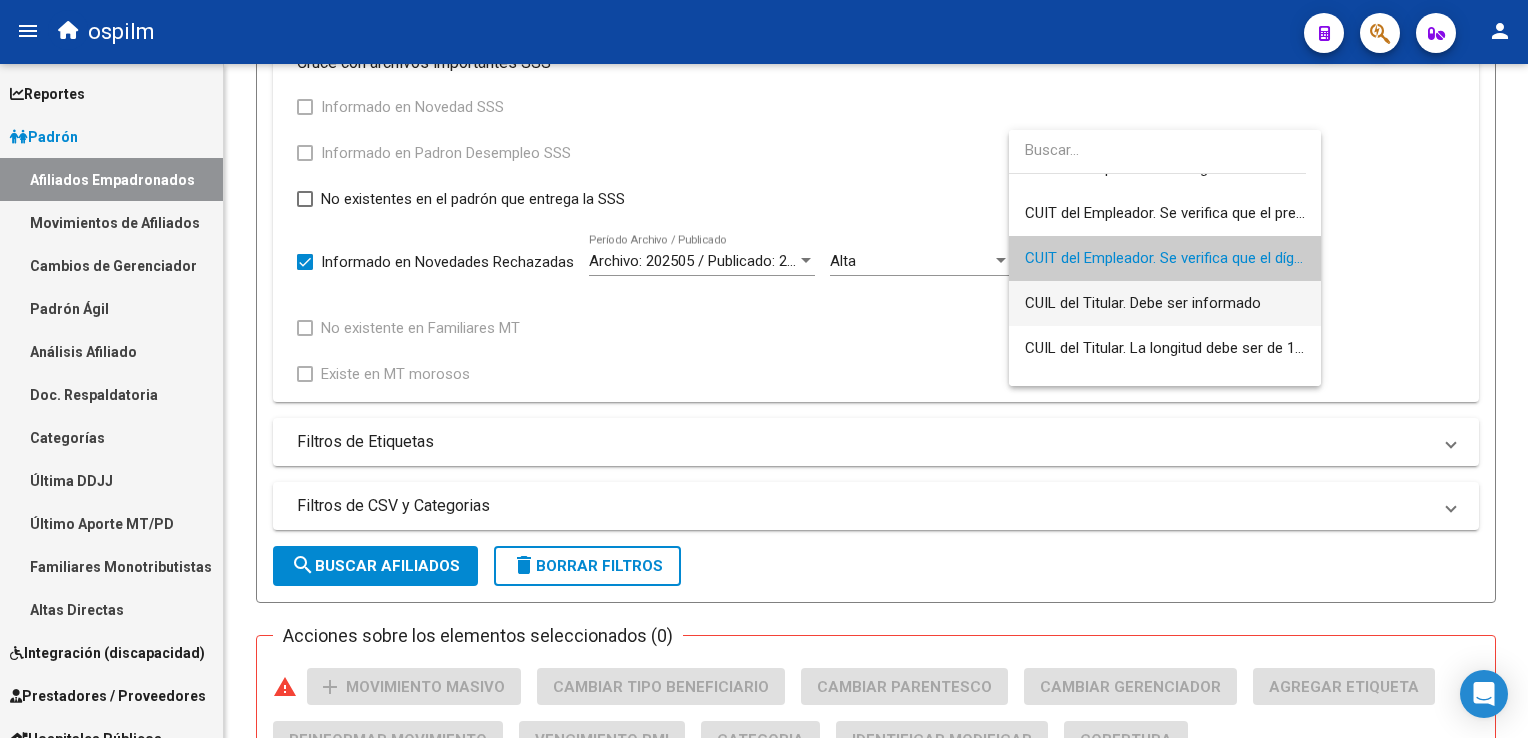 click on "CUIL del Titular. Debe ser informado" at bounding box center (1165, 303) 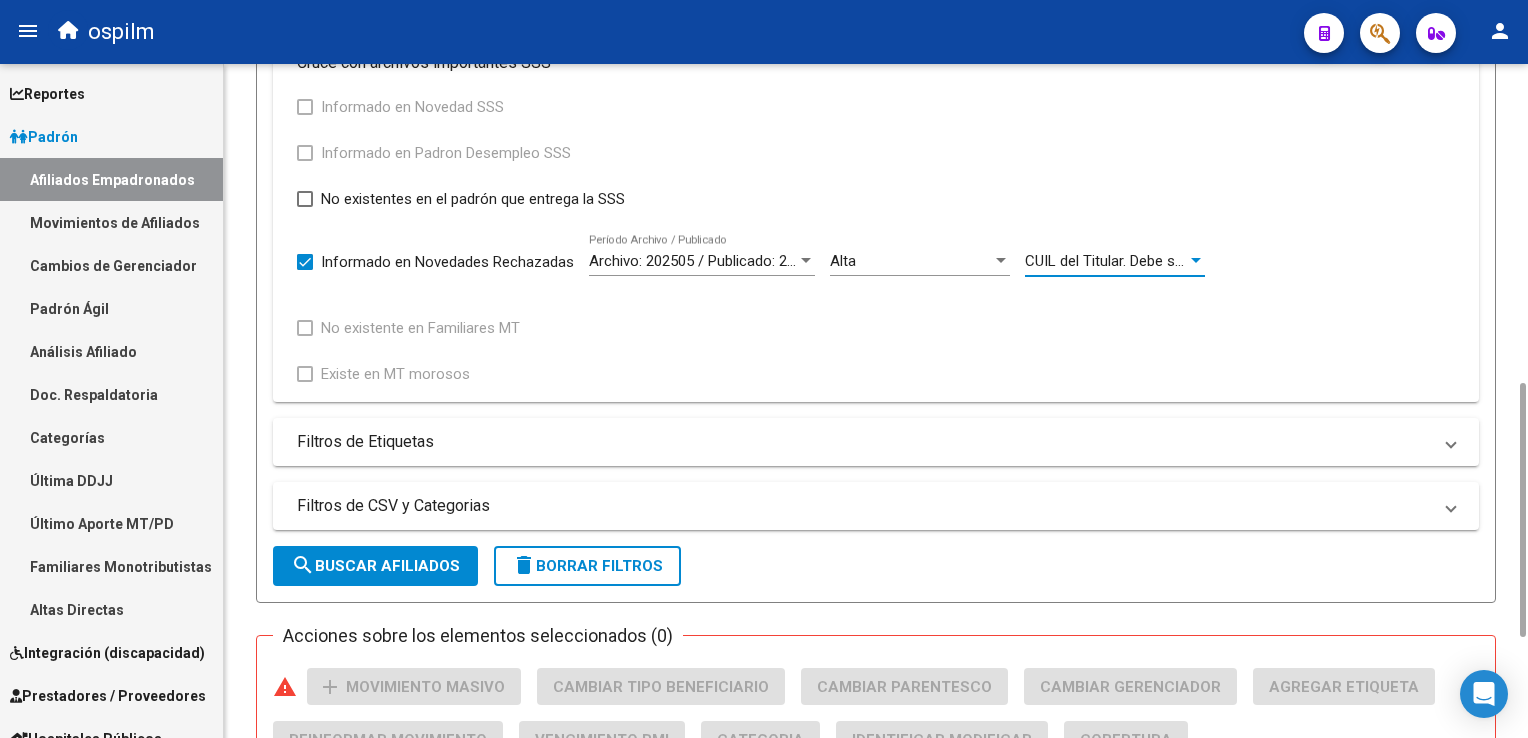 click on "search  Buscar Afiliados" 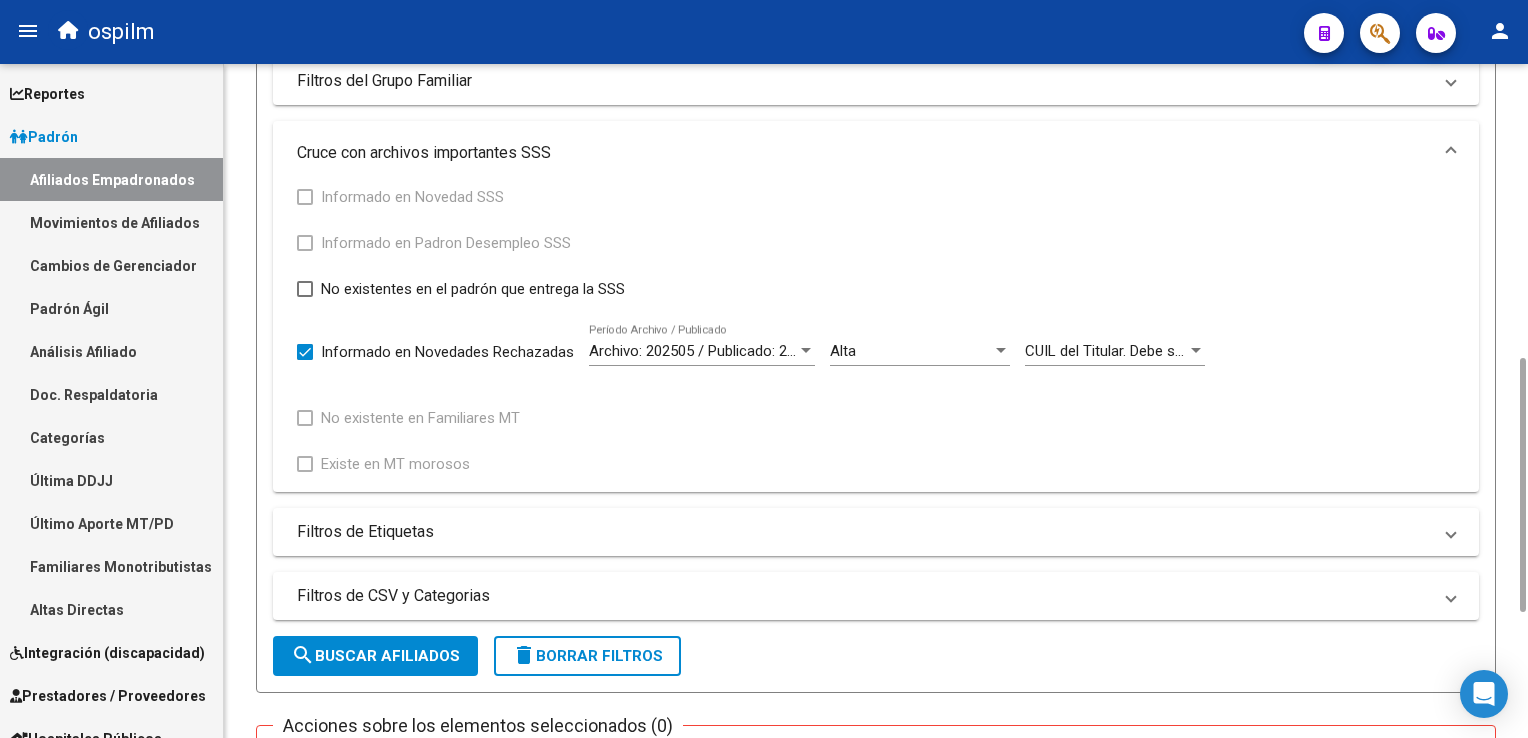 drag, startPoint x: 1523, startPoint y: 385, endPoint x: 1530, endPoint y: 350, distance: 35.69314 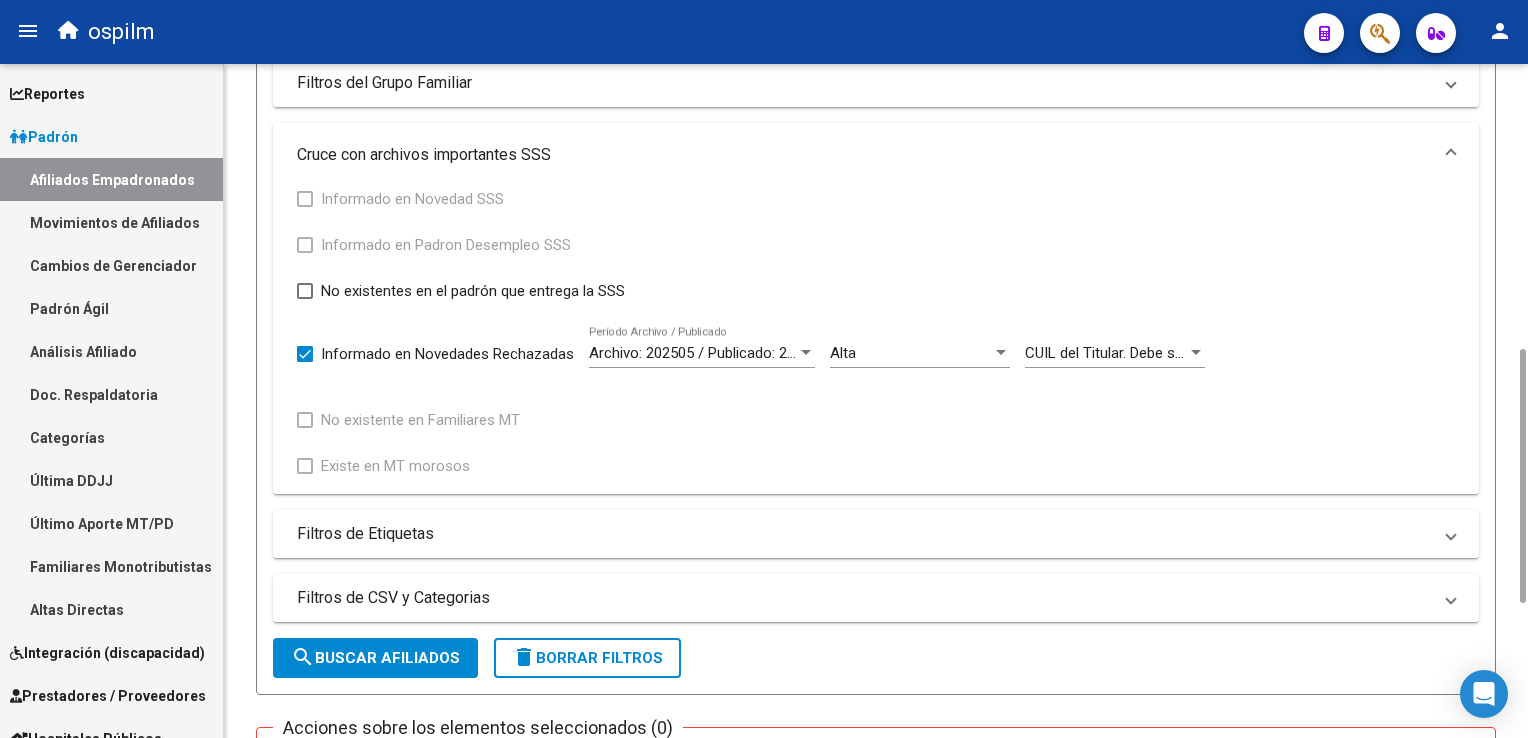 click on "CUIL del Titular. Debe ser informado Cód. Error" 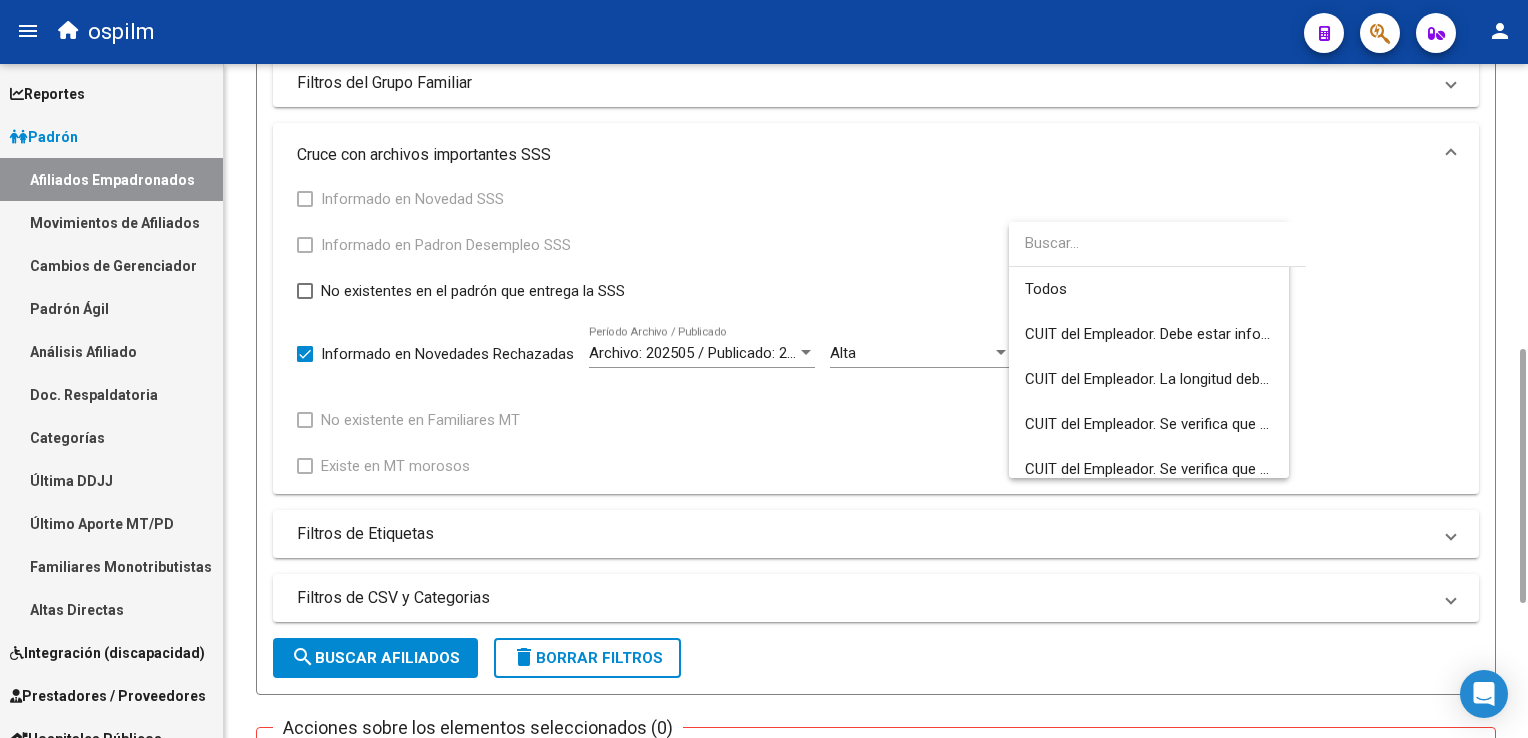 scroll, scrollTop: 164, scrollLeft: 0, axis: vertical 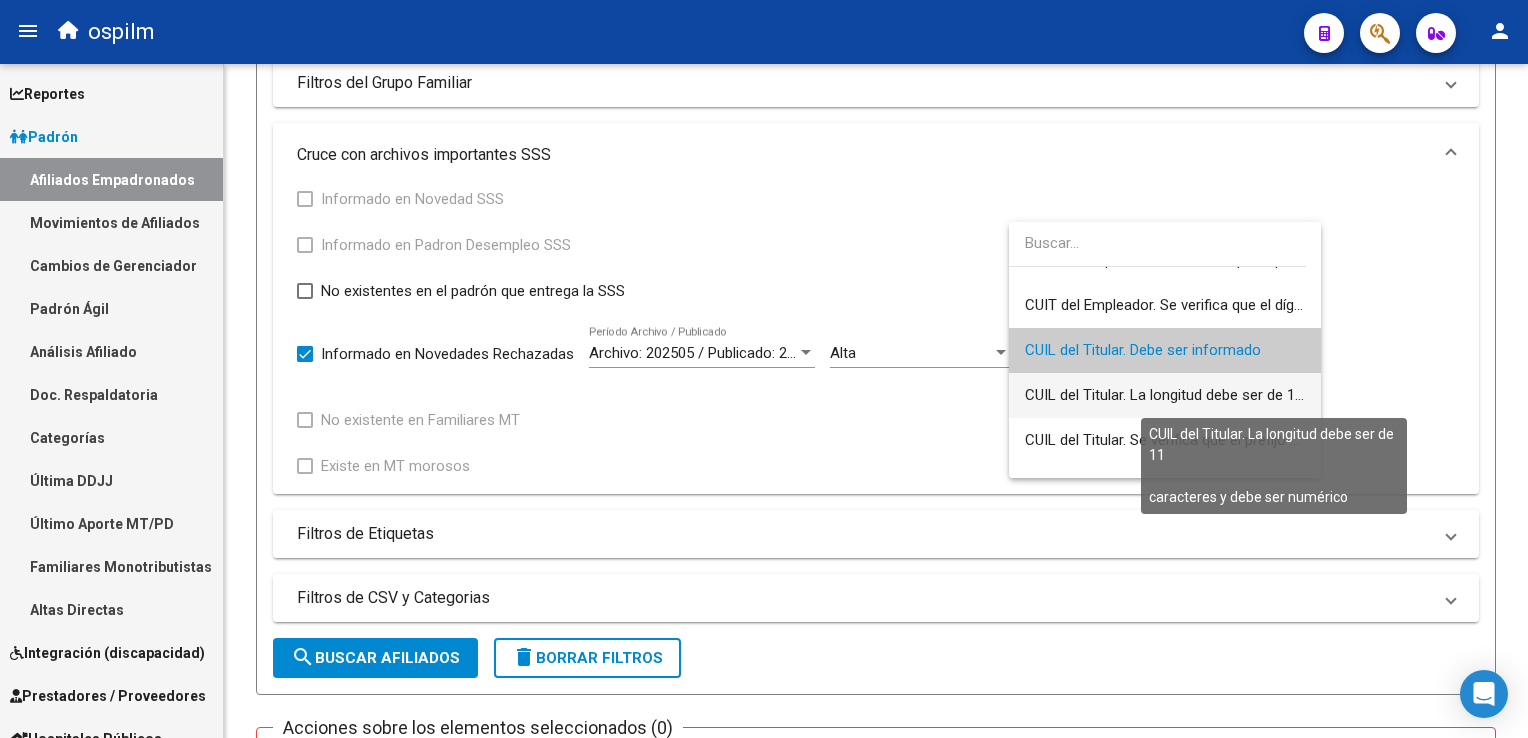 click on "CUIL del Titular. La longitud debe ser de 11
caracteres y debe ser numérico" at bounding box center (1270, 395) 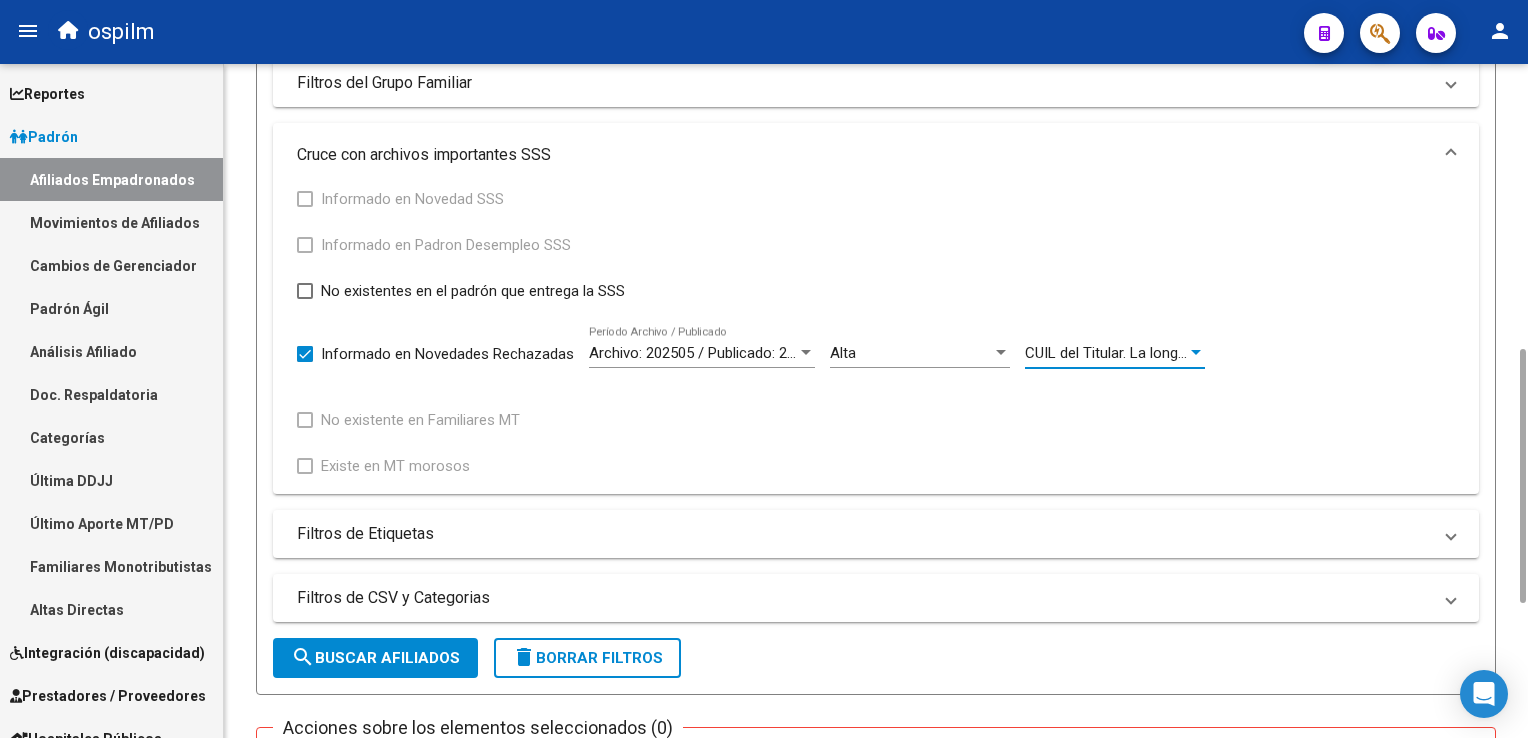 click on "search  Buscar Afiliados" 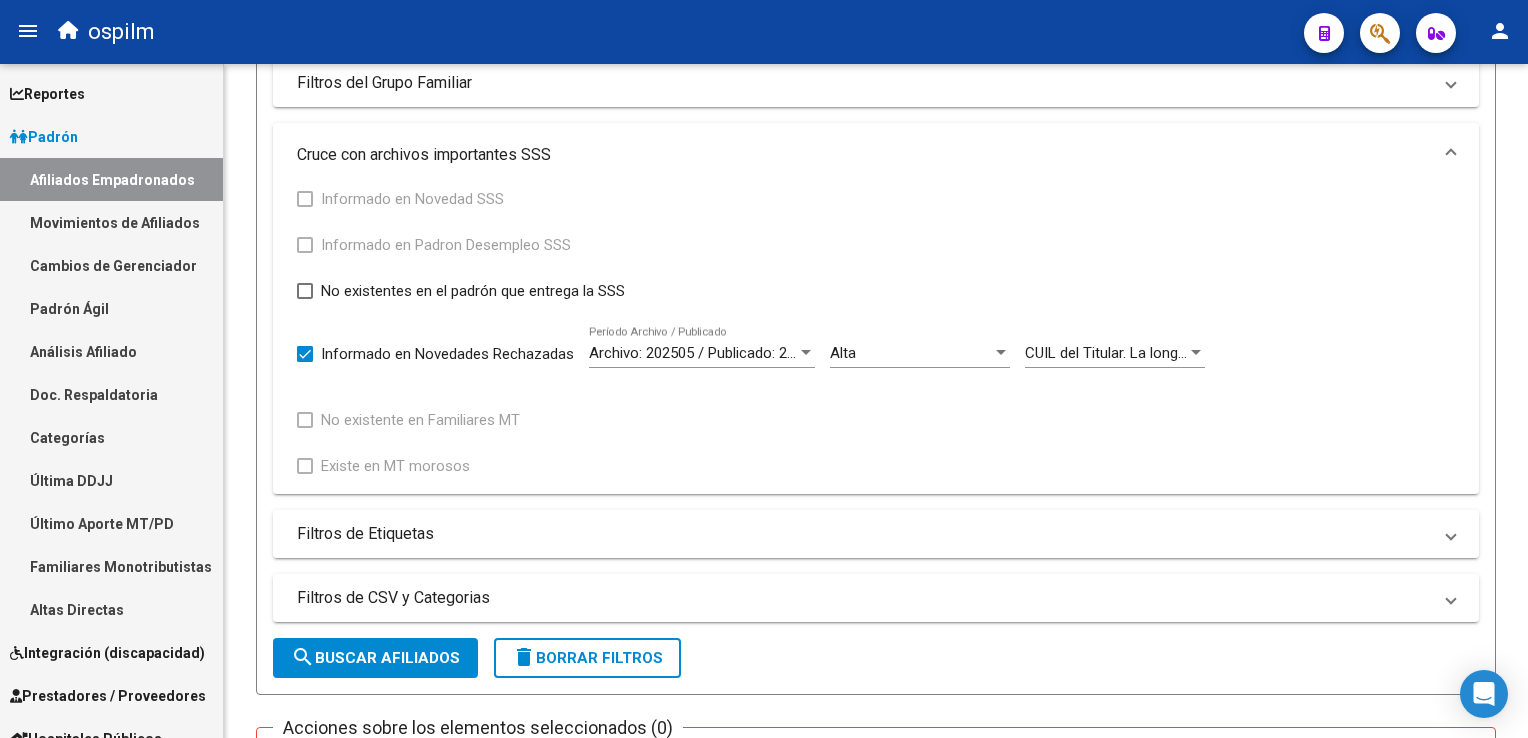 scroll, scrollTop: 1116, scrollLeft: 0, axis: vertical 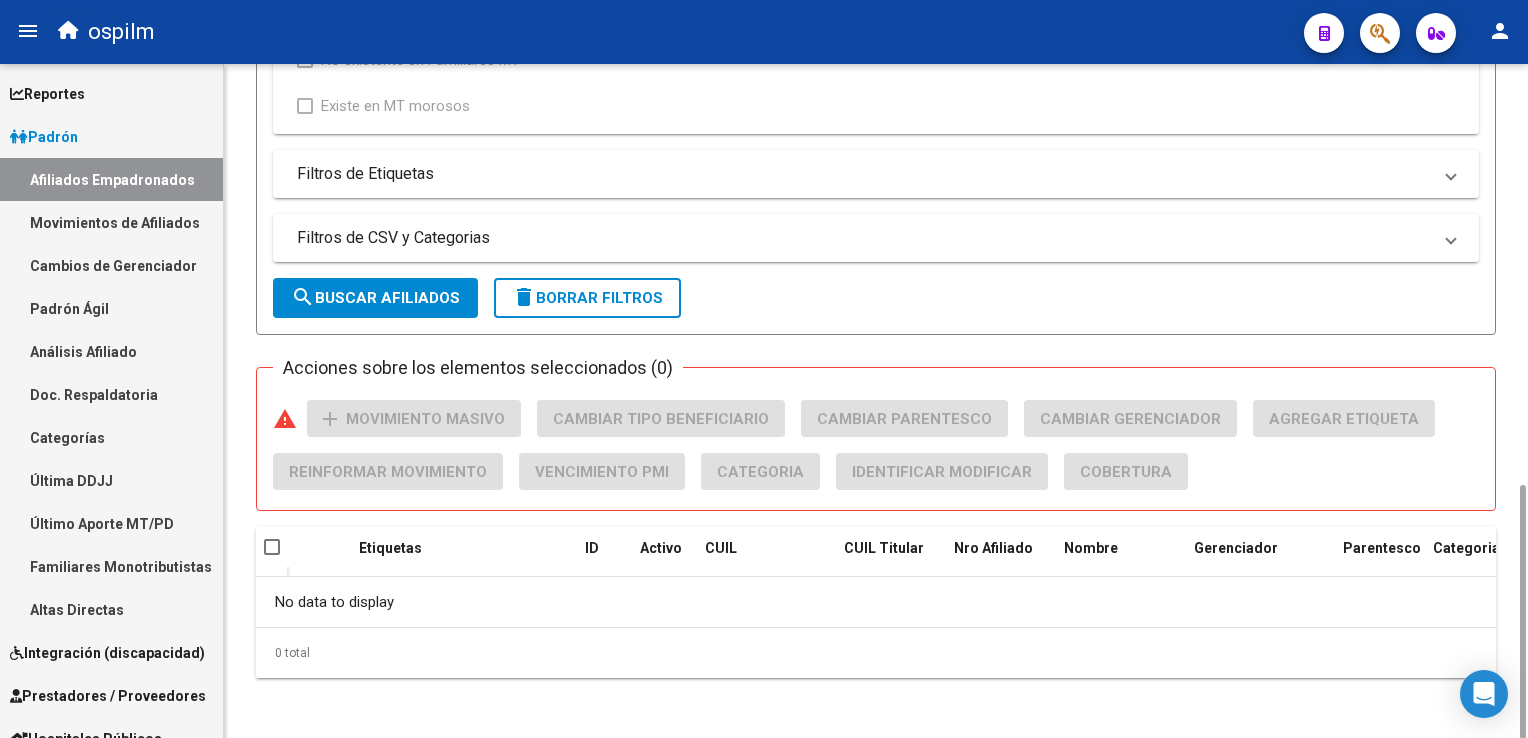 drag, startPoint x: 1512, startPoint y: 512, endPoint x: 1509, endPoint y: 402, distance: 110.0409 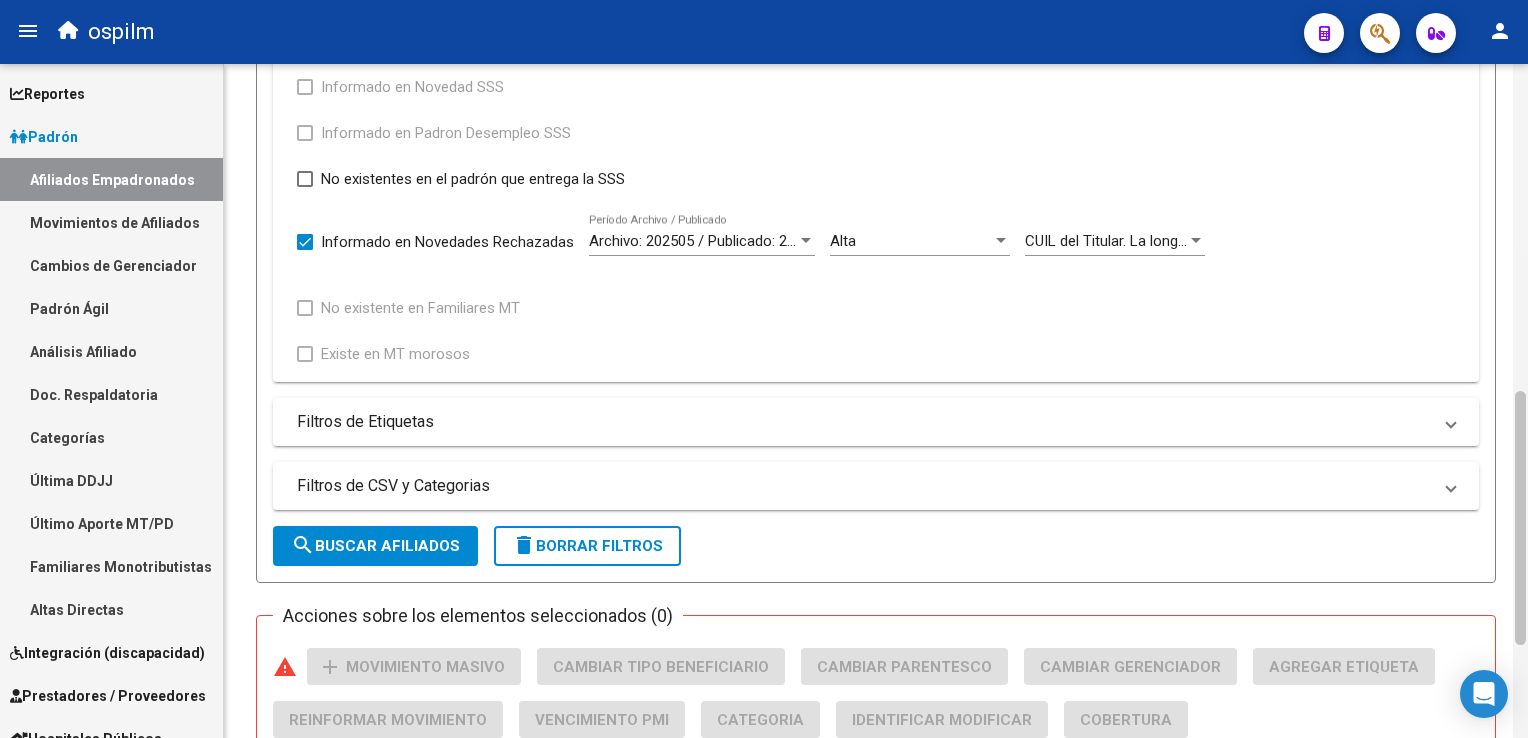 drag, startPoint x: 1509, startPoint y: 402, endPoint x: 1520, endPoint y: 402, distance: 11 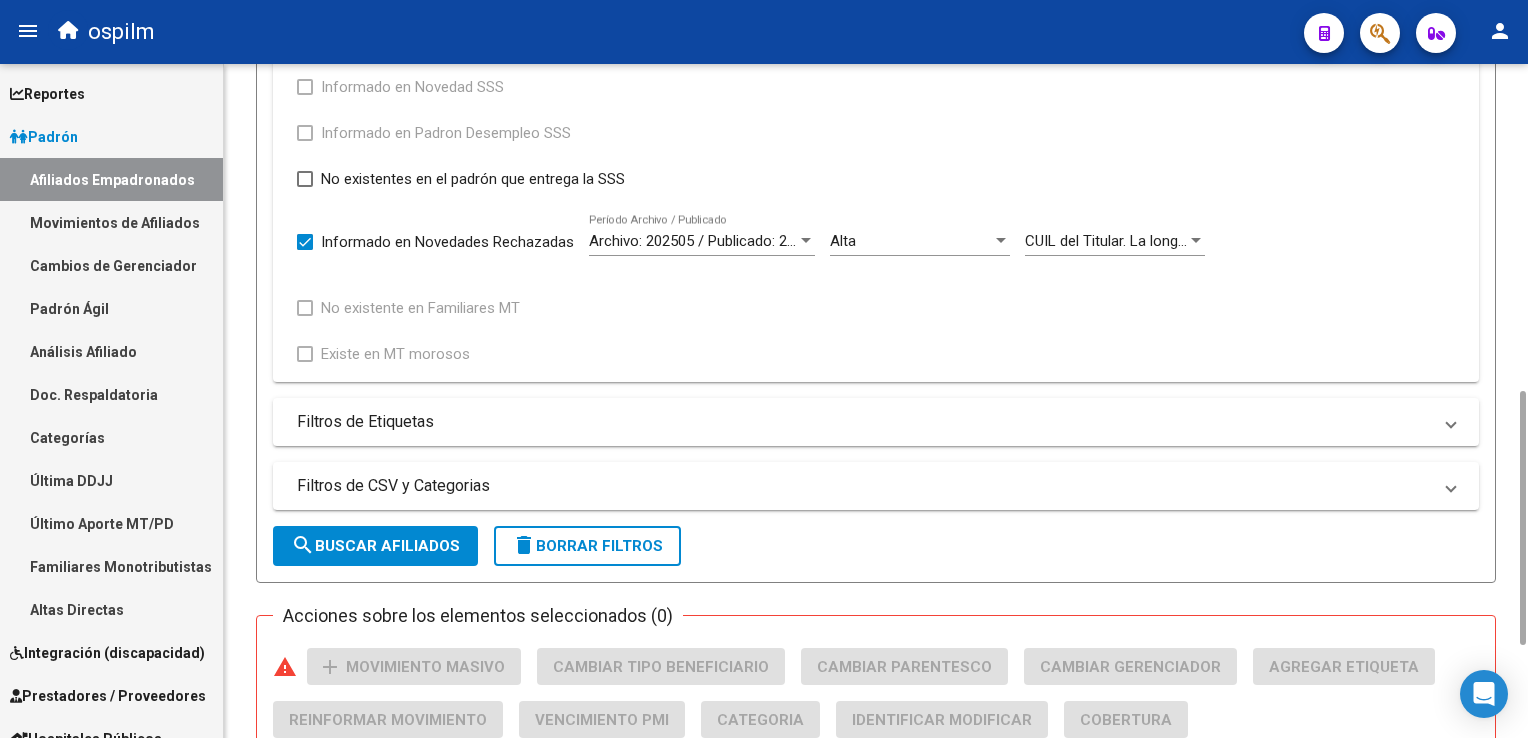 scroll, scrollTop: 864, scrollLeft: 0, axis: vertical 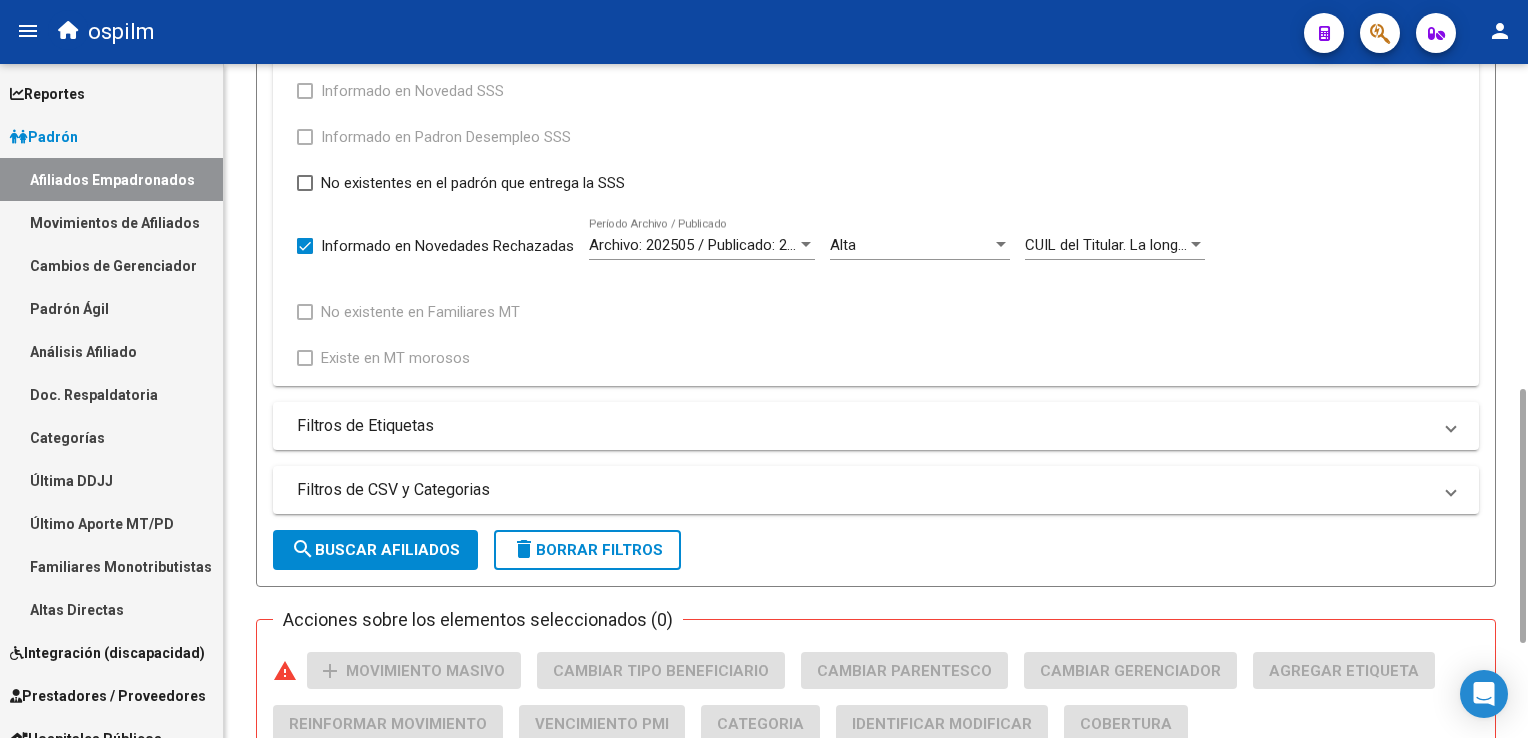 click on "CUIL del Titular. La longitud debe ser de 11
caracteres y debe ser numérico Cód. Error" 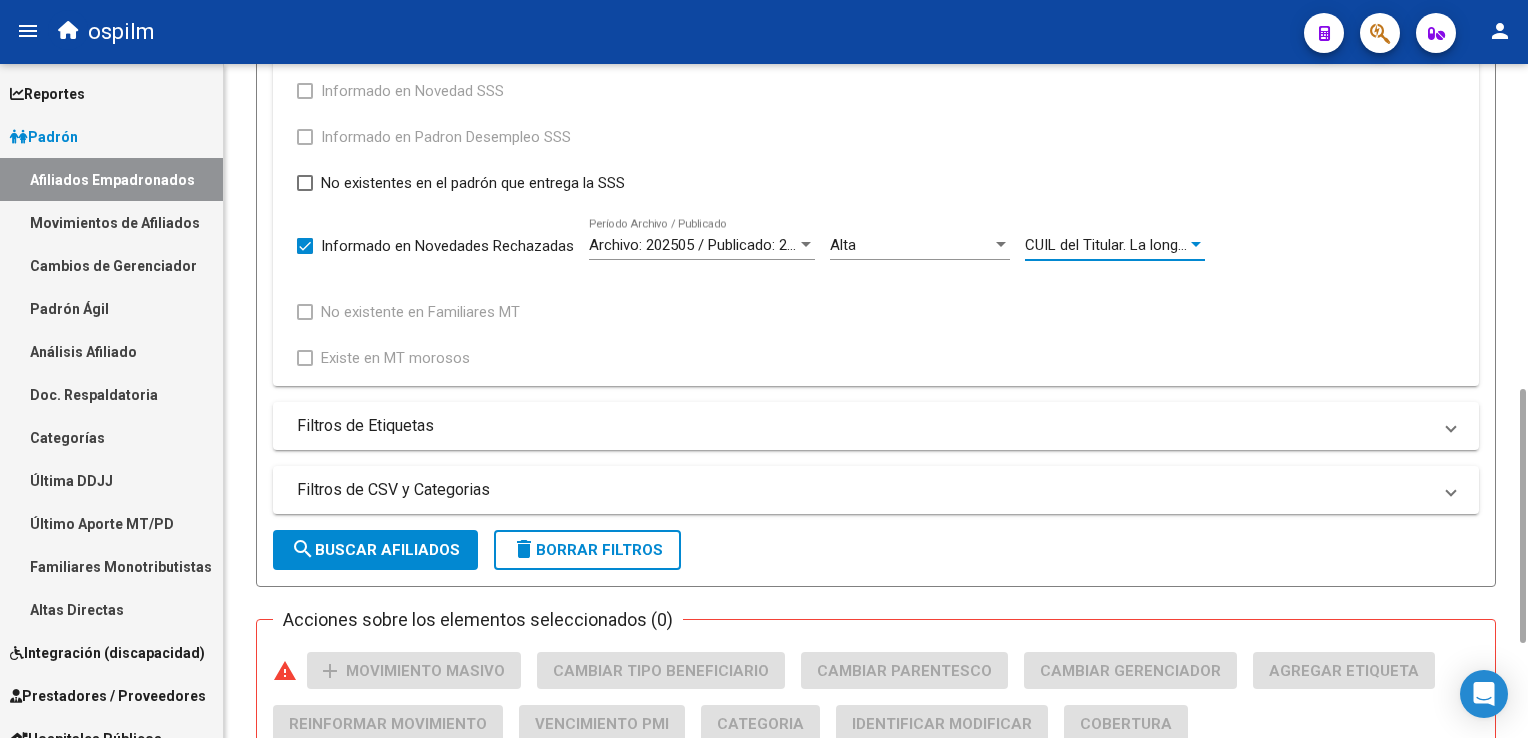 click on "CUIL del Titular. La longitud debe ser de 11
caracteres y debe ser numérico" at bounding box center (1270, 245) 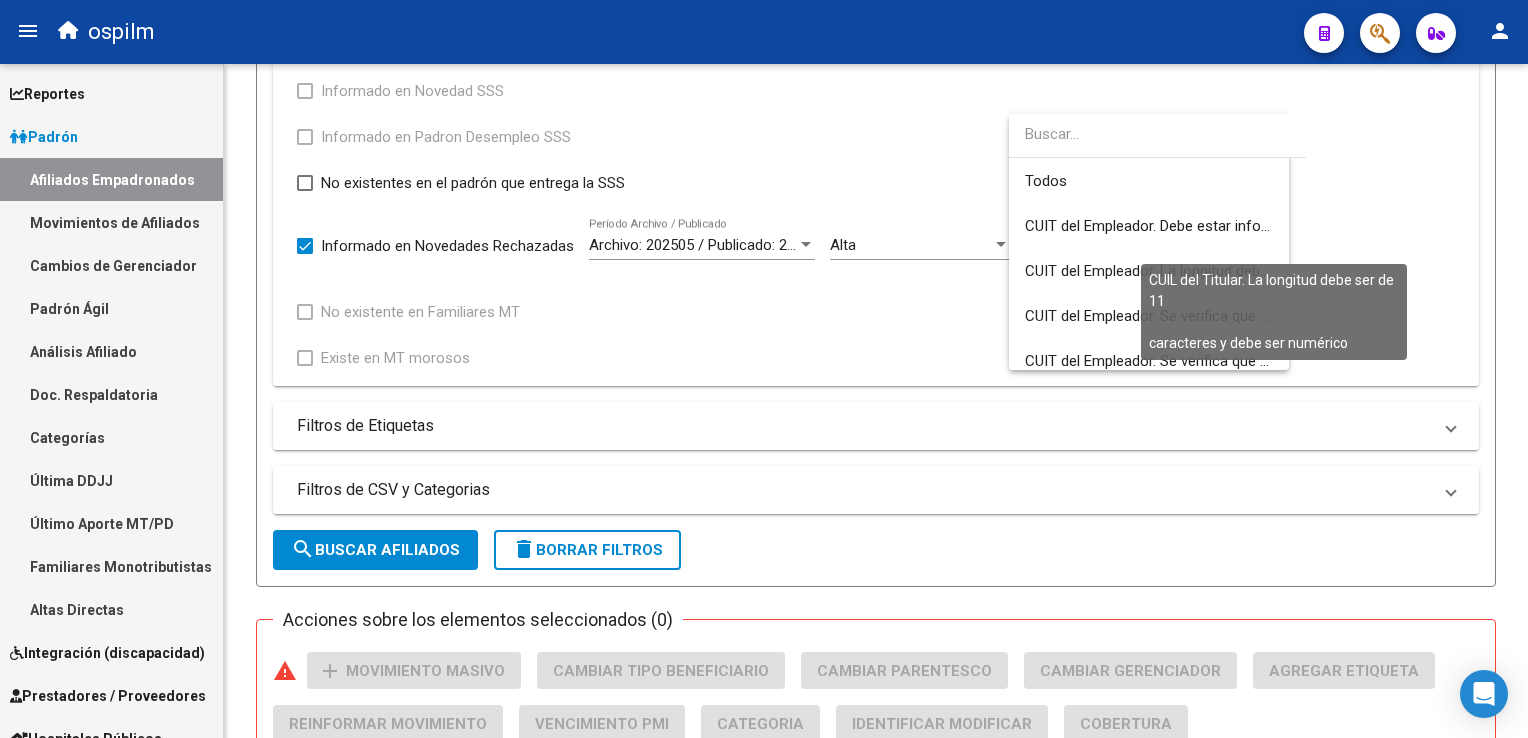 scroll, scrollTop: 209, scrollLeft: 0, axis: vertical 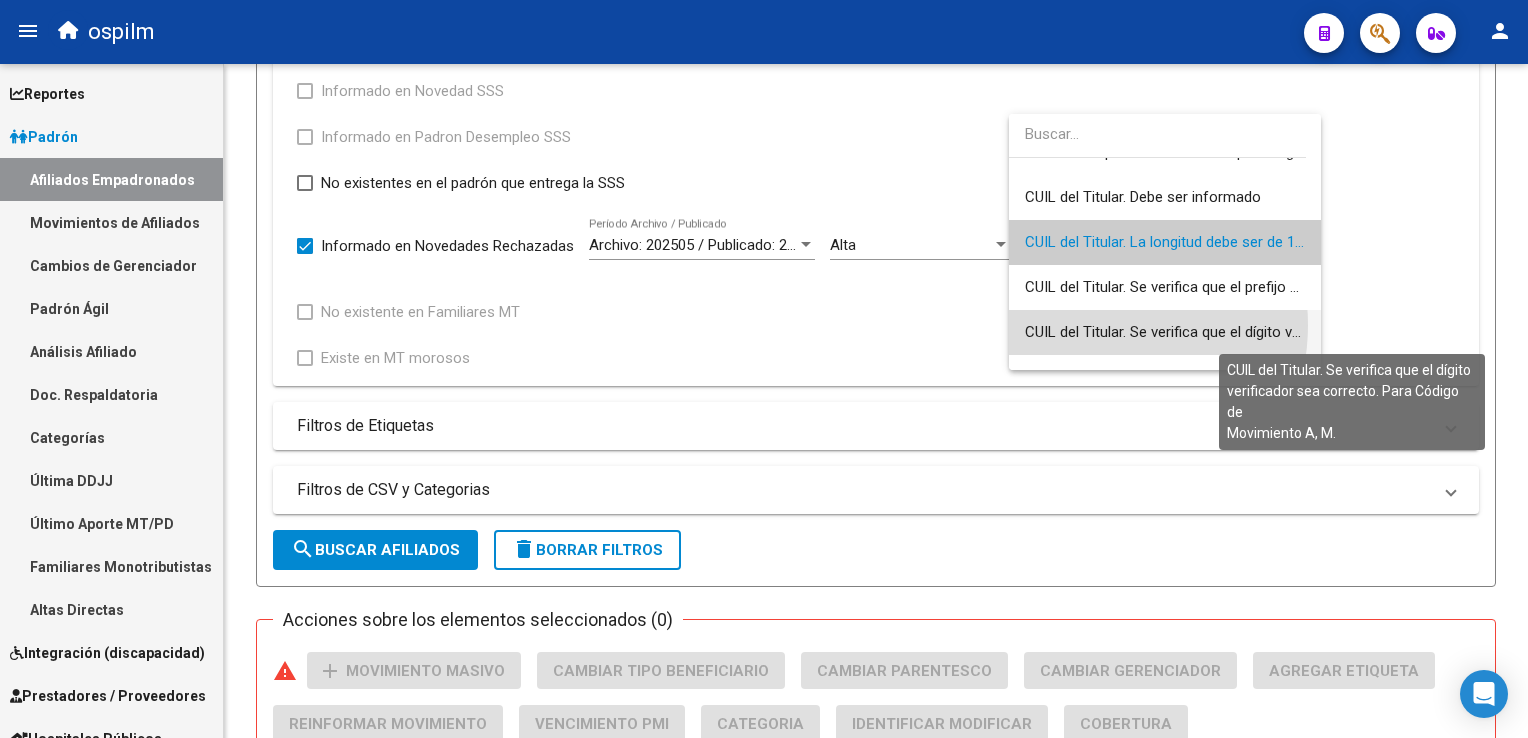 click on "CUIL del Titular. Se verifica que el dígito
verificador sea correcto. Para Código de
Movimiento A, M." at bounding box center (1346, 332) 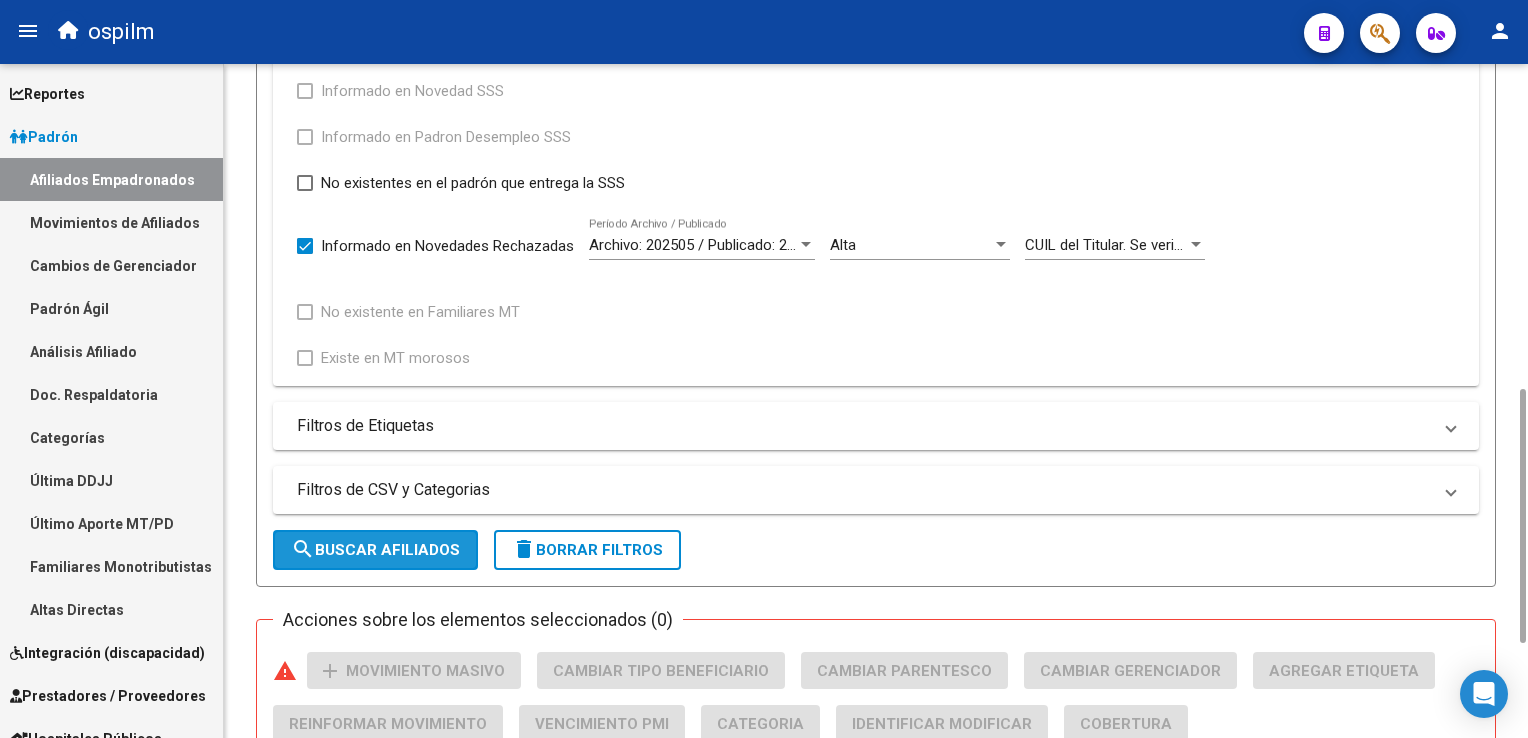 click on "search  Buscar Afiliados" 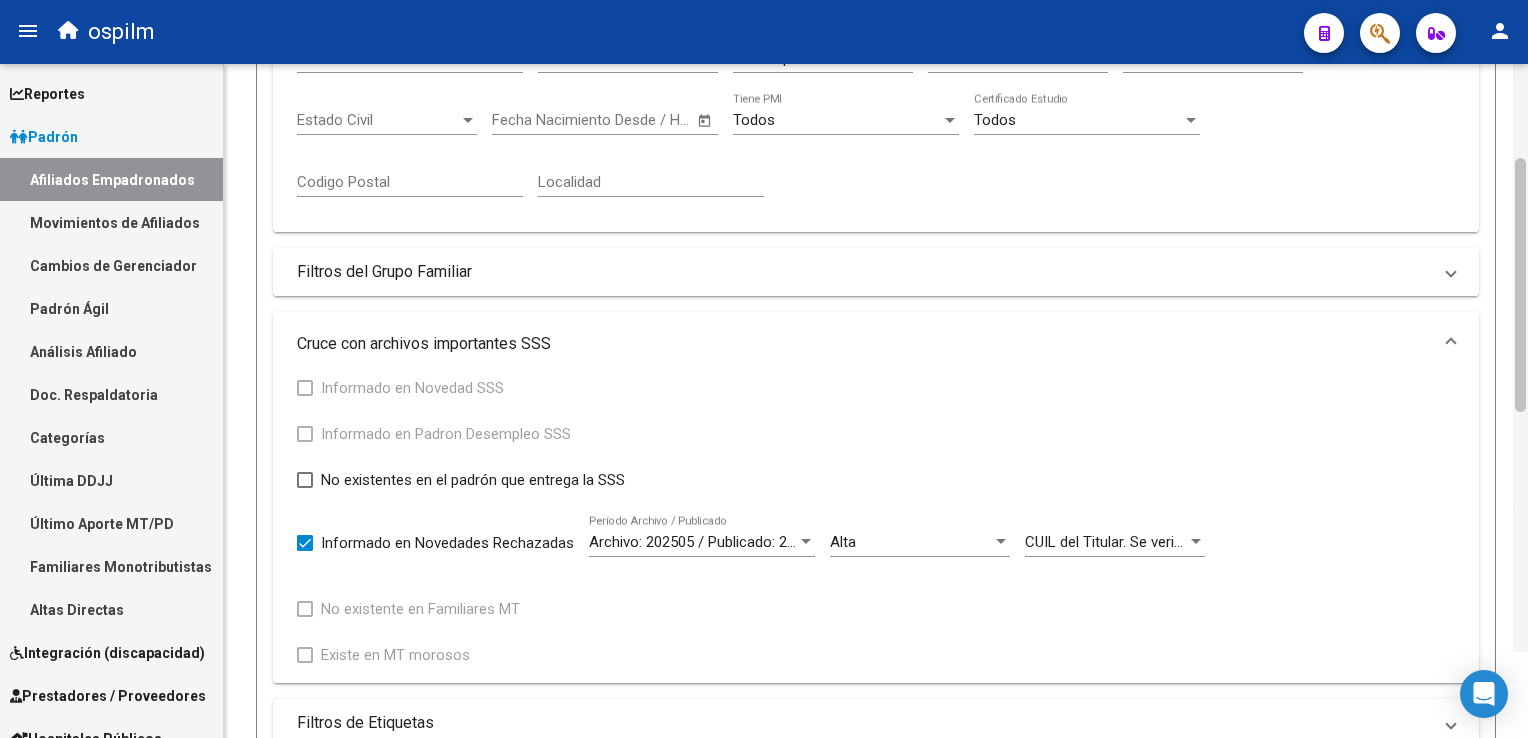 scroll, scrollTop: 593, scrollLeft: 0, axis: vertical 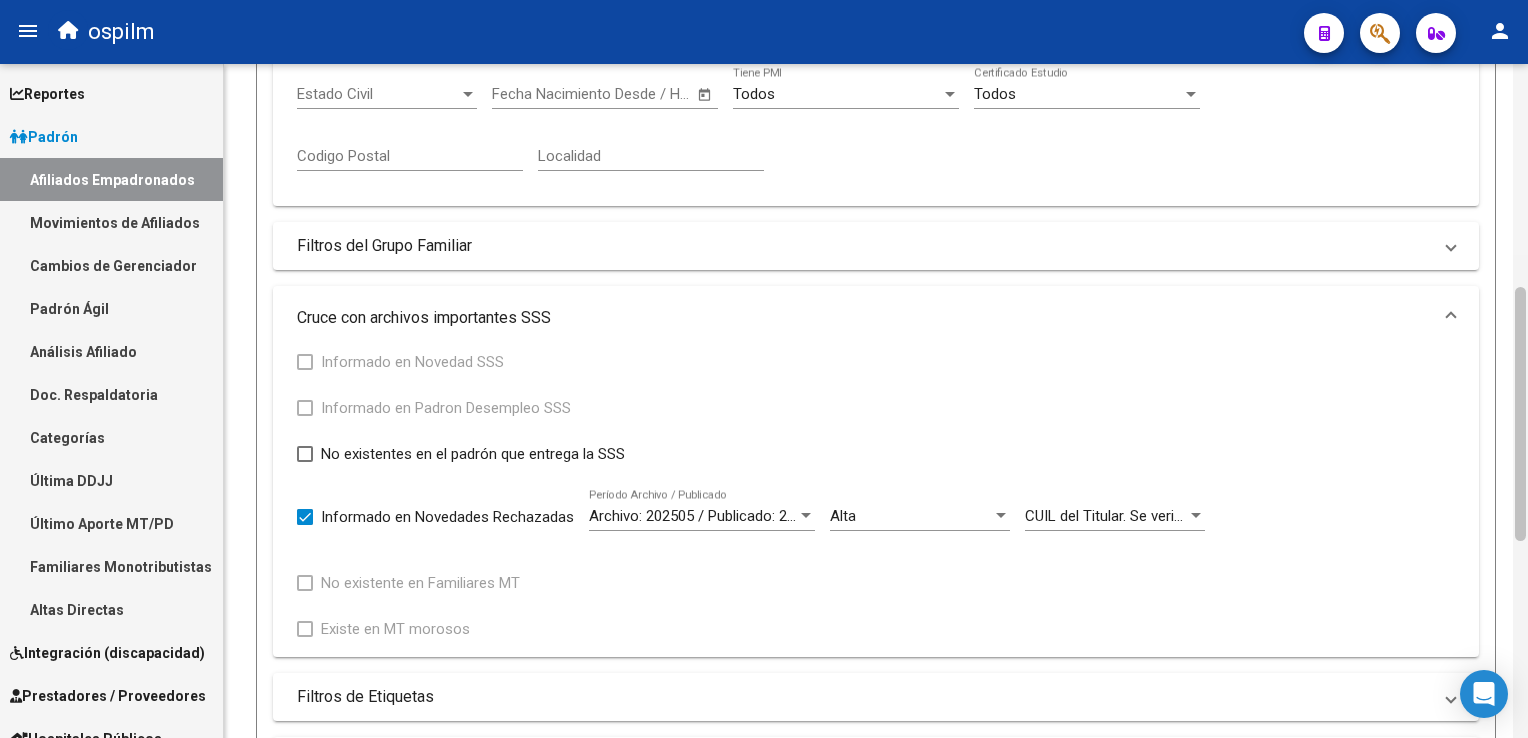 drag, startPoint x: 1517, startPoint y: 266, endPoint x: 1525, endPoint y: 490, distance: 224.1428 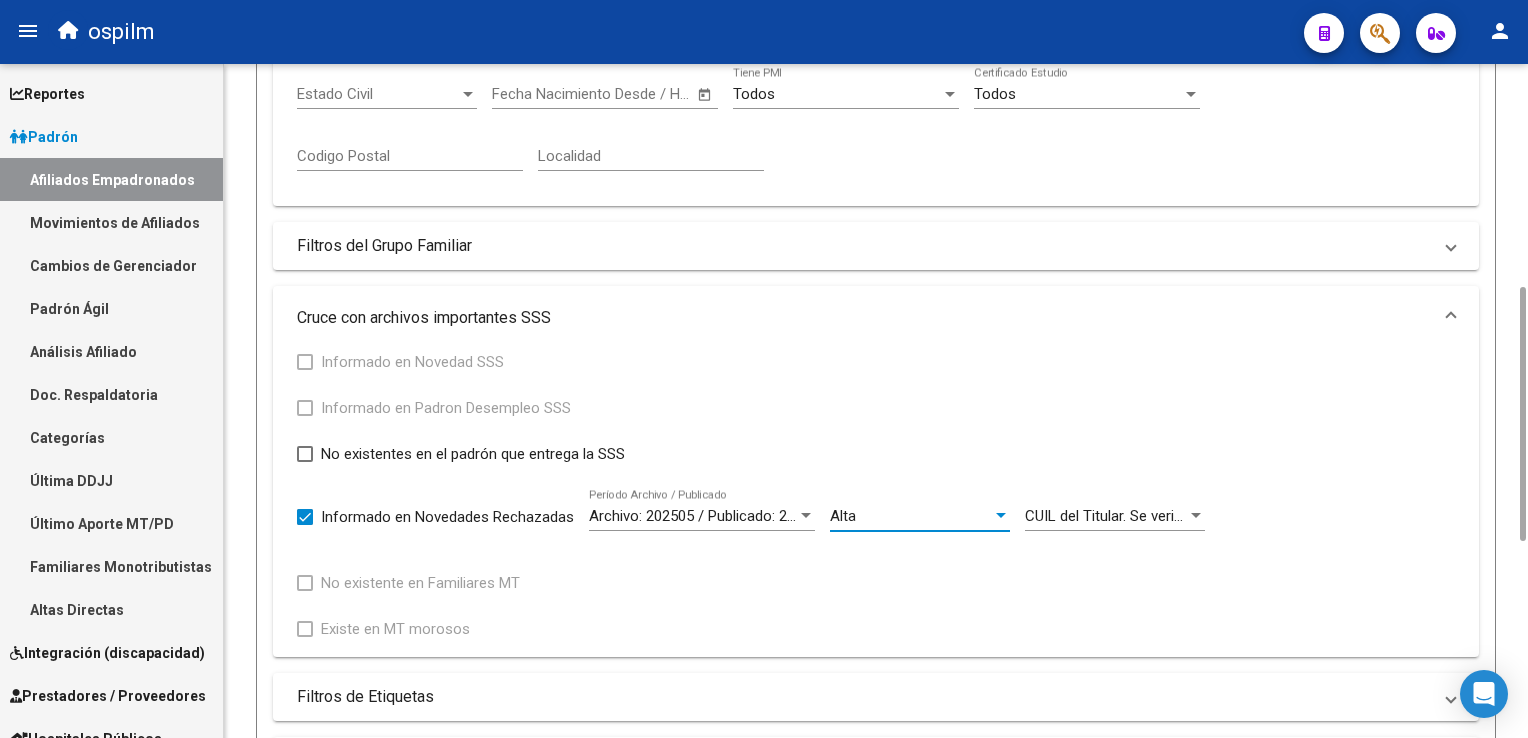click on "Alta" at bounding box center (911, 516) 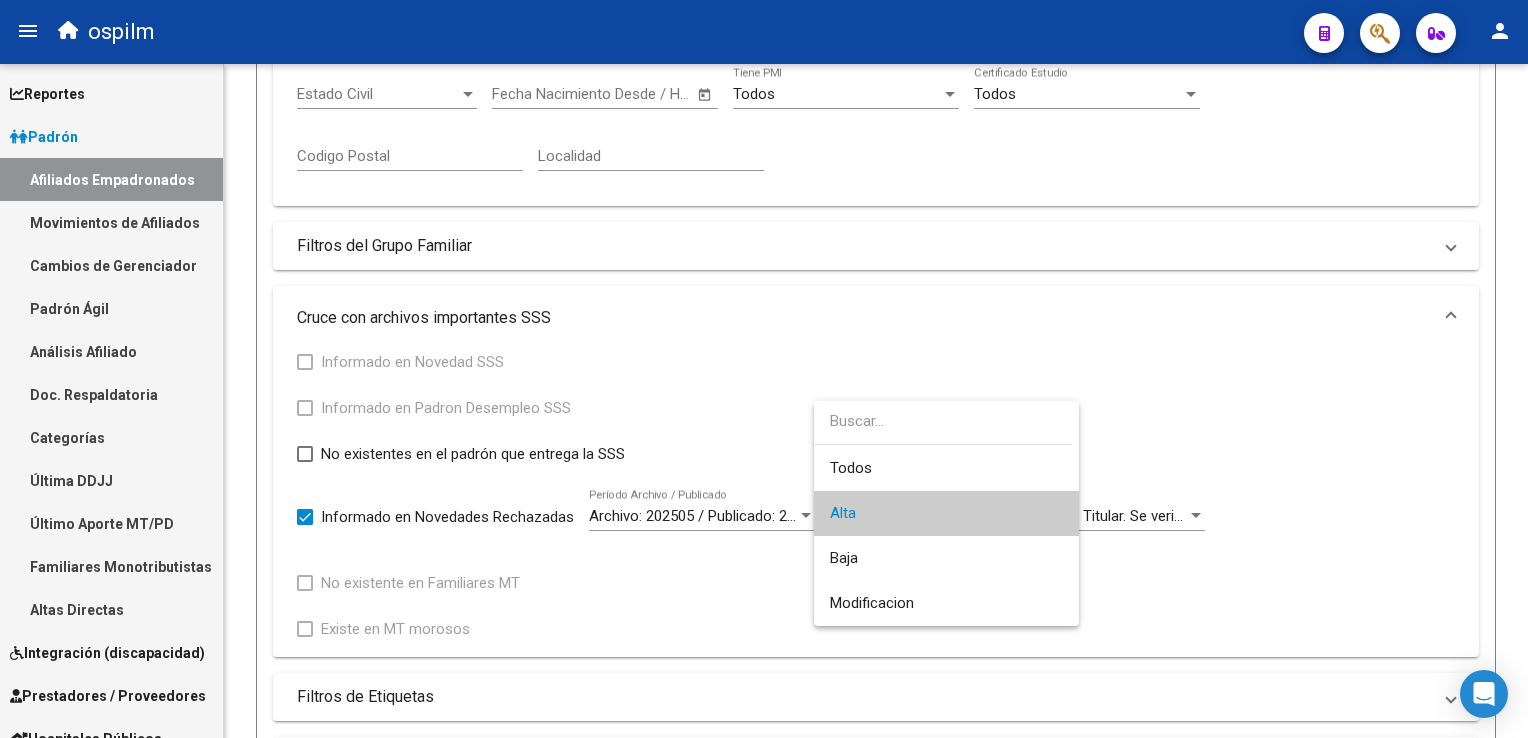 click on "Alta" at bounding box center (946, 513) 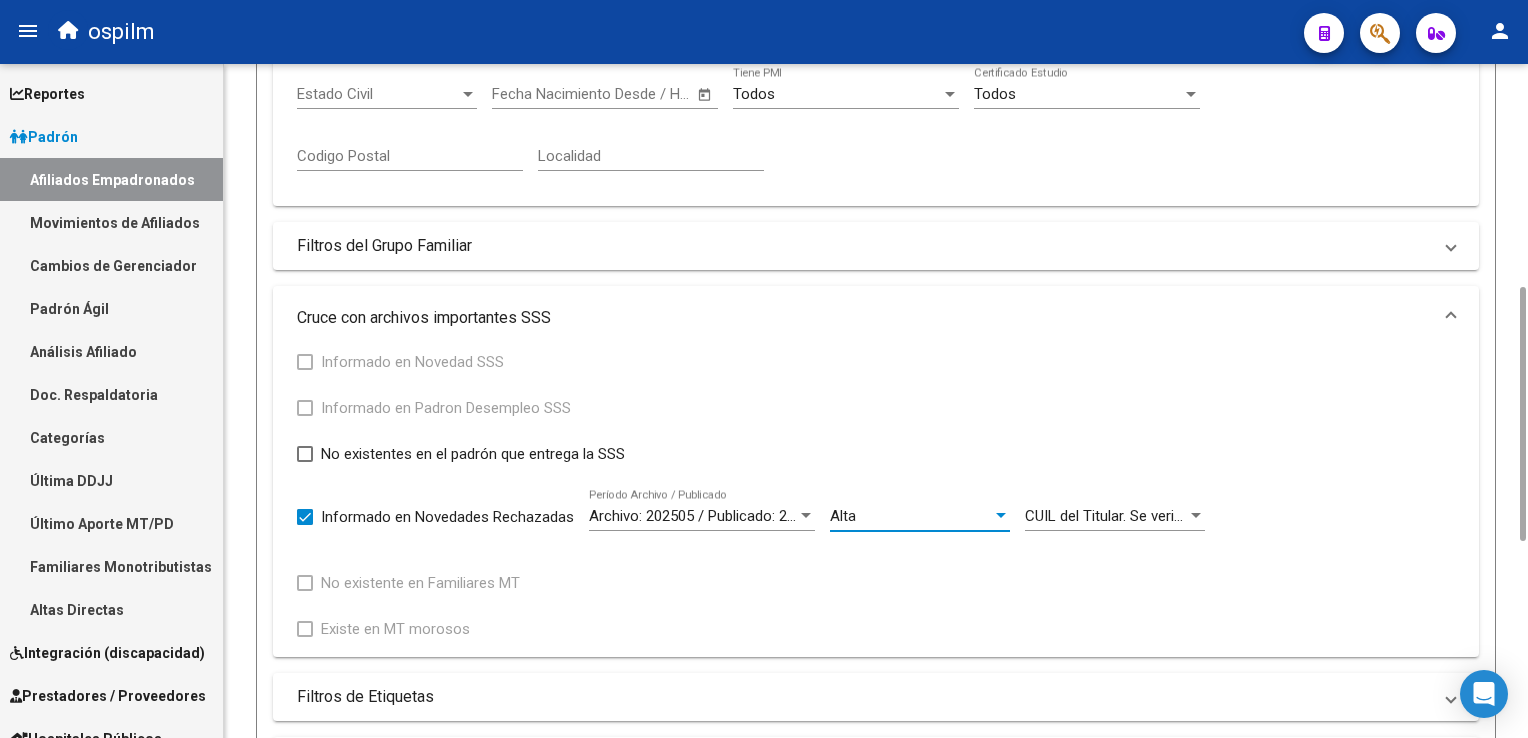 click on "CUIL del Titular. Se verifica que el dígito
verificador sea correcto. Para Código de
Movimiento A, M." at bounding box center (1346, 516) 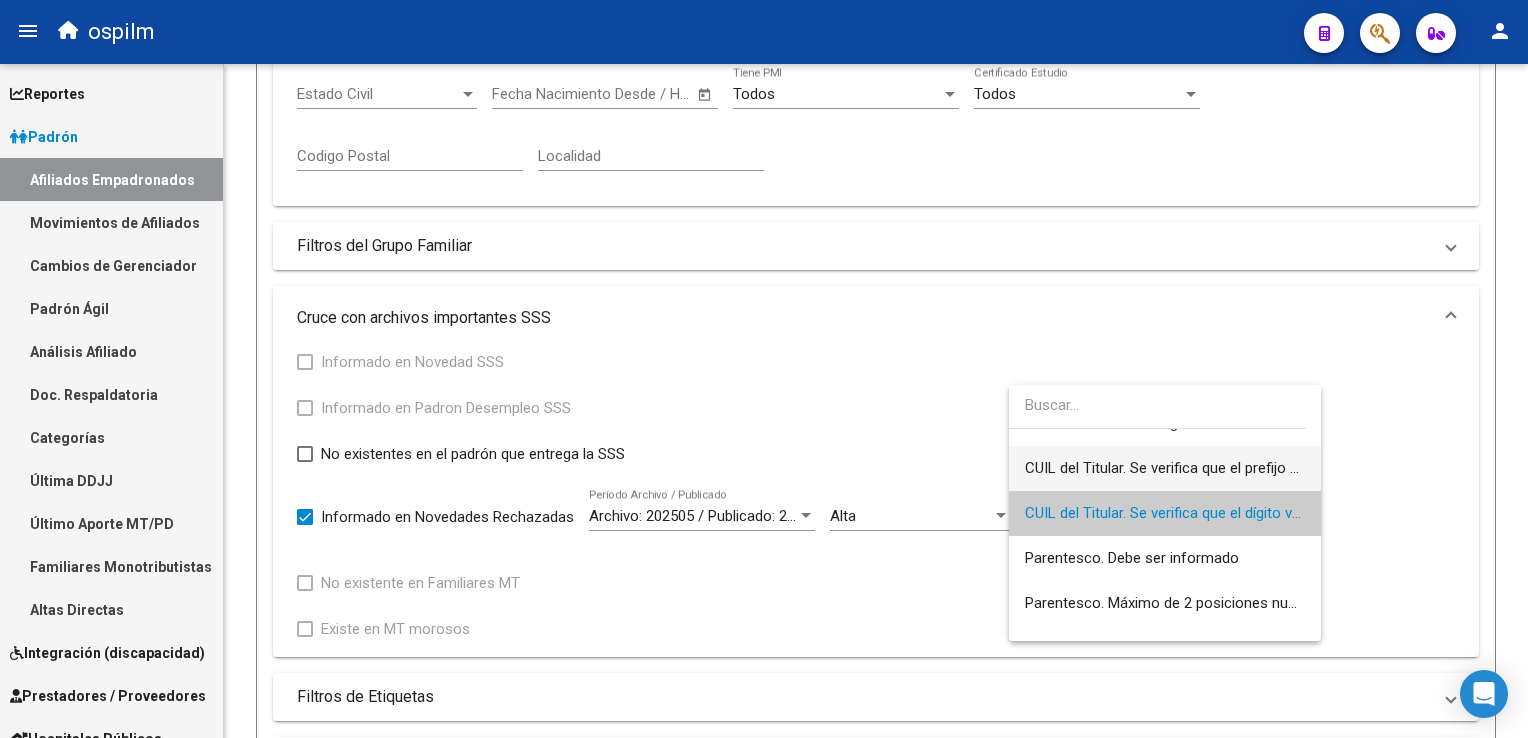 scroll, scrollTop: 0, scrollLeft: 0, axis: both 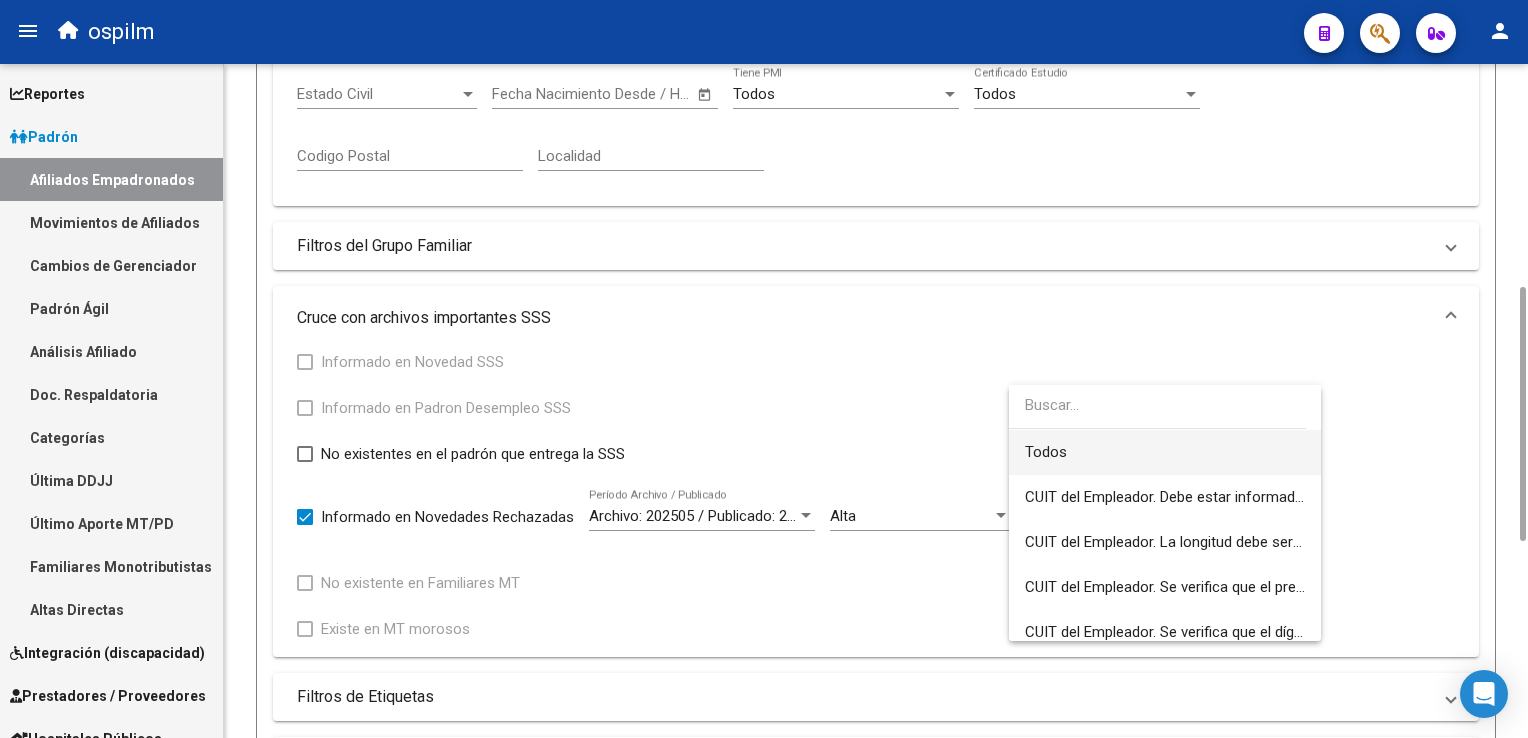 click on "Todos" at bounding box center (1165, 452) 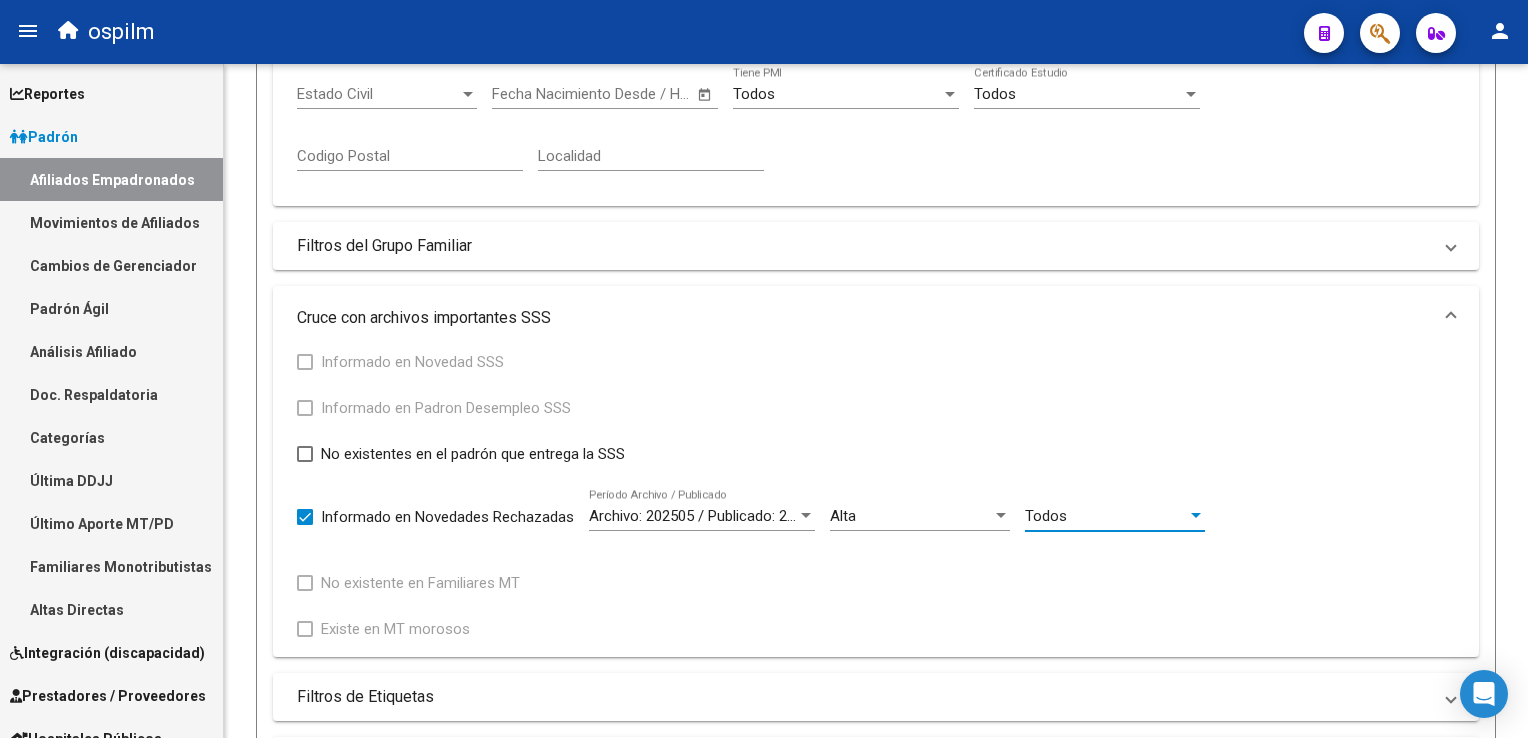 scroll, scrollTop: 1116, scrollLeft: 0, axis: vertical 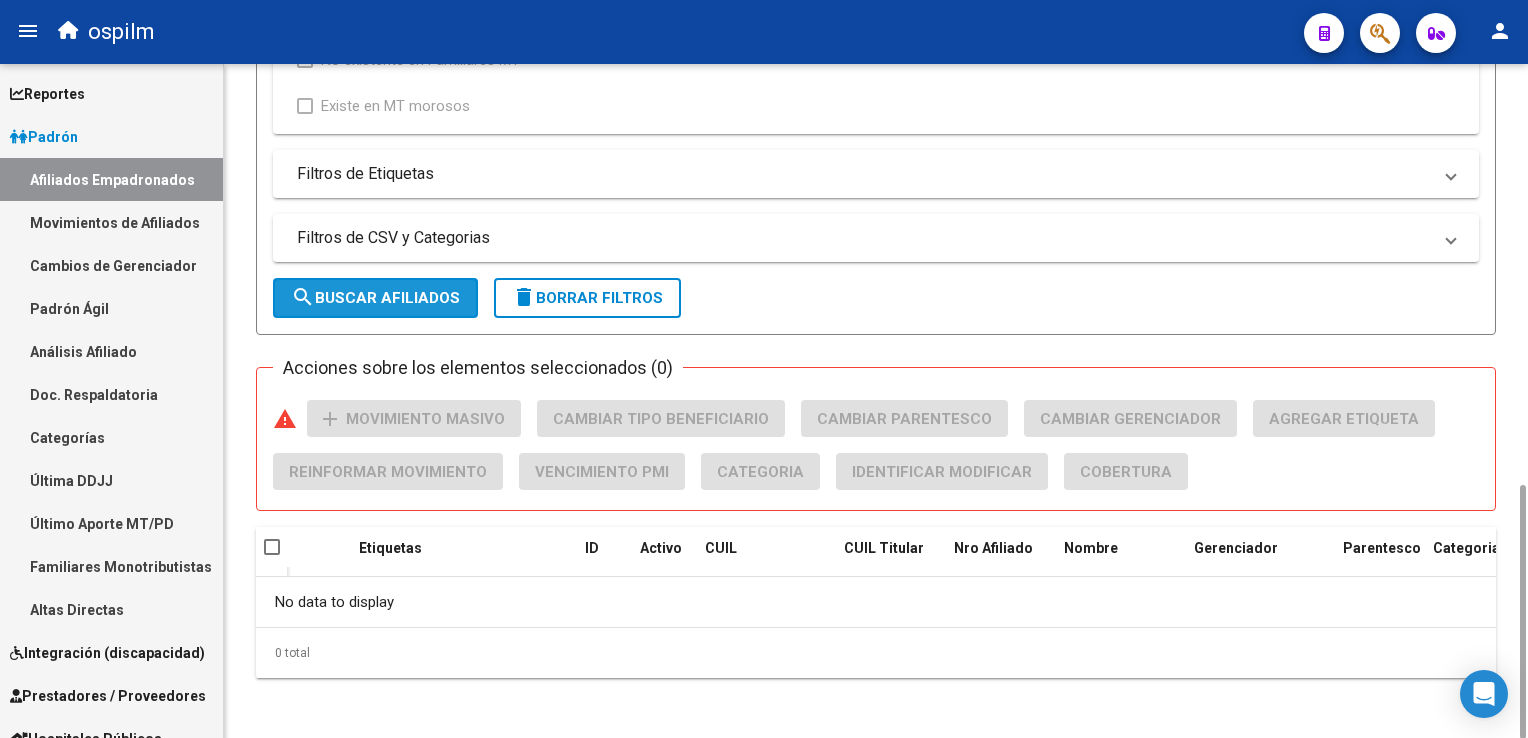 click on "search  Buscar Afiliados" 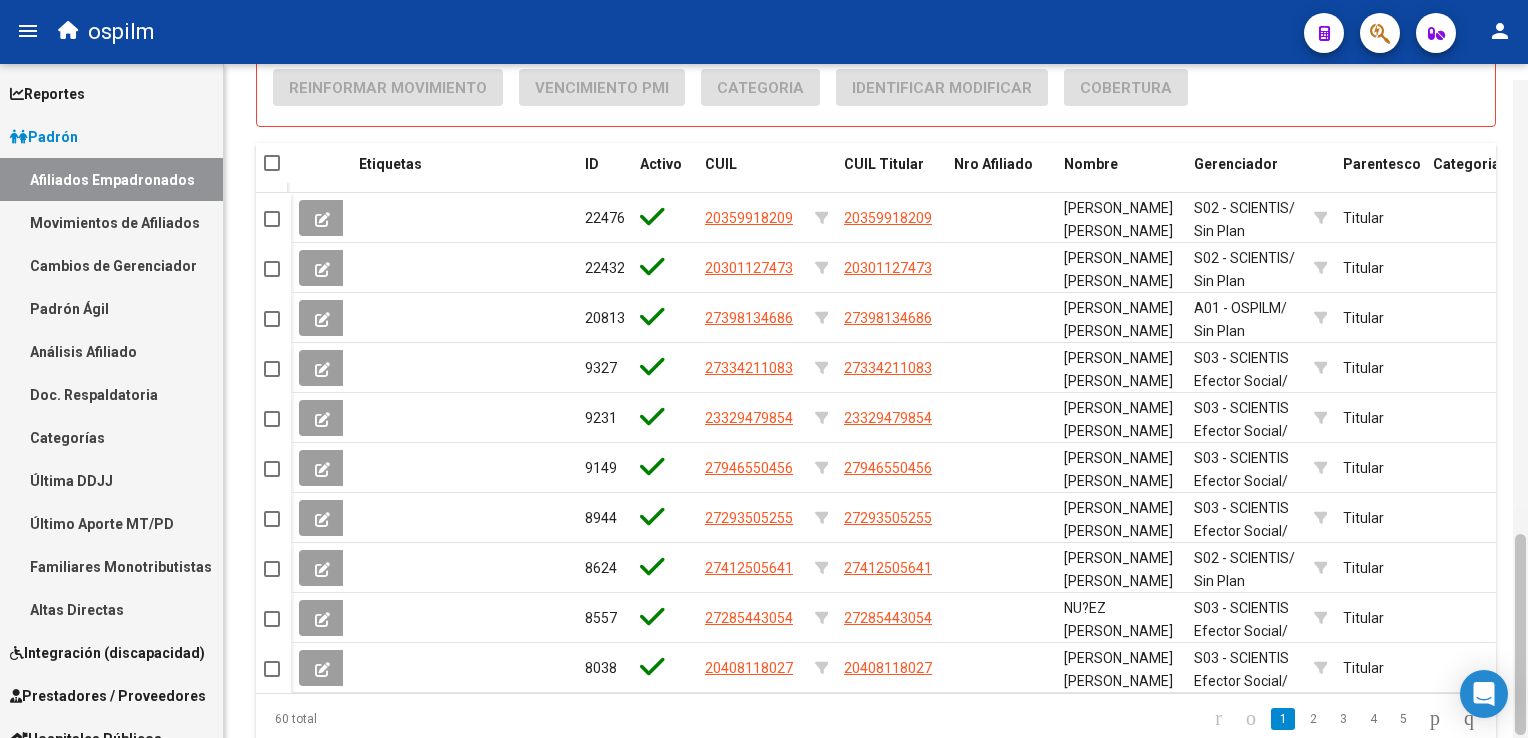 scroll, scrollTop: 1540, scrollLeft: 0, axis: vertical 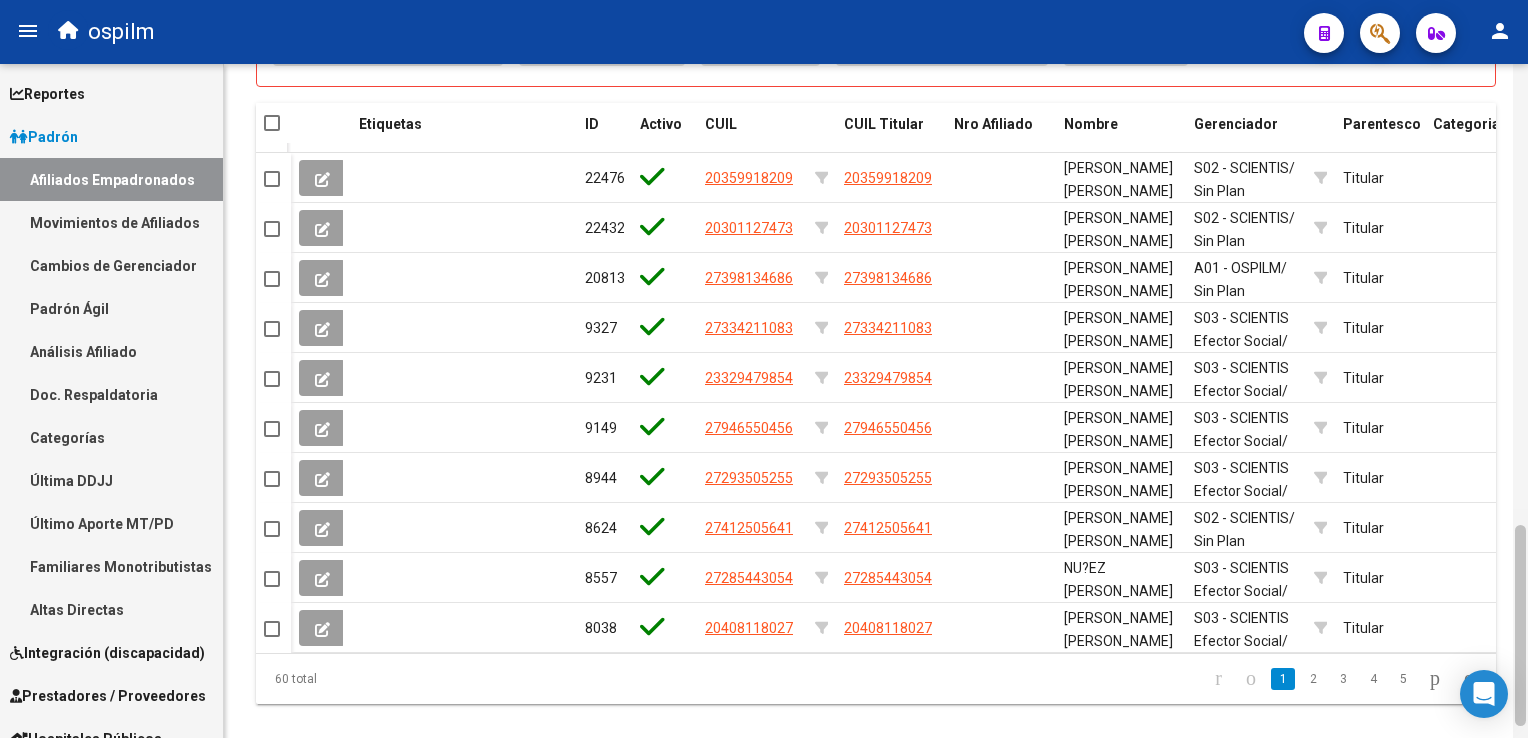 drag, startPoint x: 1520, startPoint y: 513, endPoint x: 1522, endPoint y: 673, distance: 160.0125 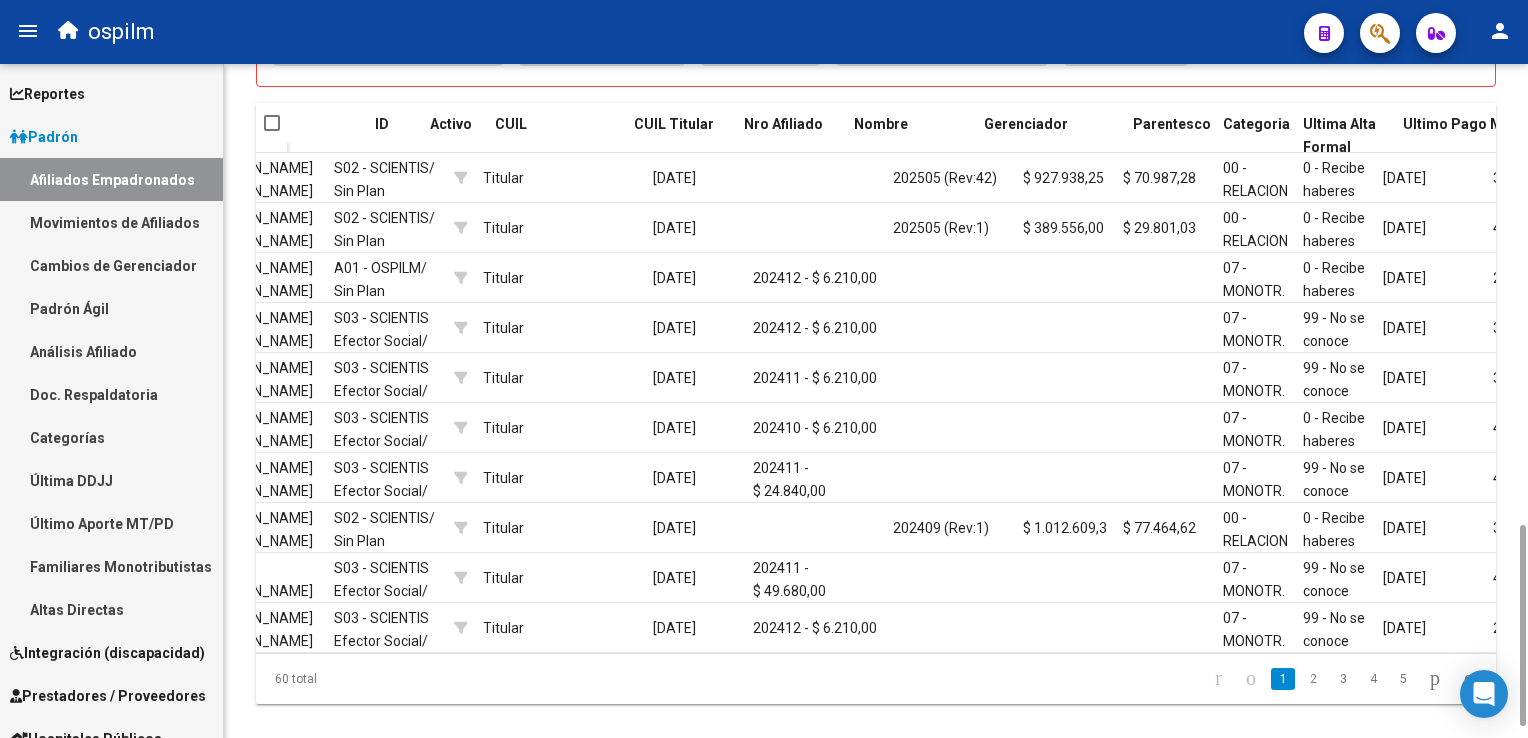 scroll, scrollTop: 0, scrollLeft: 0, axis: both 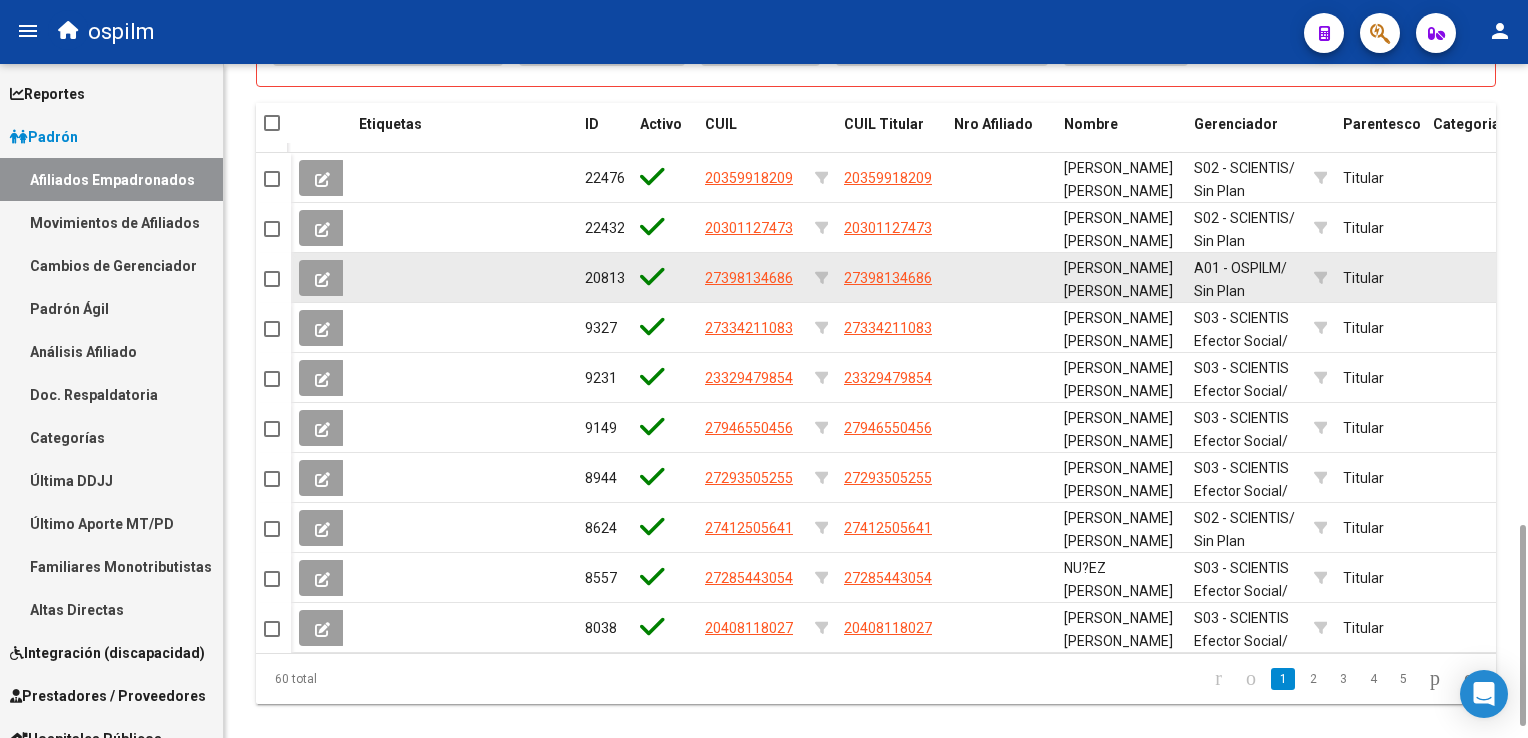 drag, startPoint x: 739, startPoint y: 158, endPoint x: 596, endPoint y: 257, distance: 173.92528 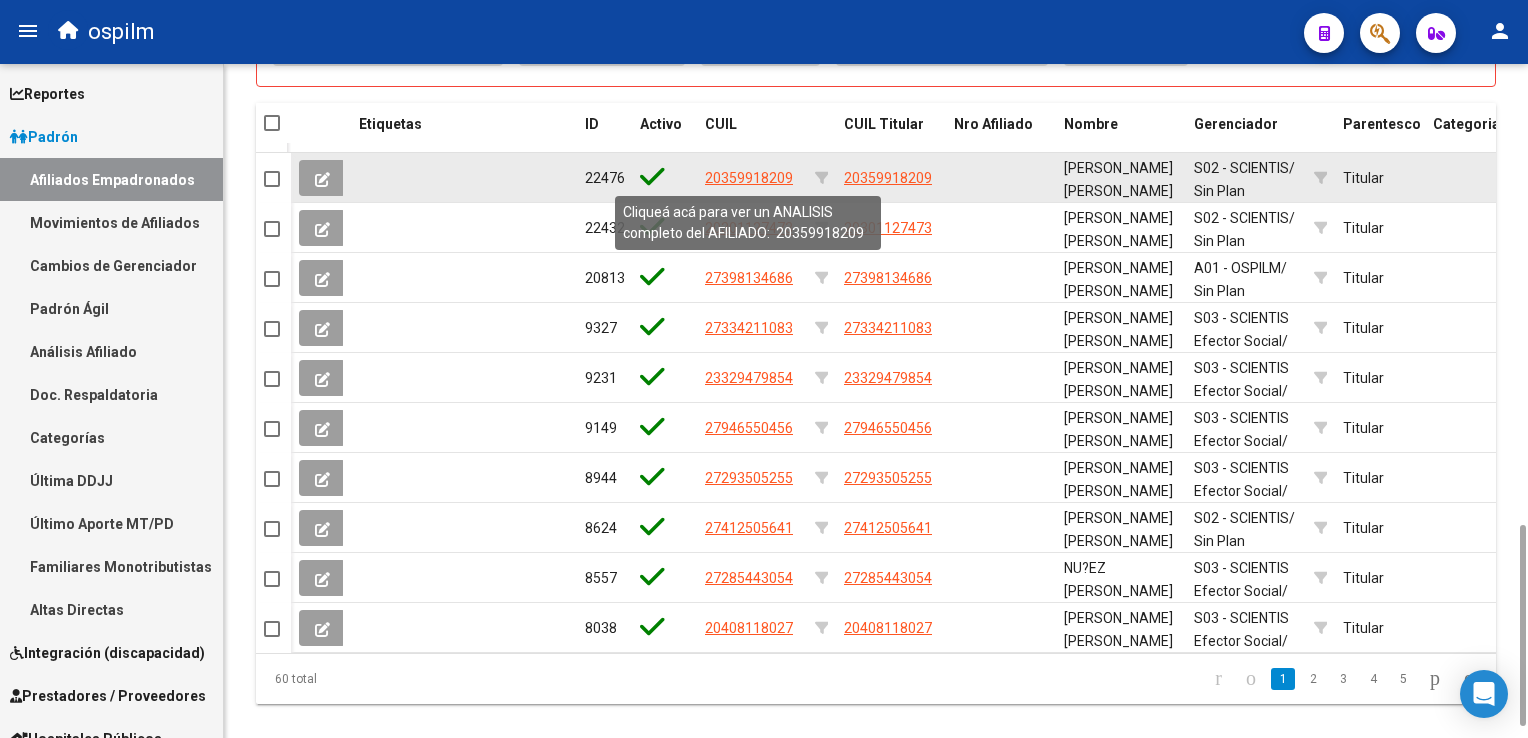 click on "20359918209" 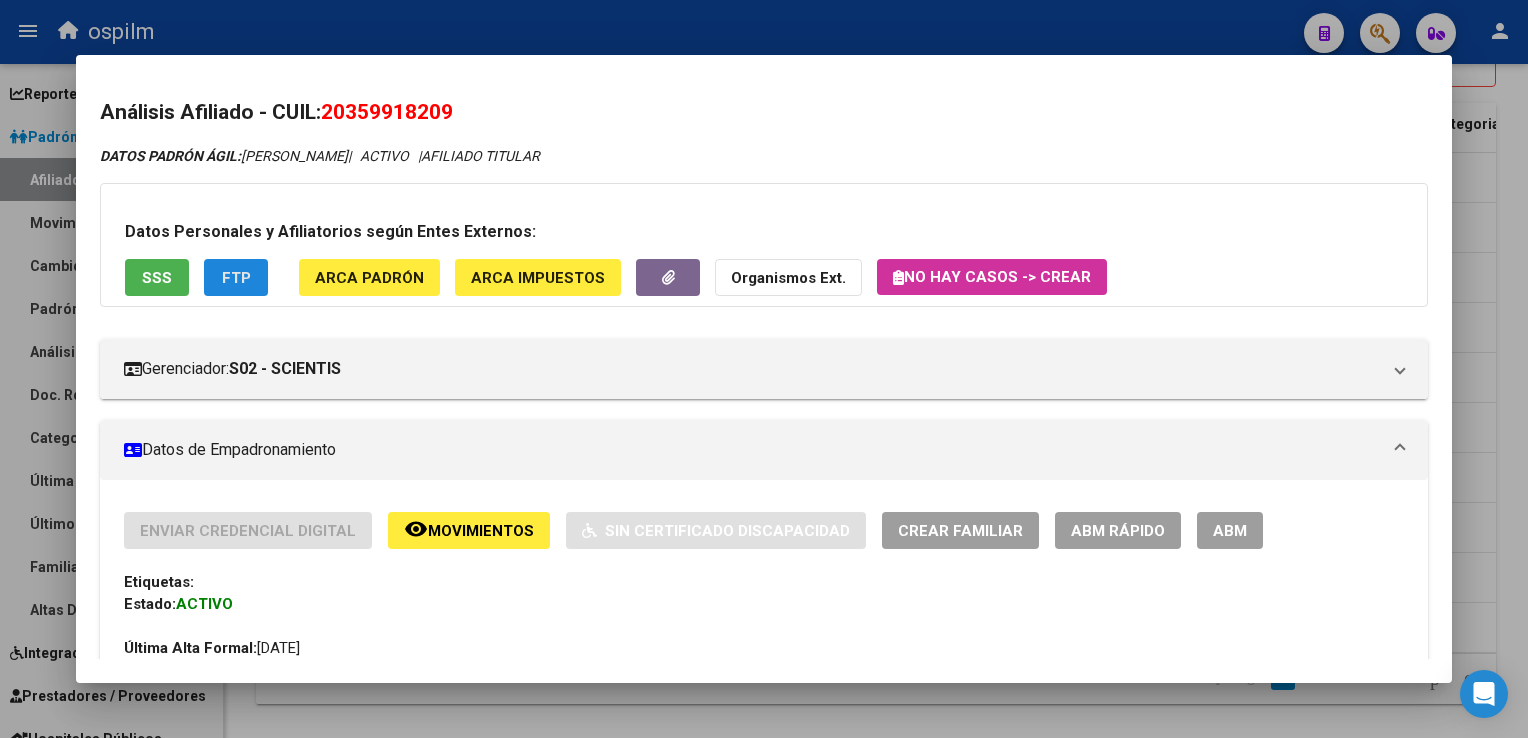 click on "FTP" 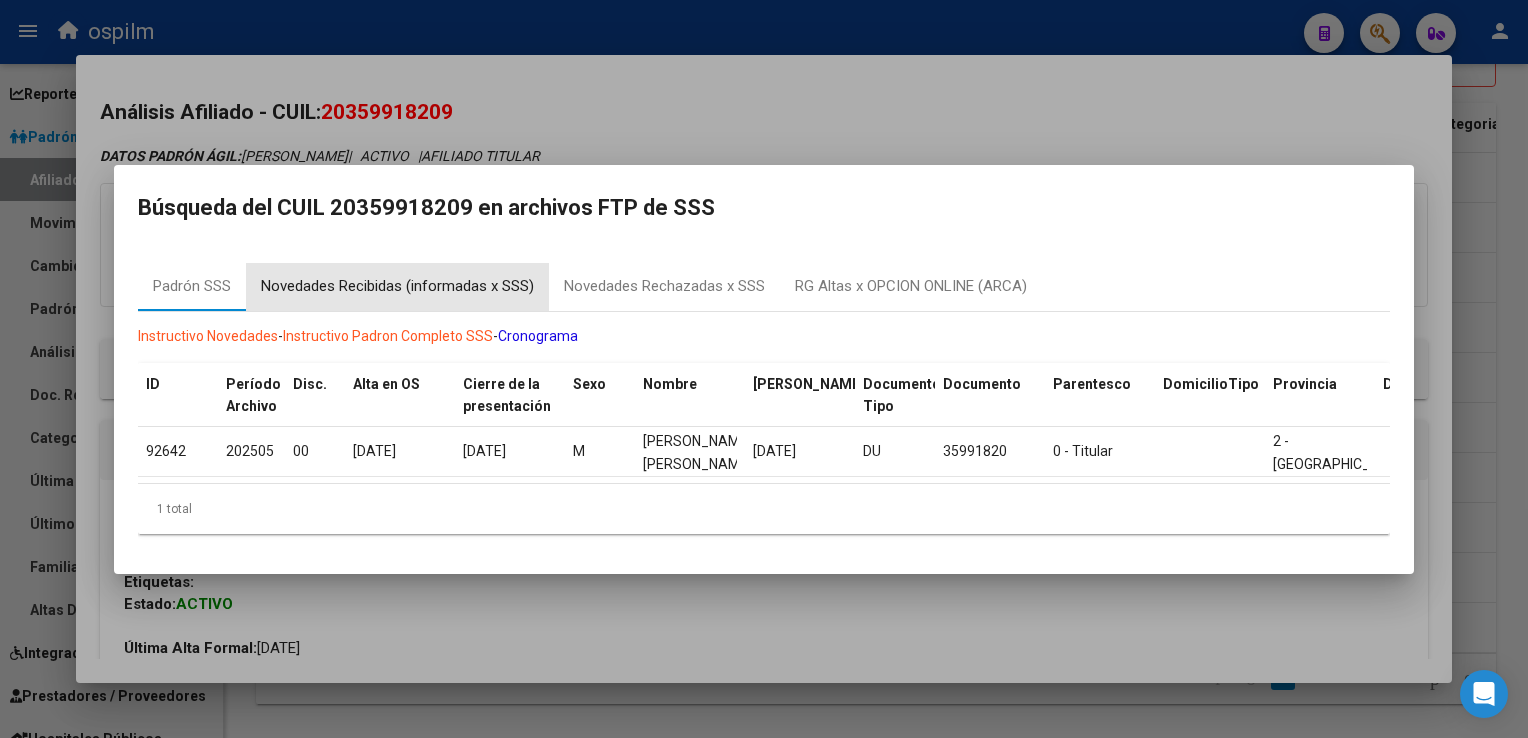 click on "Novedades Recibidas (informadas x SSS)" at bounding box center (397, 286) 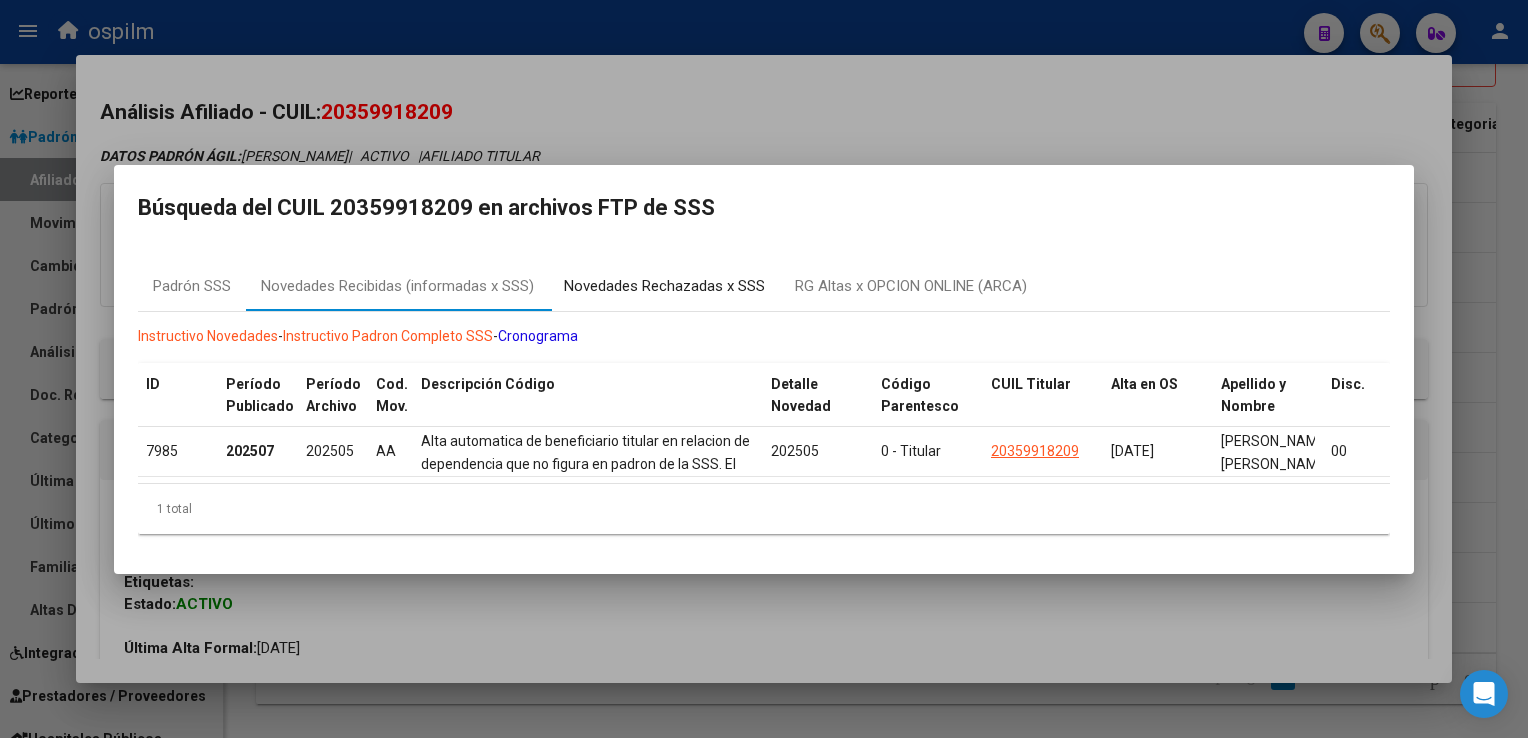 click on "Novedades Rechazadas x SSS" at bounding box center [664, 286] 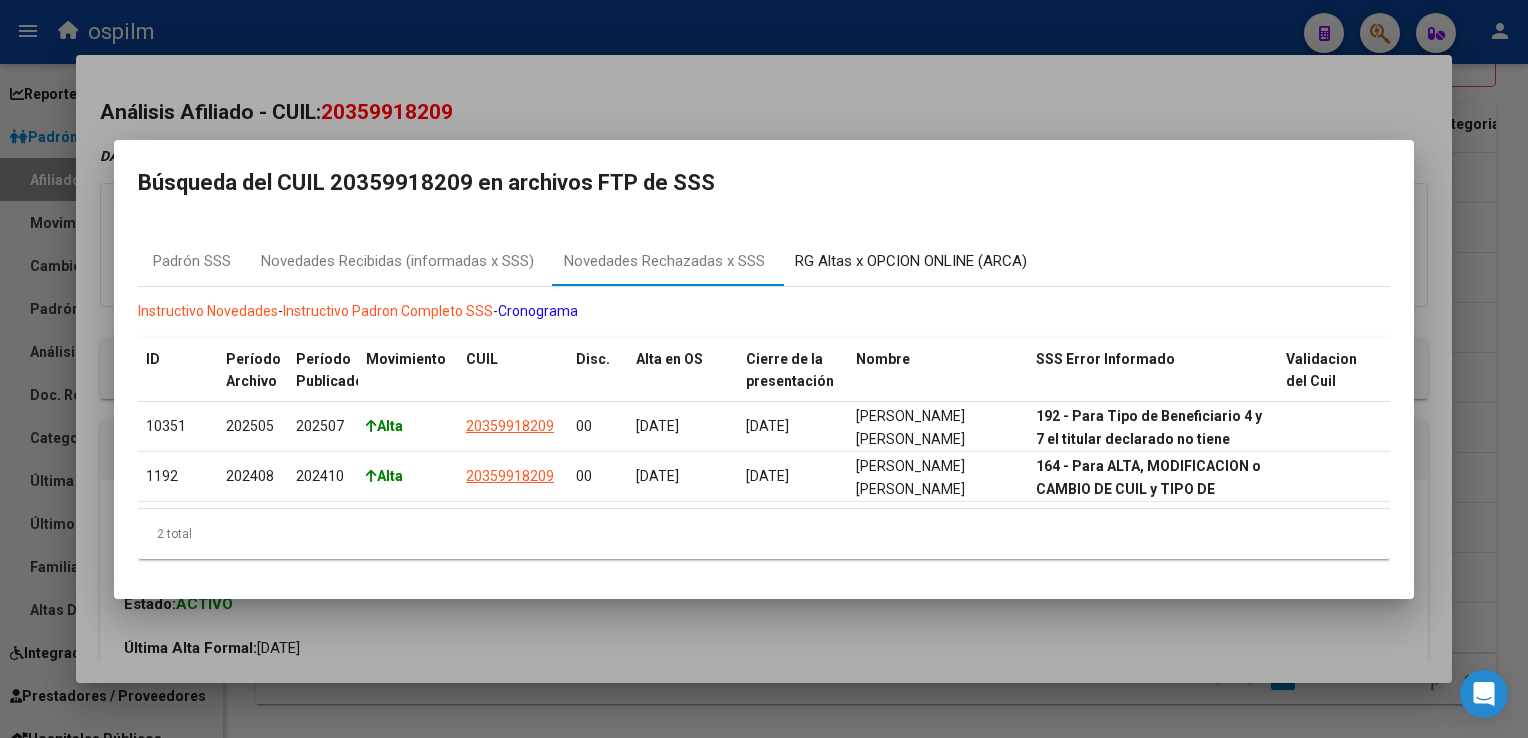 click on "RG Altas x OPCION ONLINE (ARCA)" at bounding box center (911, 261) 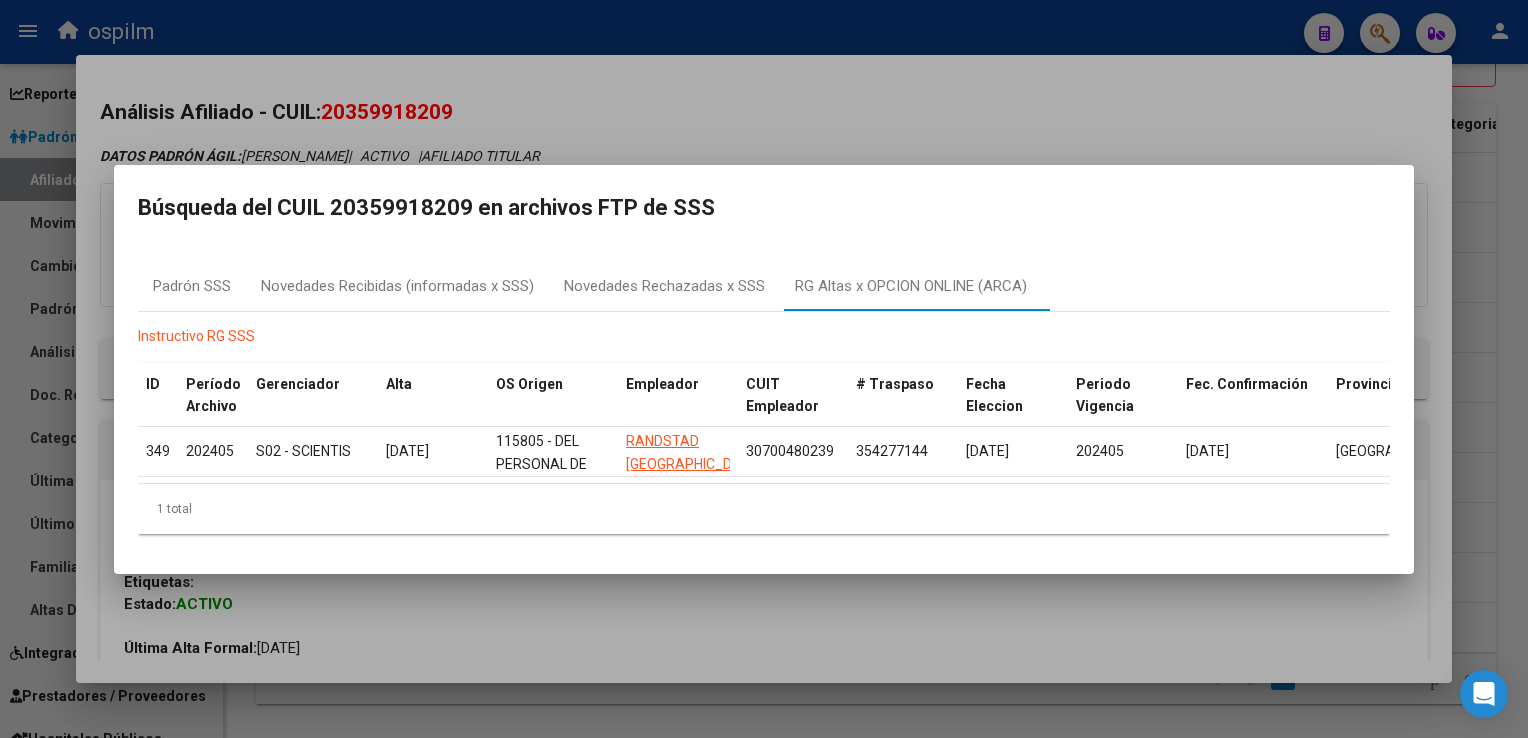 click at bounding box center (764, 369) 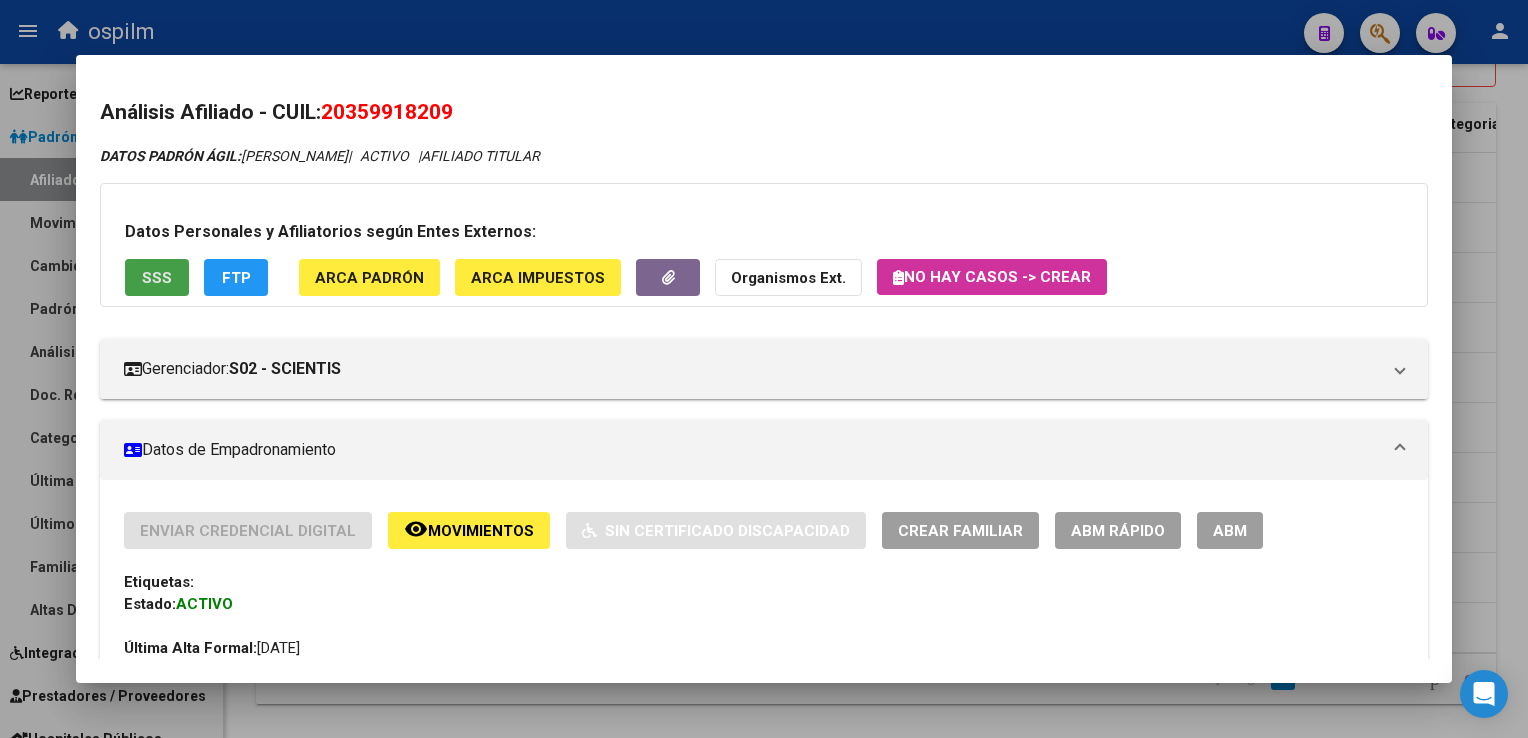 click on "SSS" at bounding box center [157, 277] 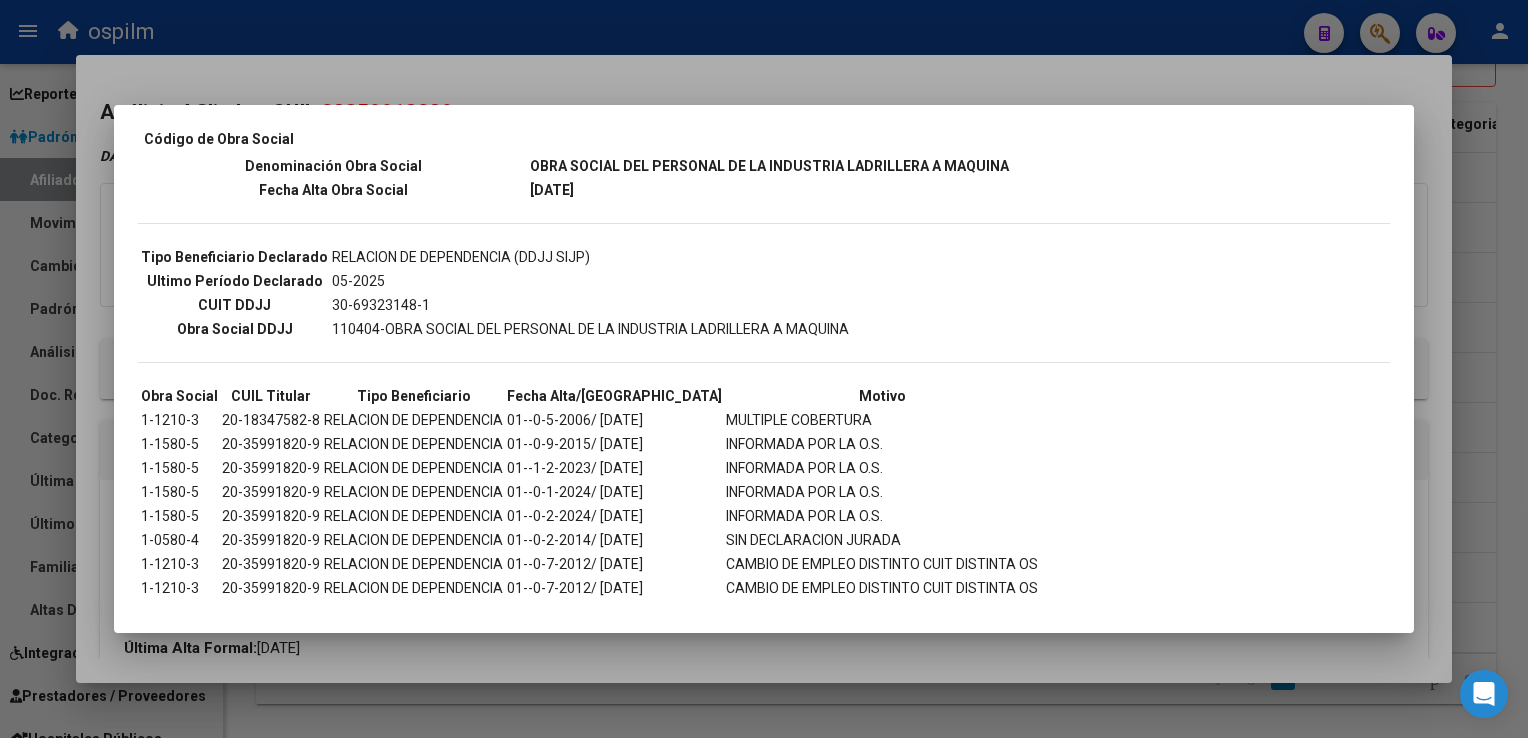 scroll, scrollTop: 450, scrollLeft: 0, axis: vertical 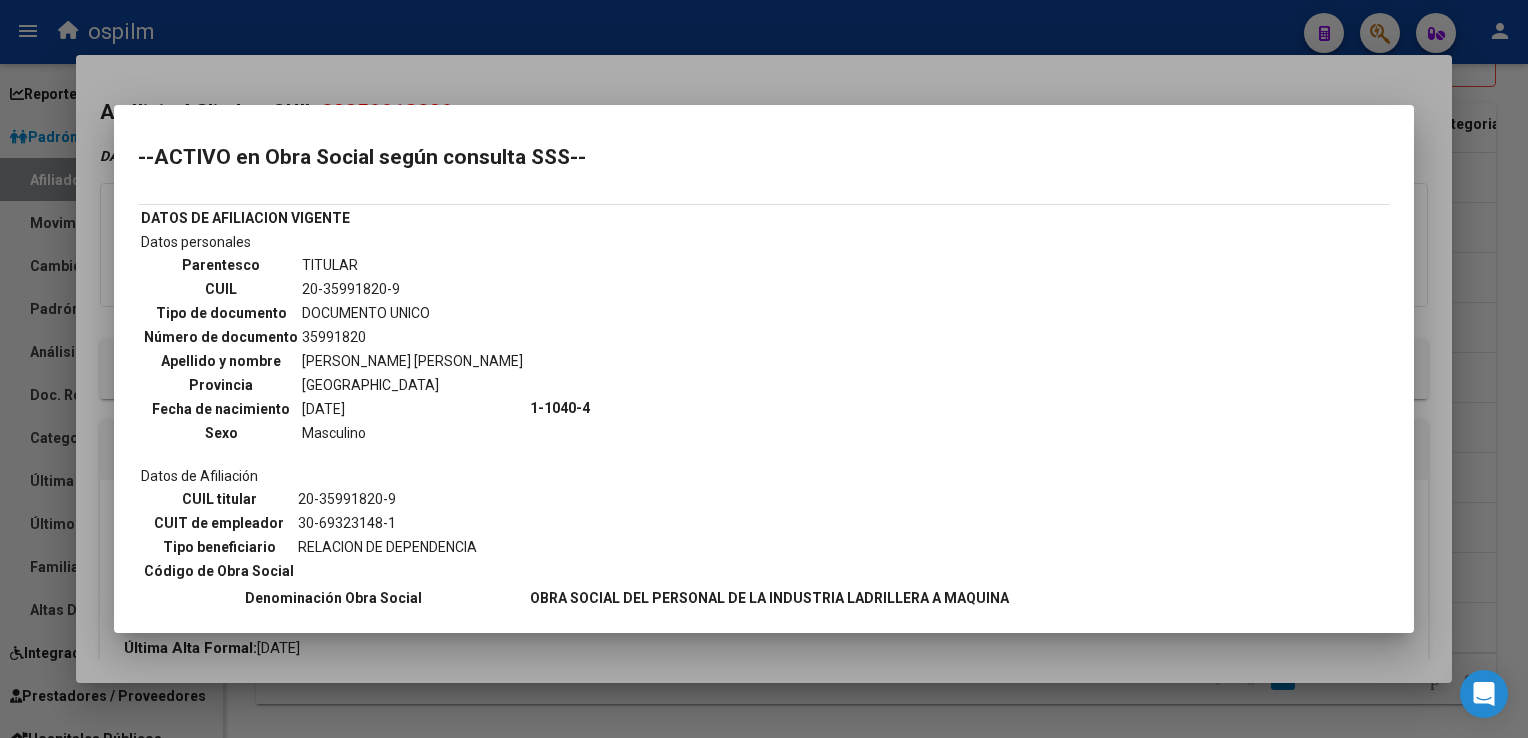 click at bounding box center (764, 369) 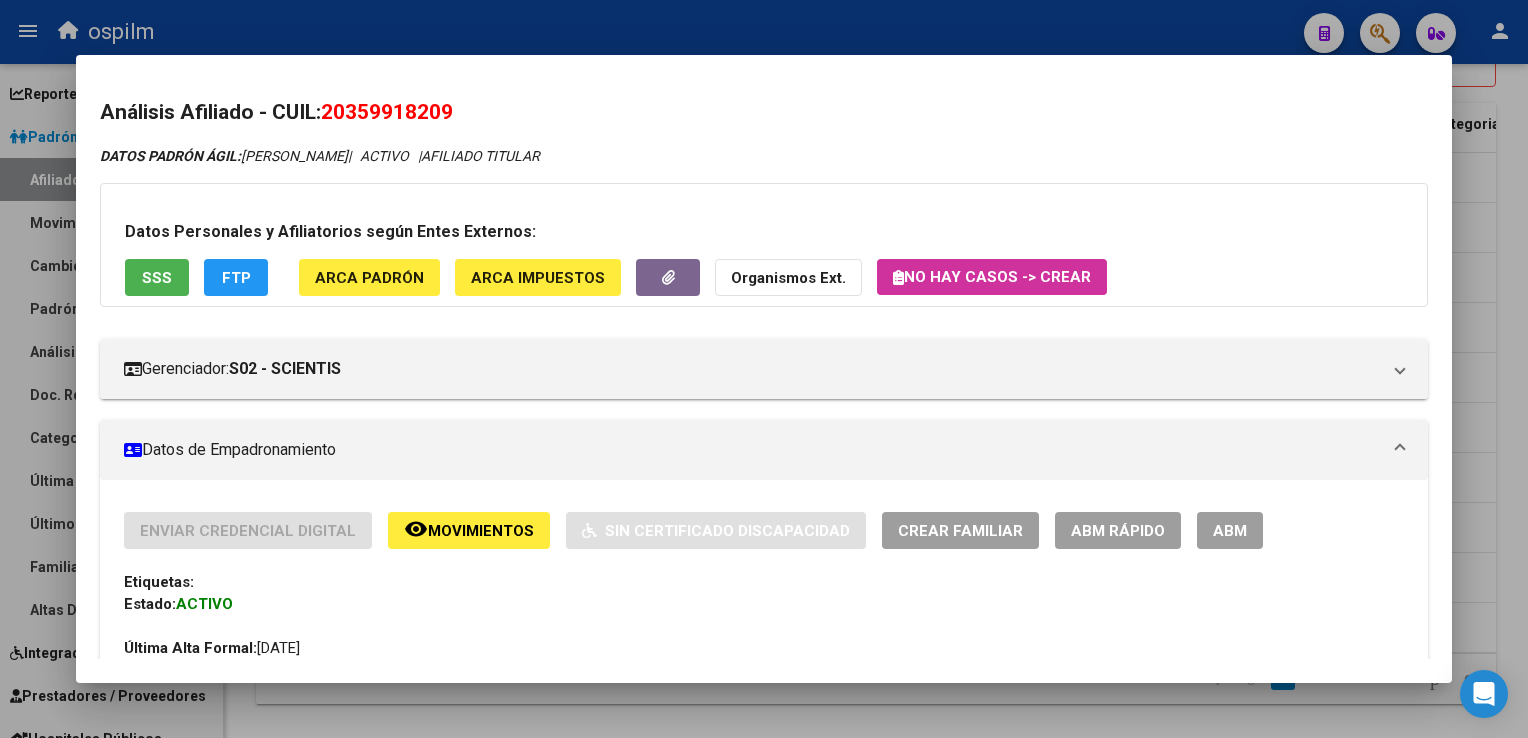 scroll, scrollTop: 928, scrollLeft: 0, axis: vertical 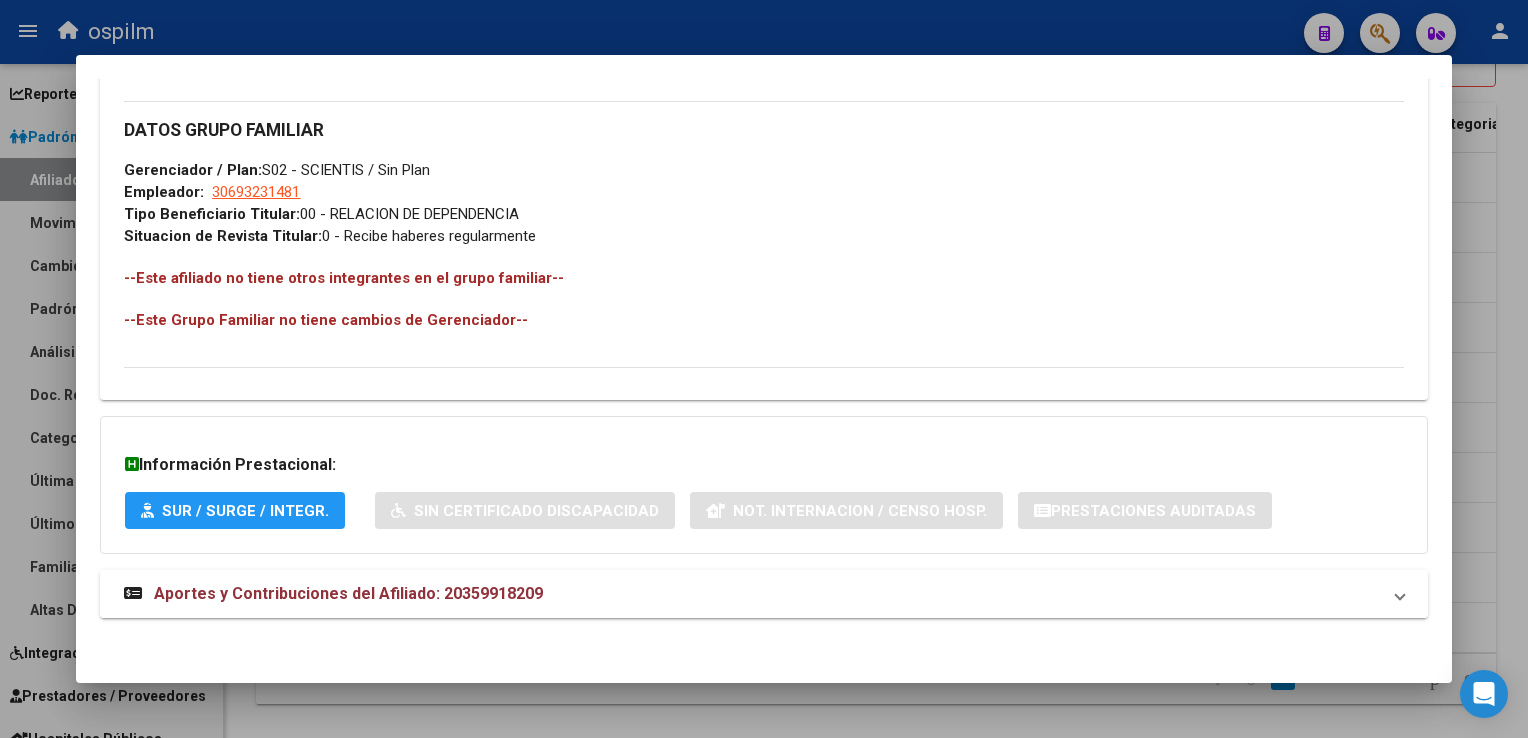 click on "Aportes y Contribuciones del Afiliado: 20359918209" at bounding box center (348, 593) 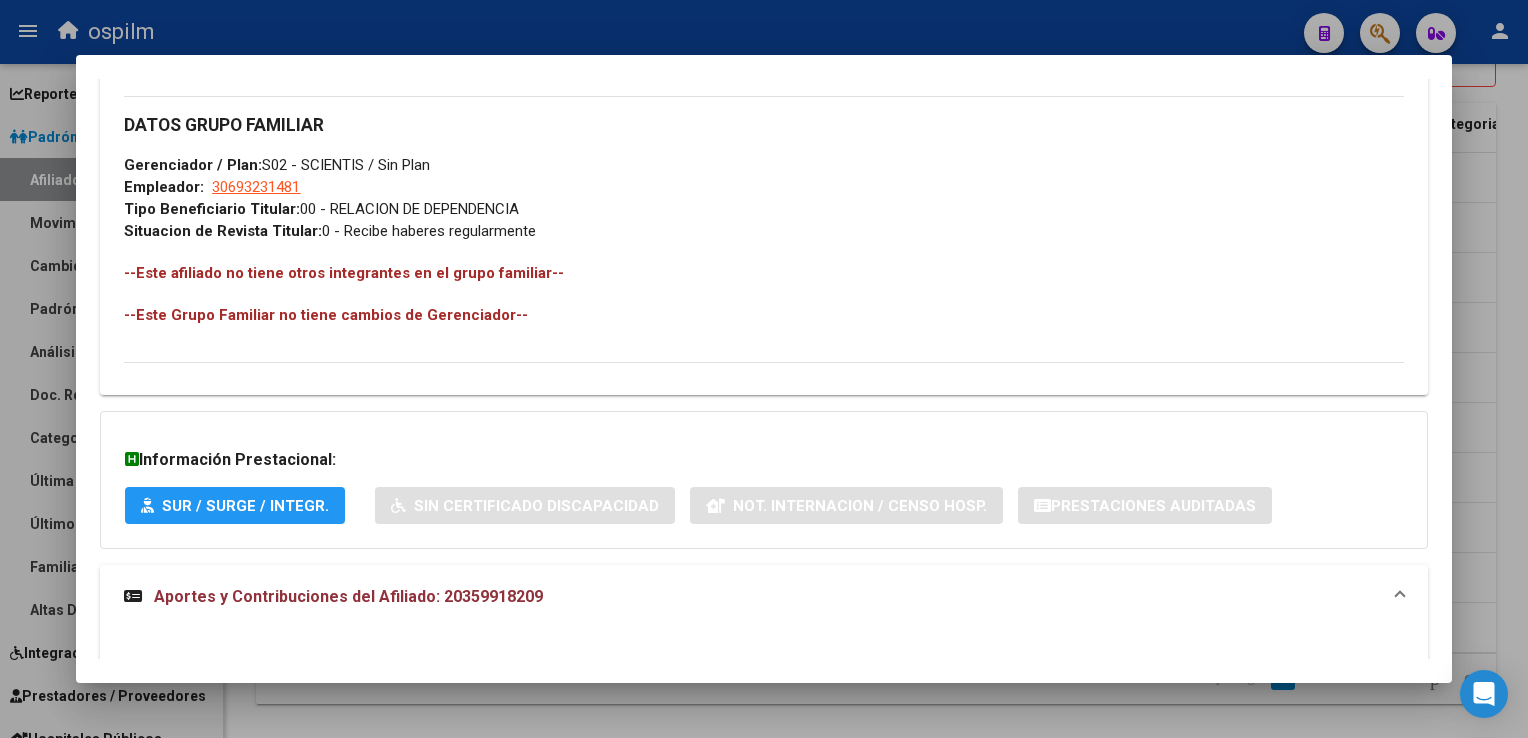 scroll, scrollTop: 0, scrollLeft: 0, axis: both 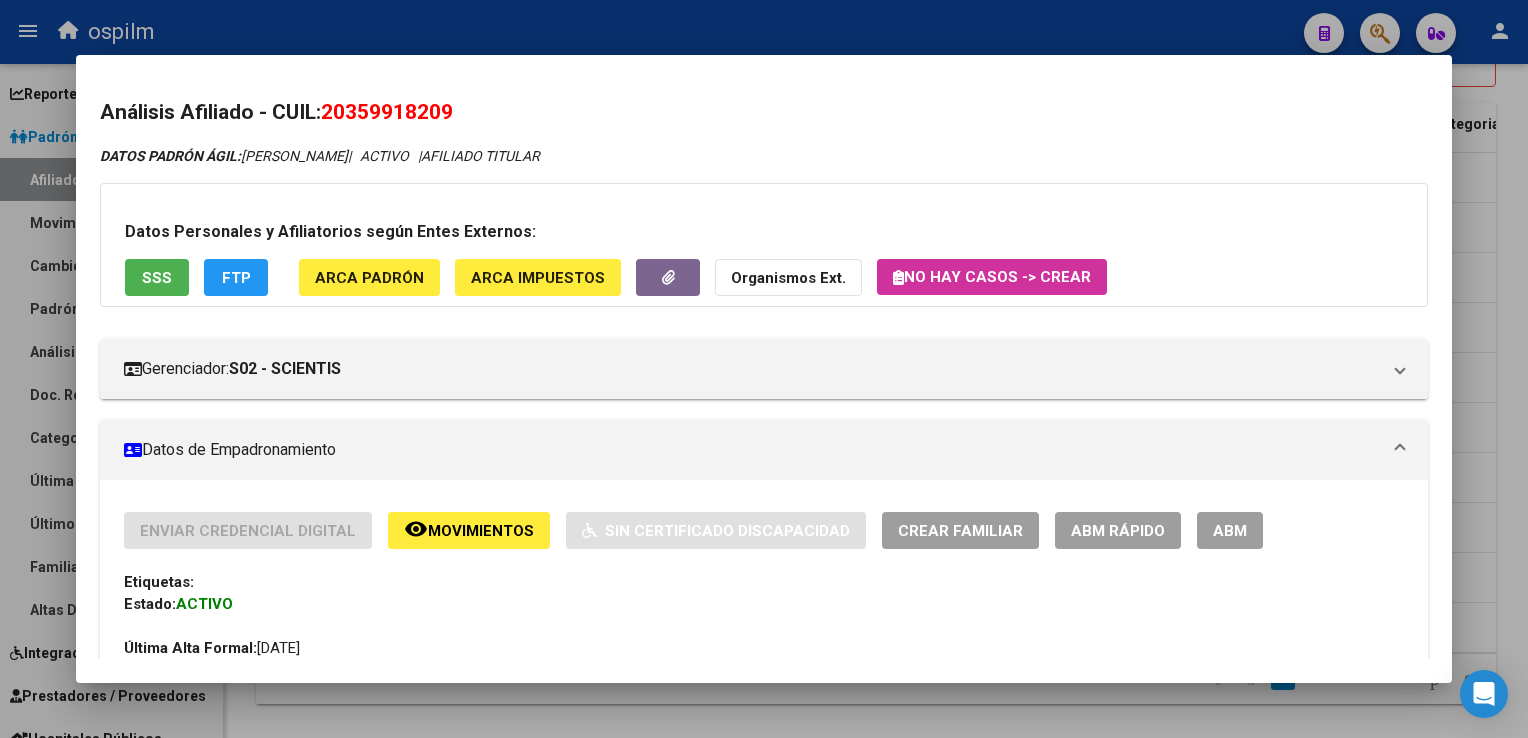 drag, startPoint x: 468, startPoint y: 107, endPoint x: 330, endPoint y: 119, distance: 138.52075 